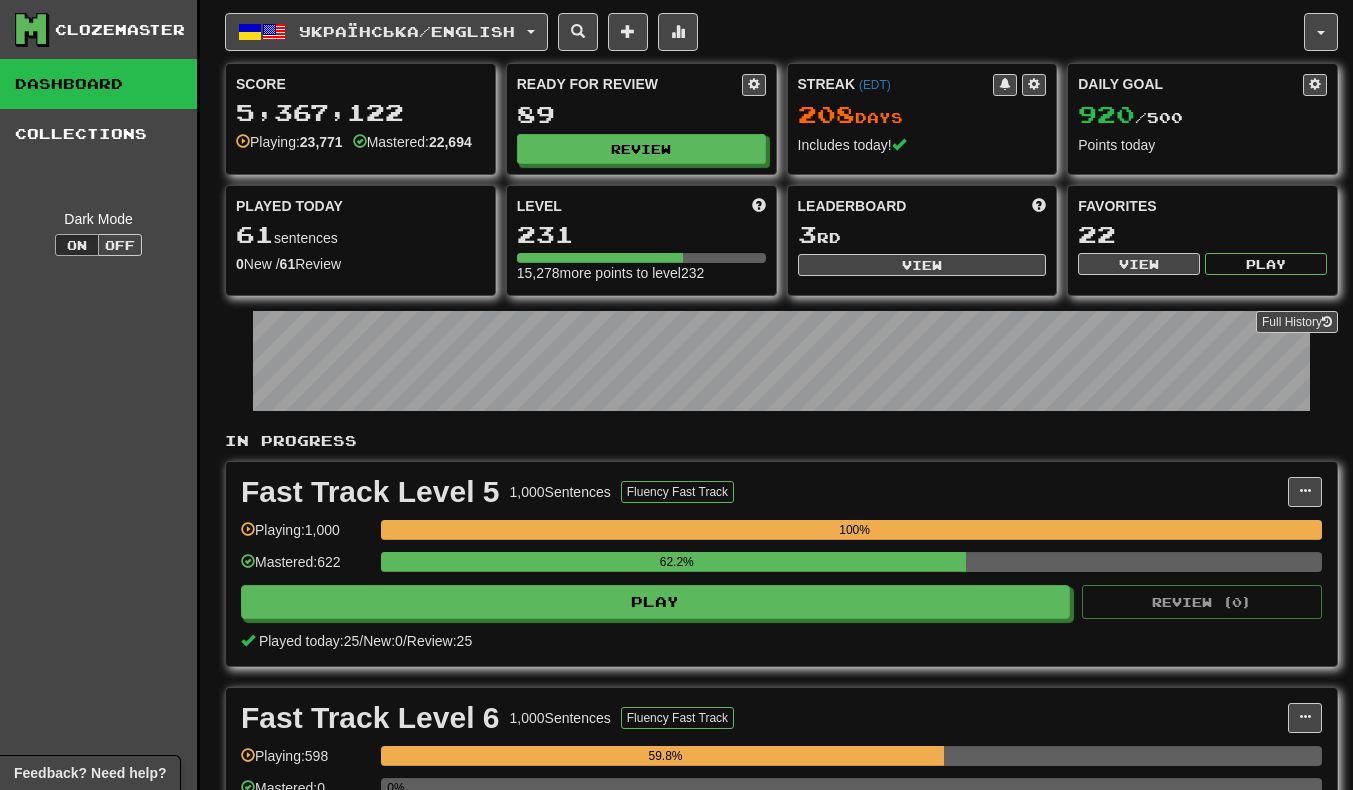 scroll, scrollTop: 0, scrollLeft: 0, axis: both 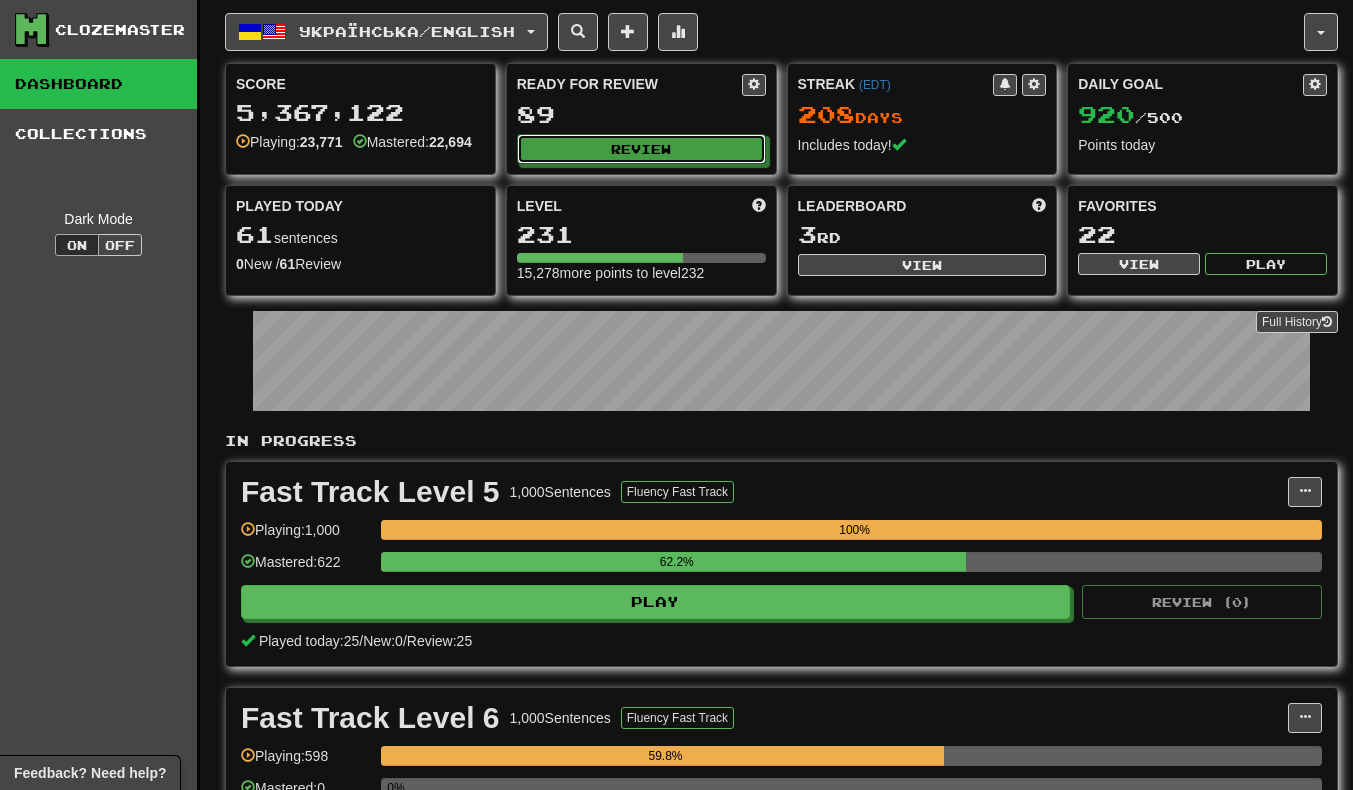 click on "Review" at bounding box center (641, 149) 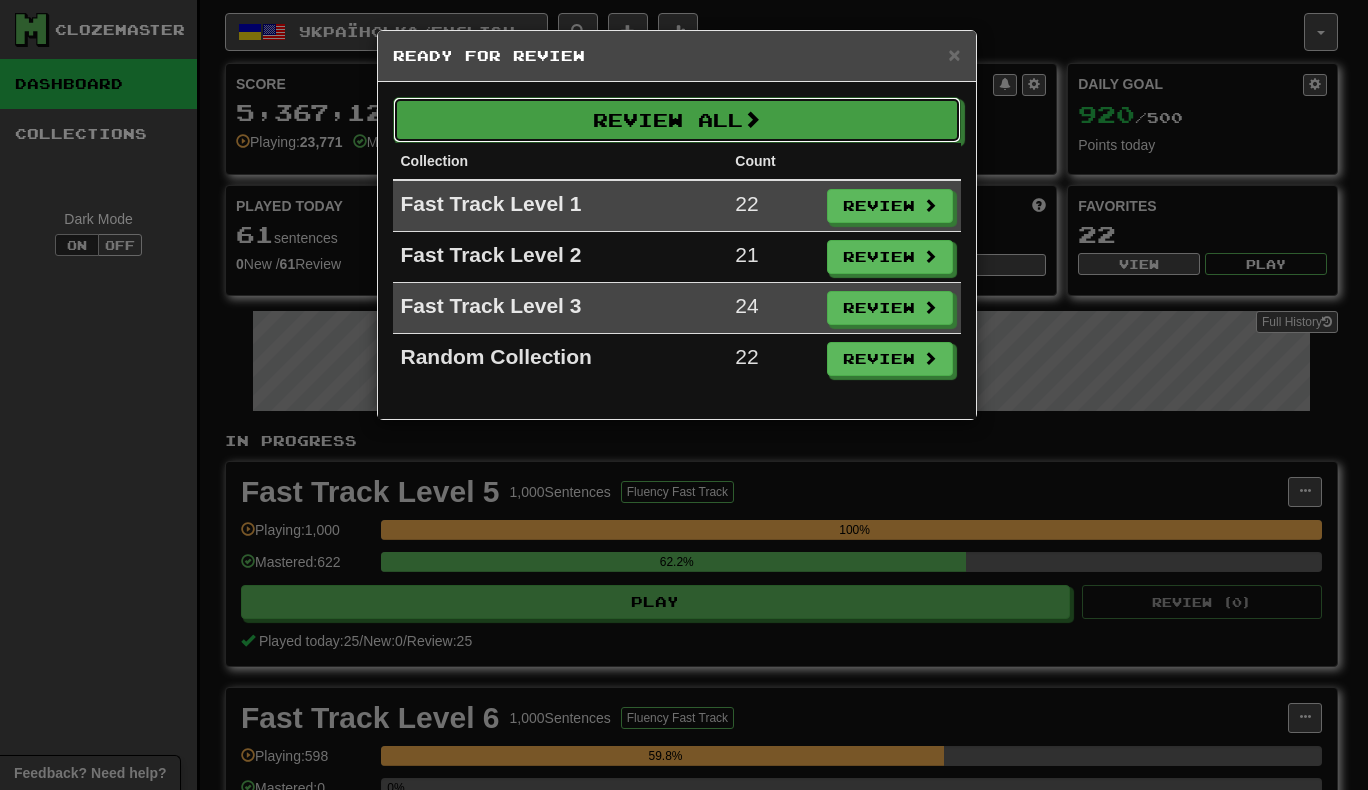 click on "Review All" at bounding box center (677, 120) 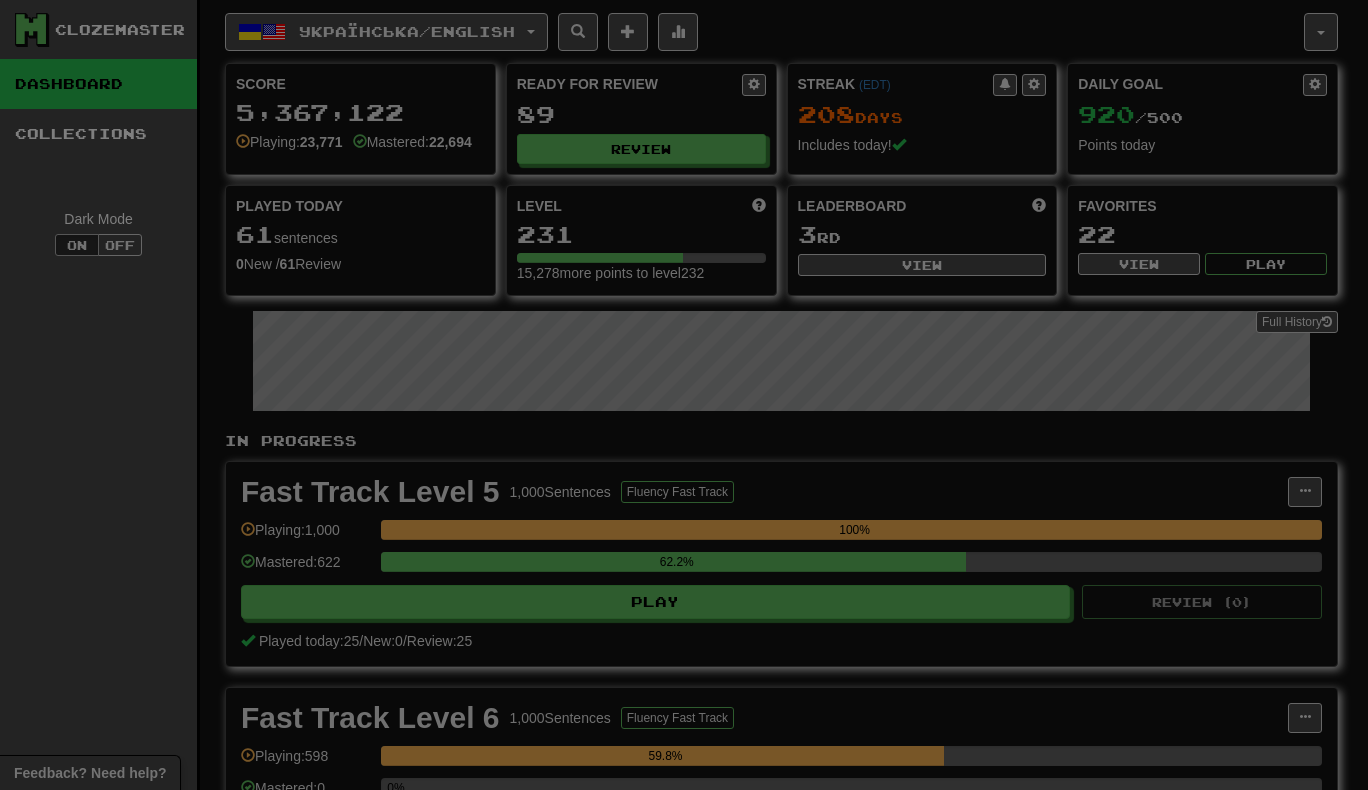 select on "***" 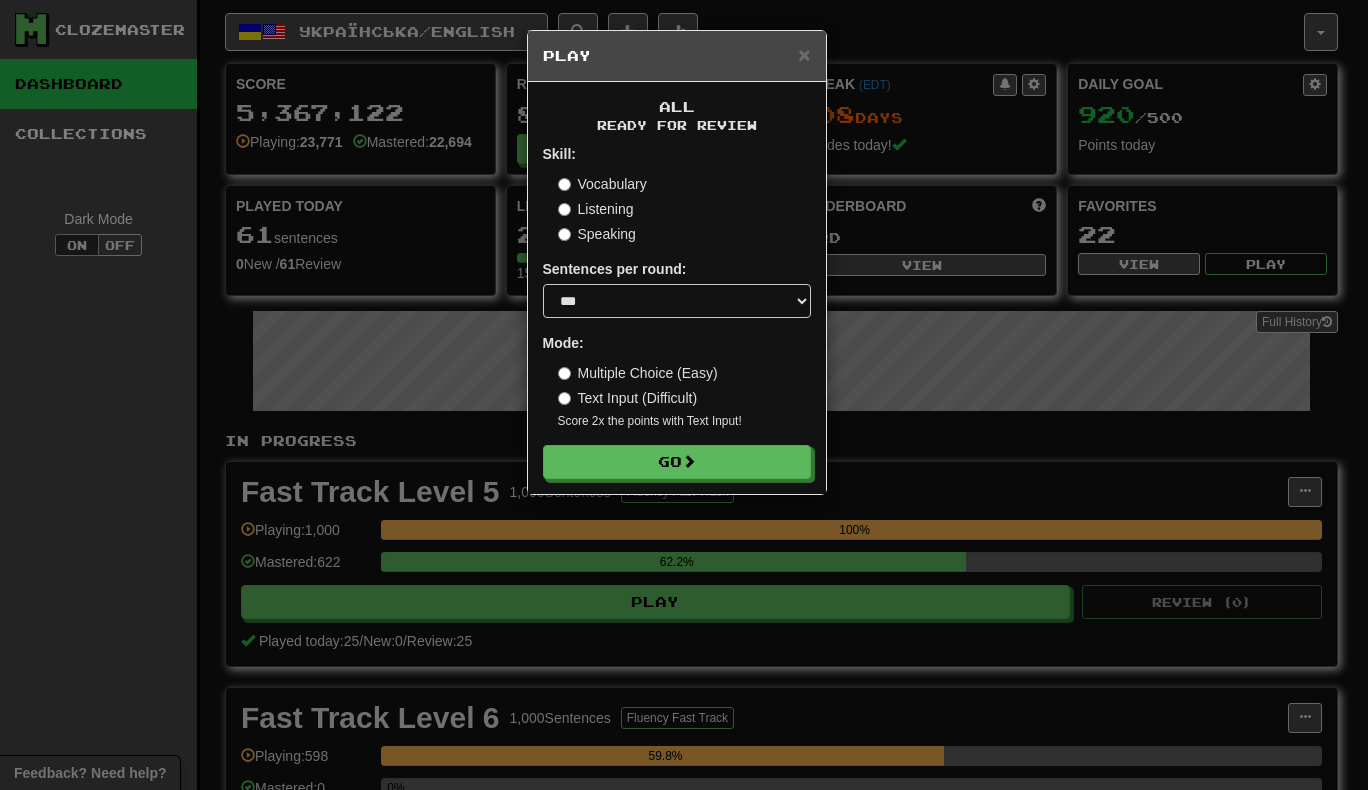 click on "× Play" at bounding box center [677, 56] 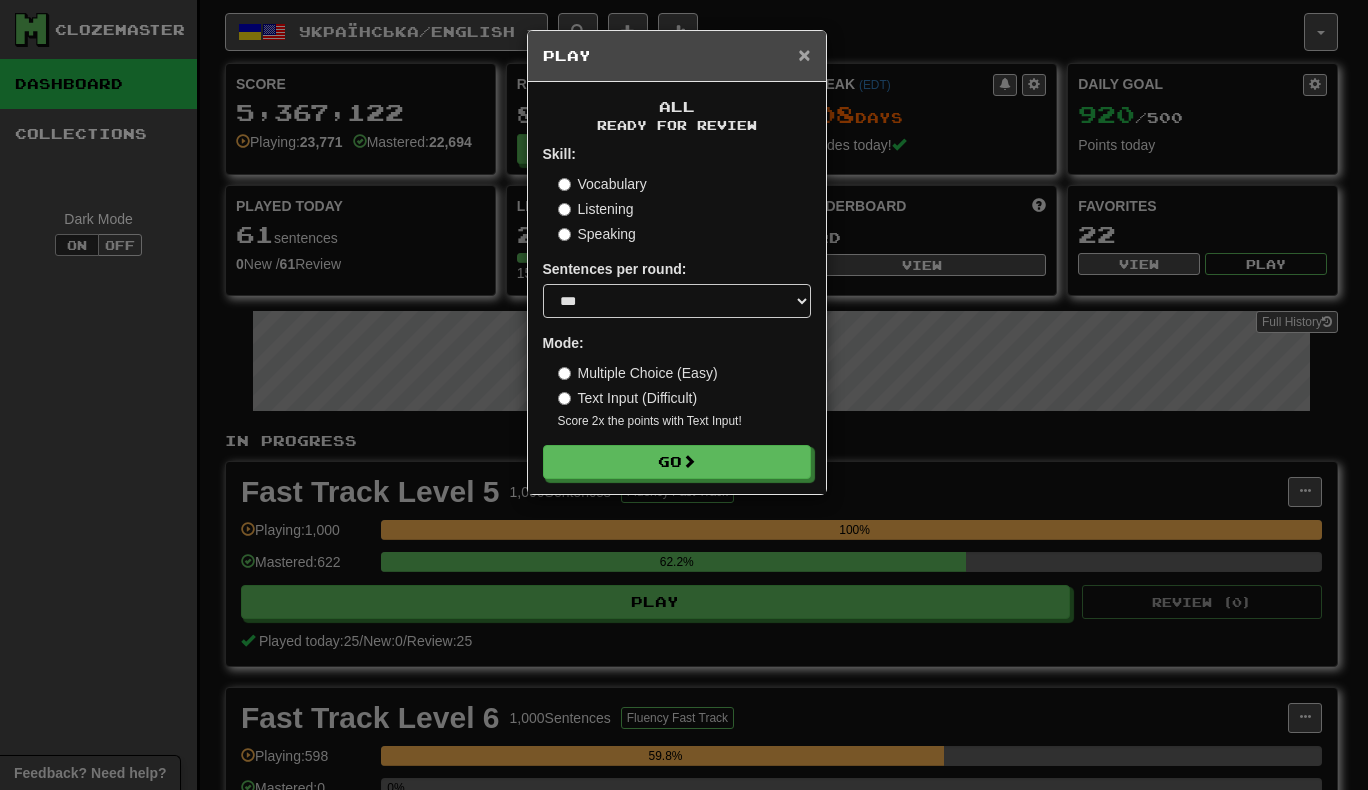 click on "×" at bounding box center [804, 54] 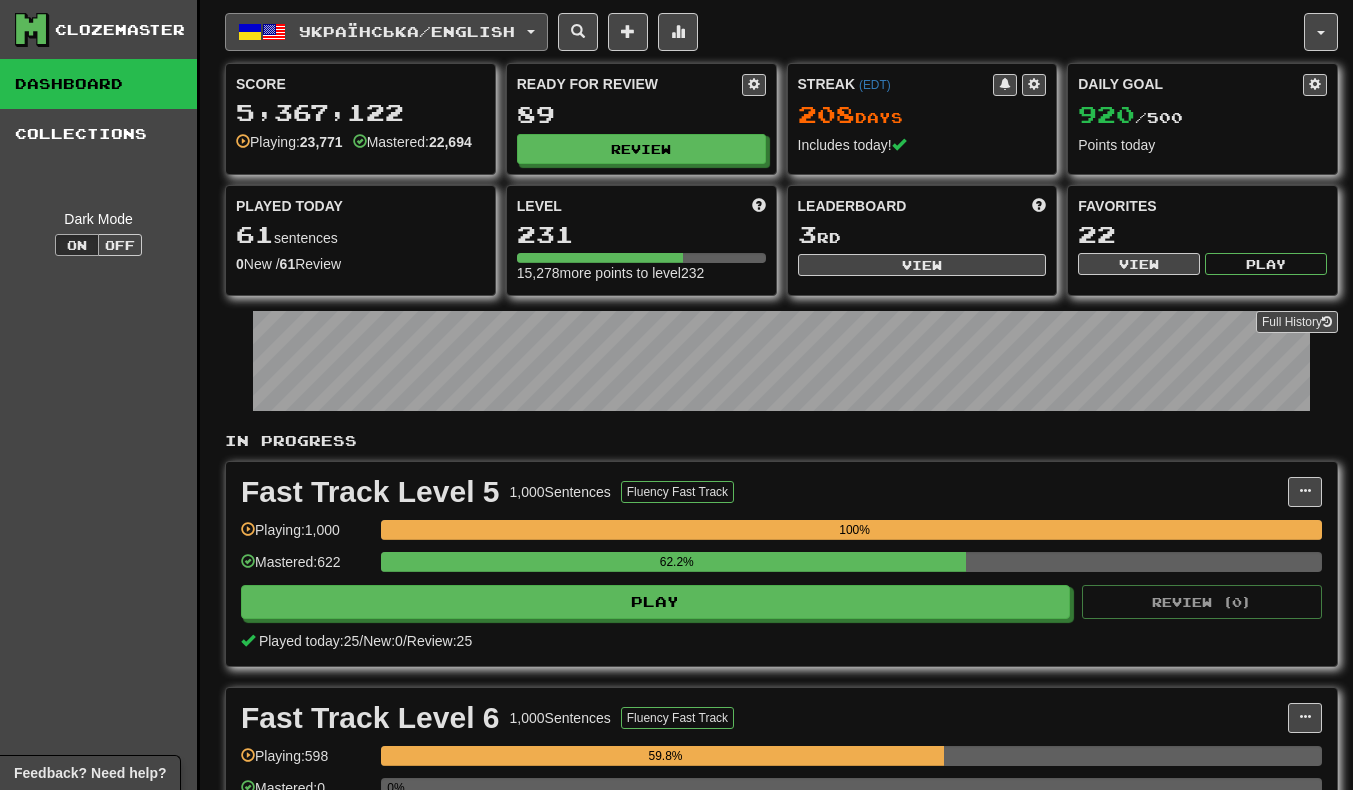 click on "Українська  /  English" at bounding box center (407, 31) 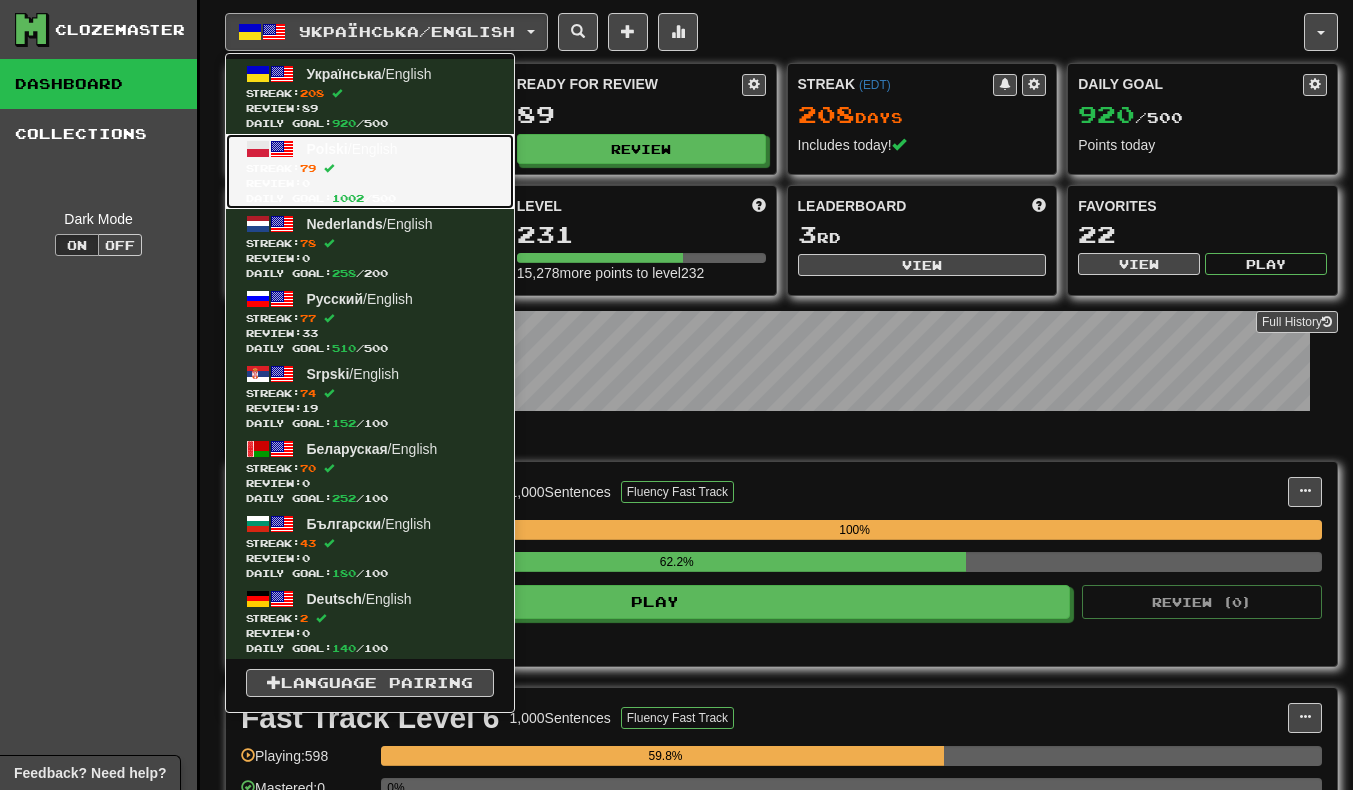click on "Review:  0" at bounding box center (370, 183) 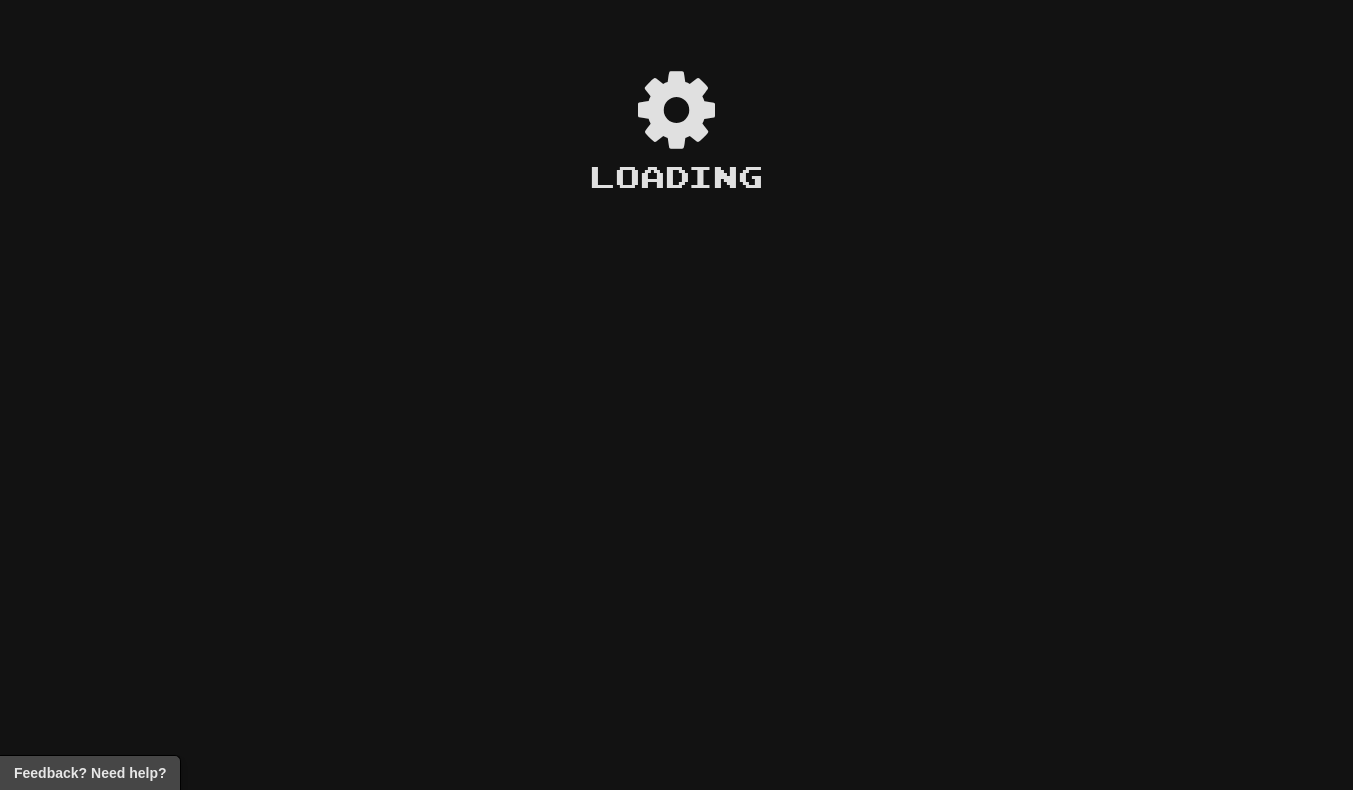 scroll, scrollTop: 0, scrollLeft: 0, axis: both 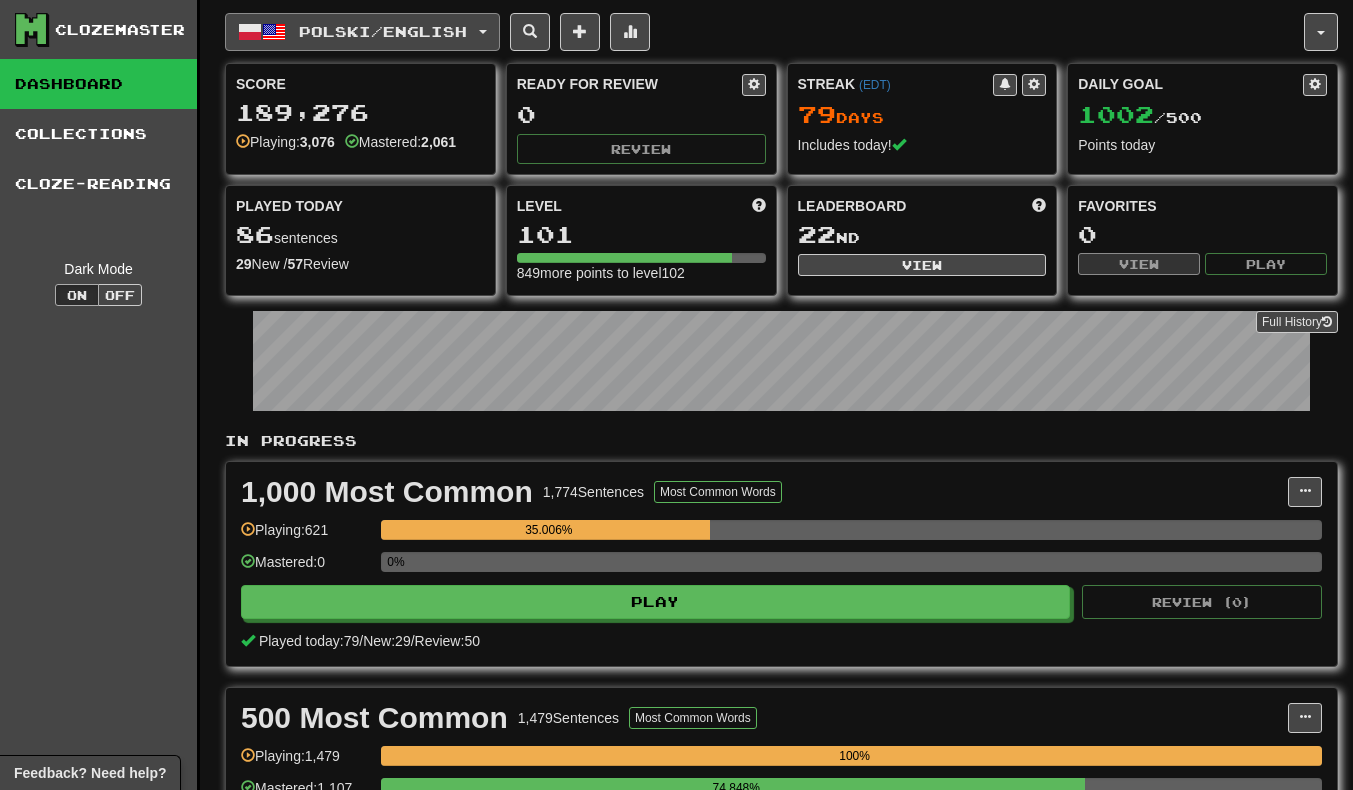 click on "Polski  /  English" at bounding box center [383, 31] 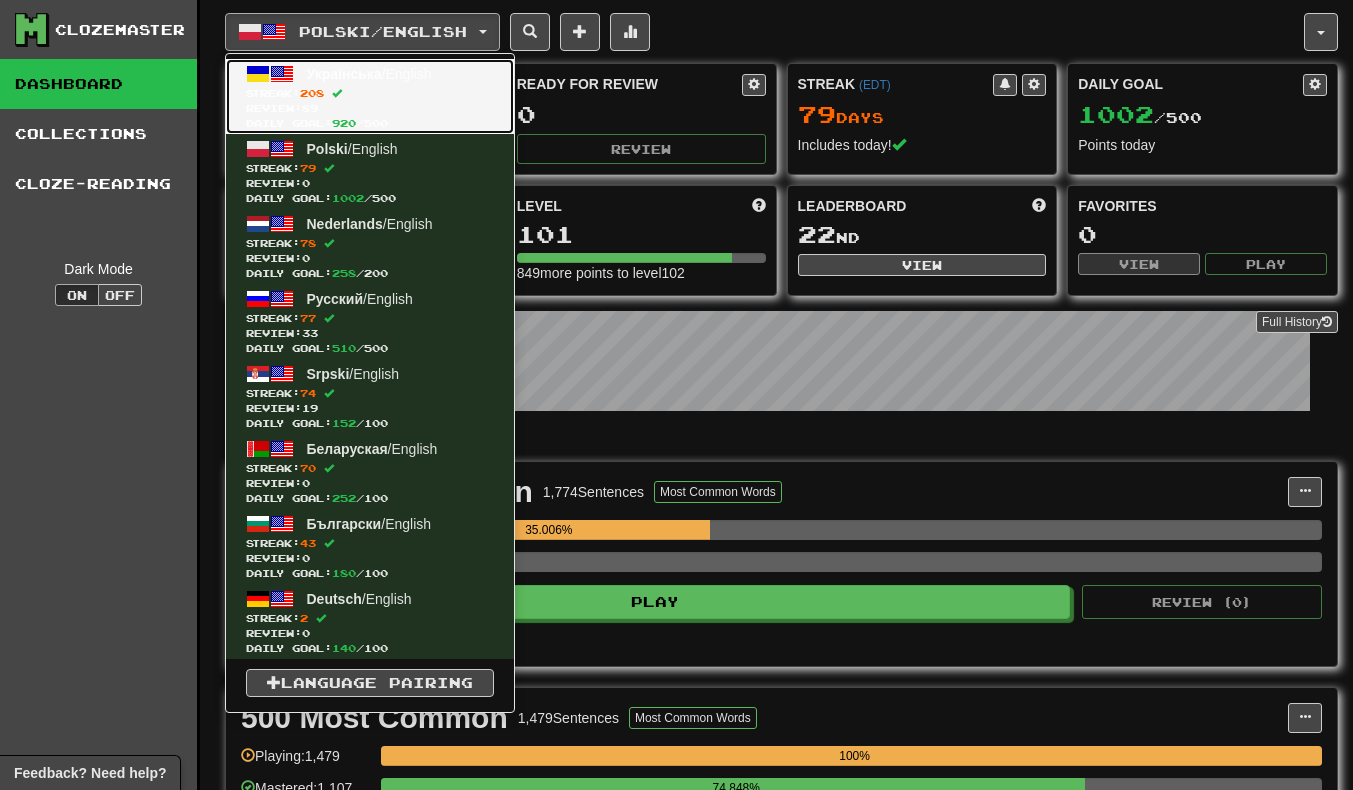 click on "Streak:  208" at bounding box center [370, 93] 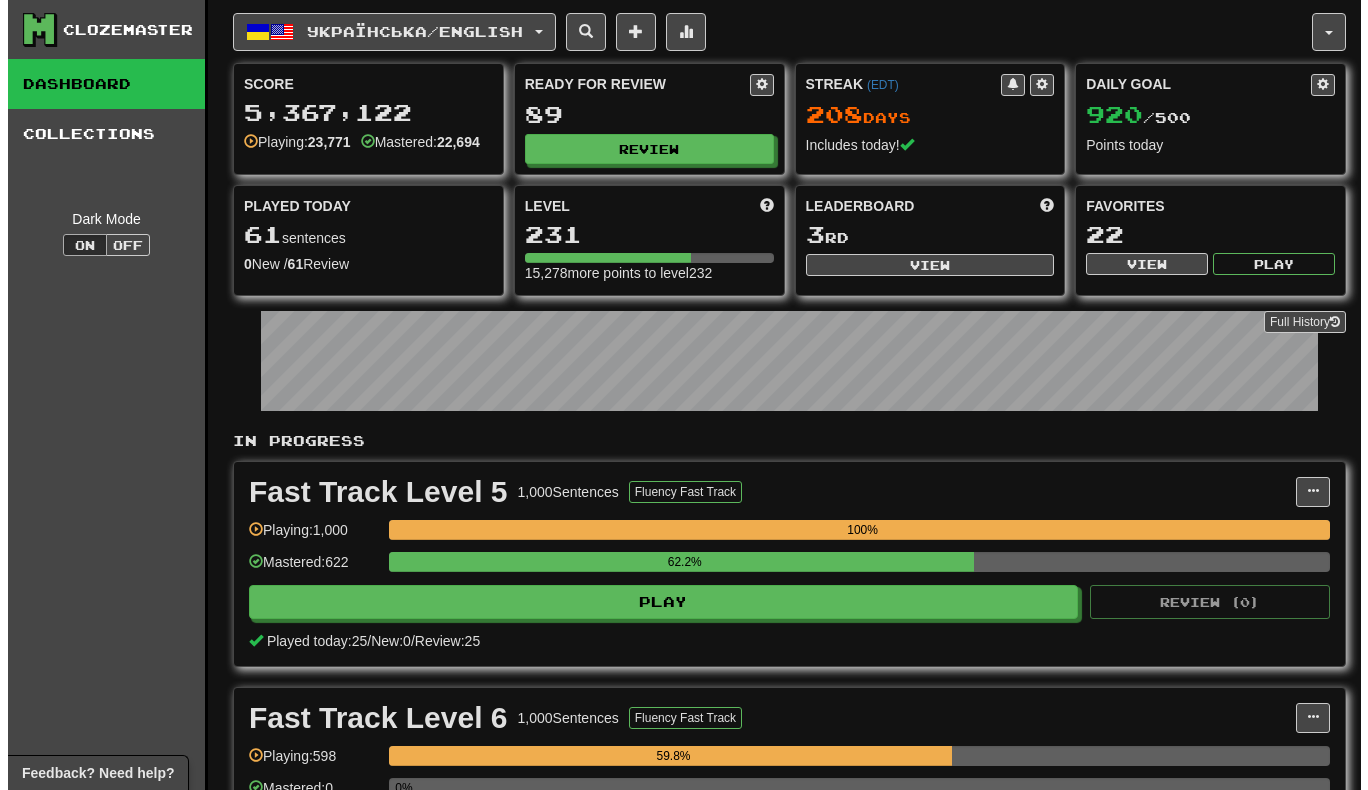 scroll, scrollTop: 0, scrollLeft: 0, axis: both 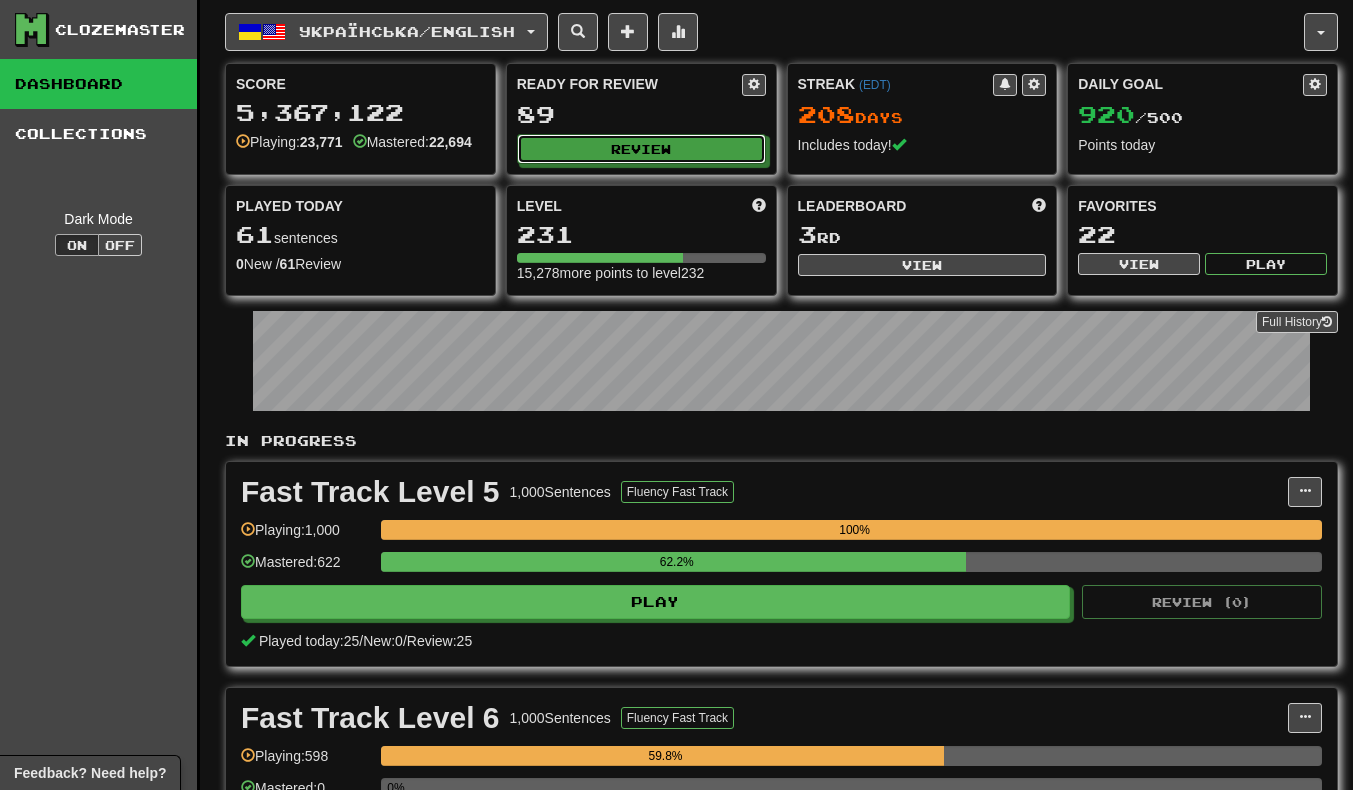 click on "Review" at bounding box center [641, 149] 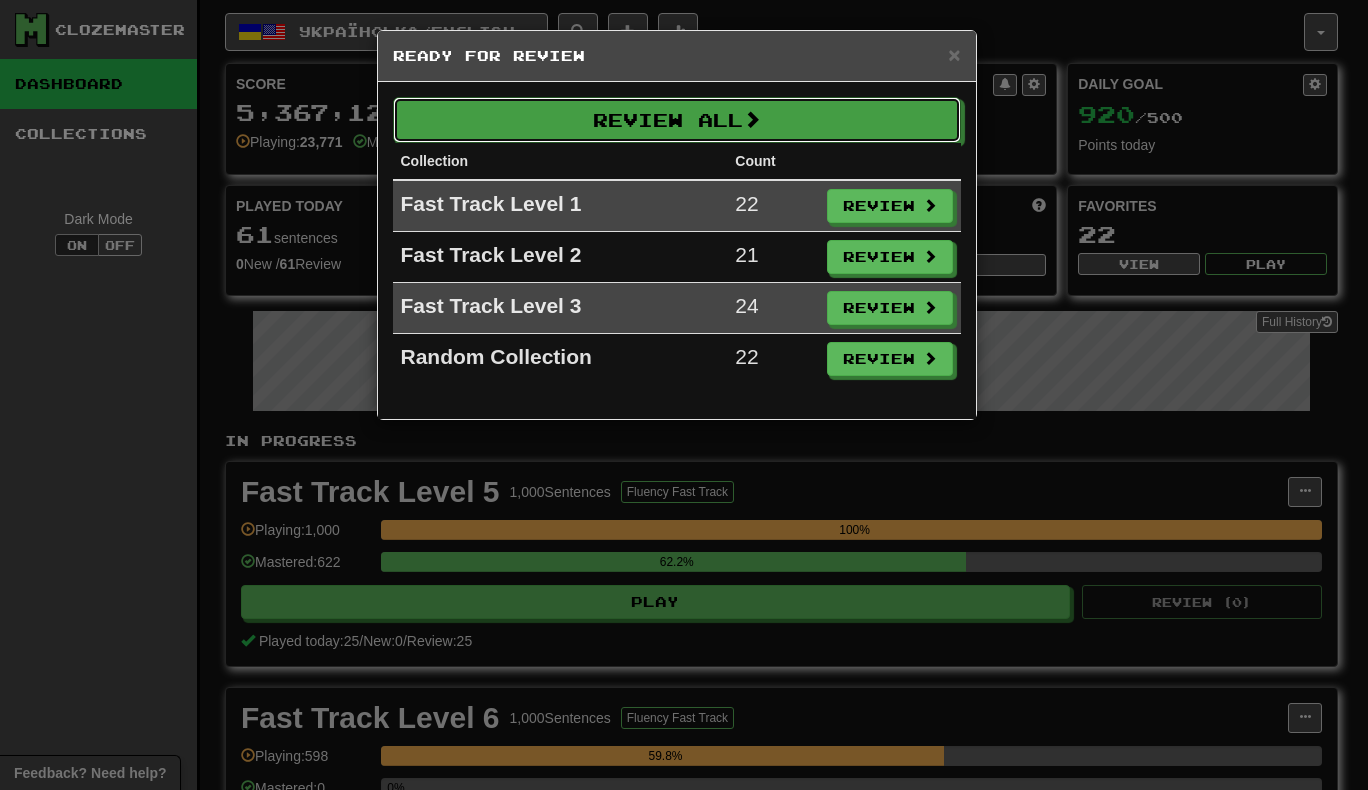 click on "Review All" at bounding box center (677, 120) 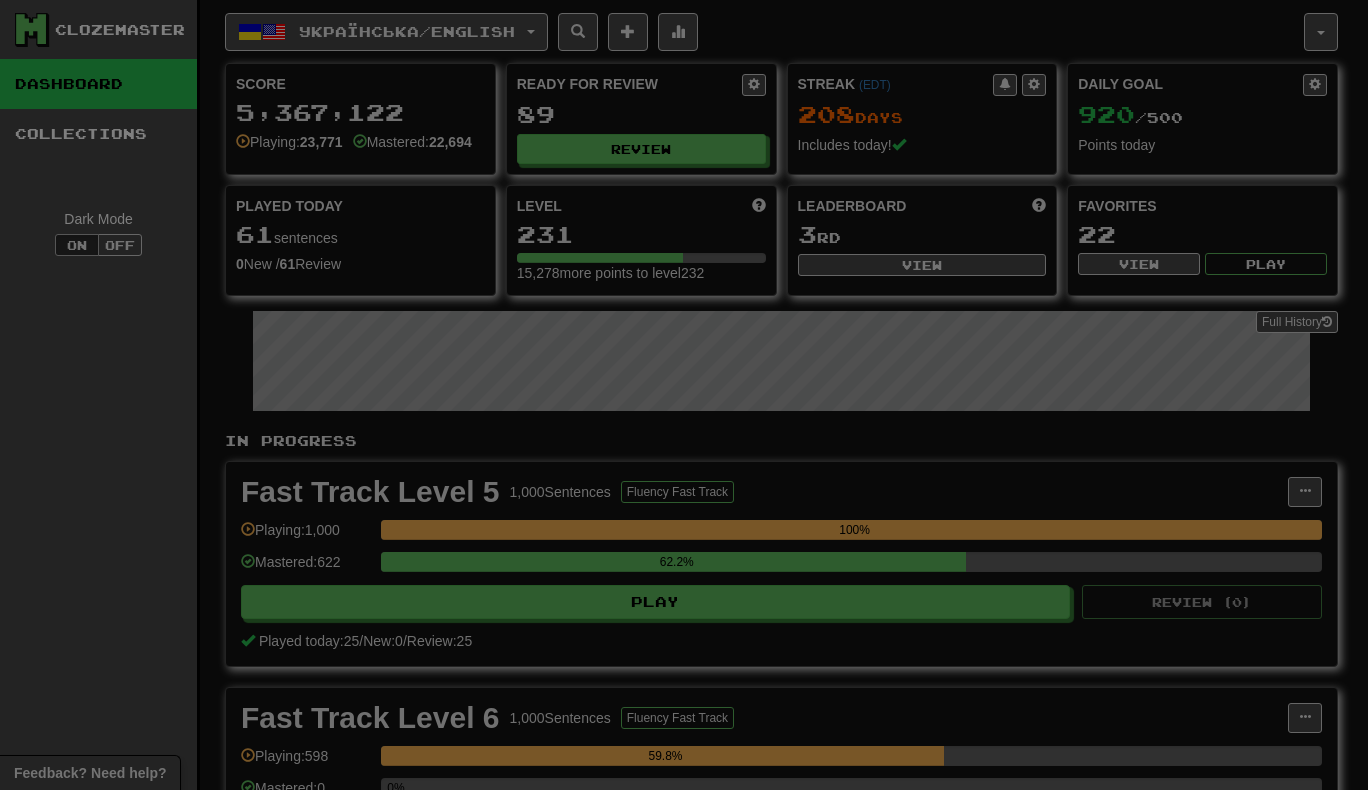 select on "***" 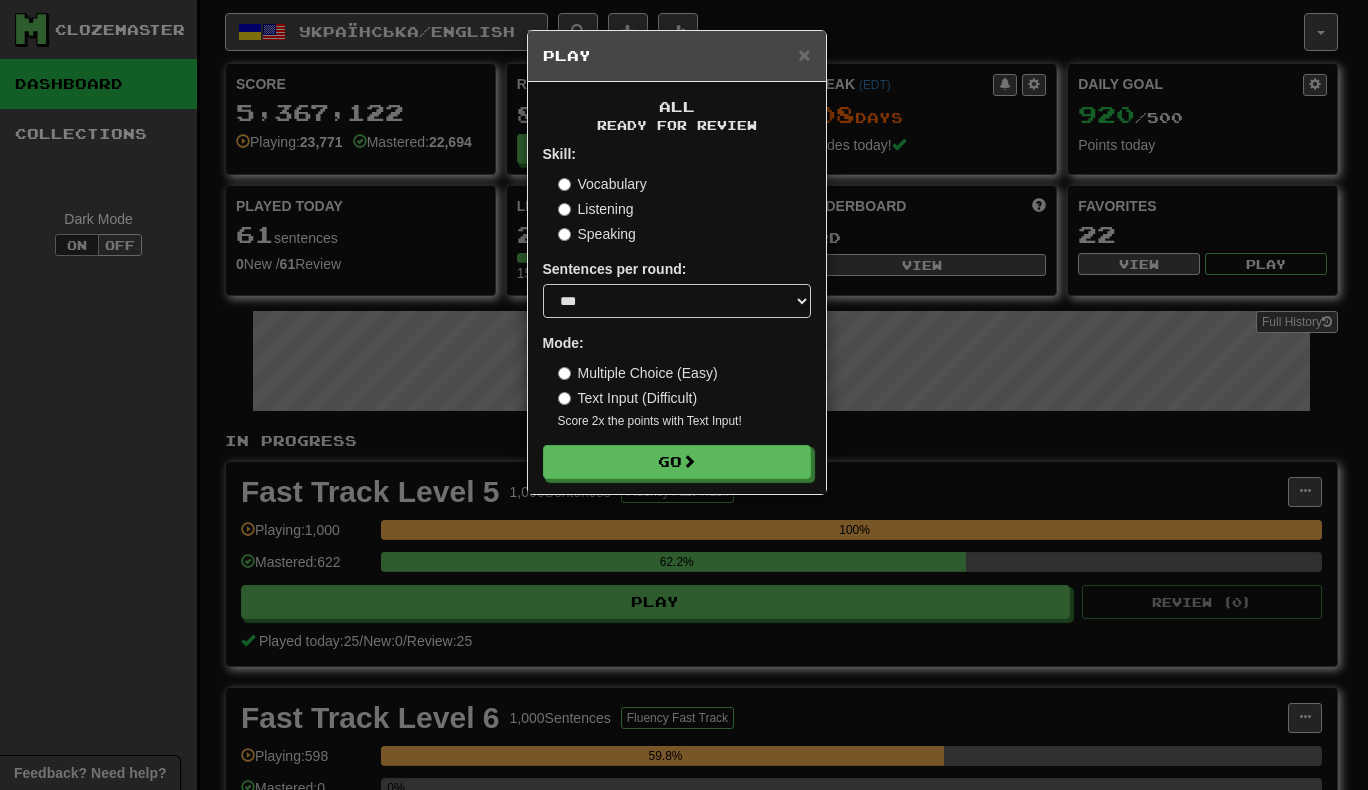 click on "Speaking" at bounding box center (597, 234) 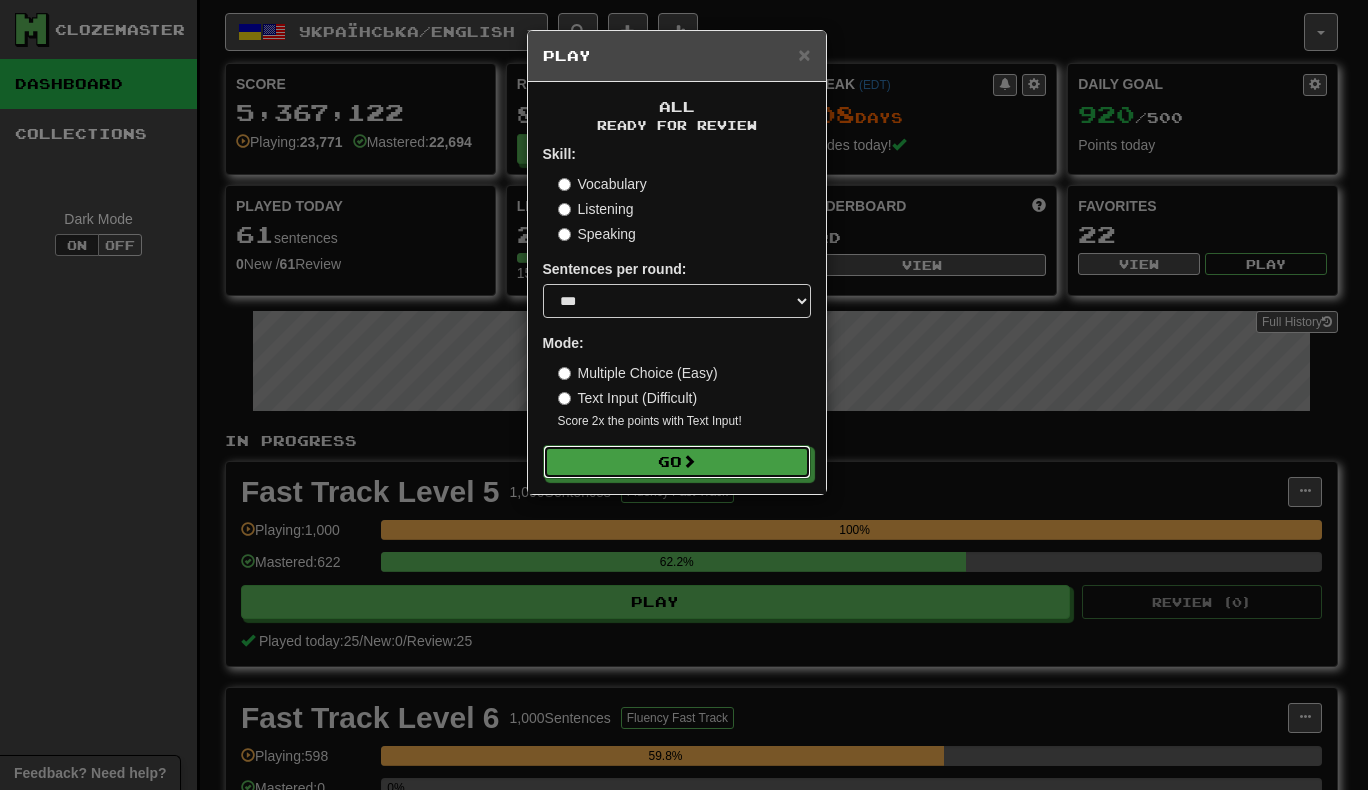 click on "Go" at bounding box center [677, 462] 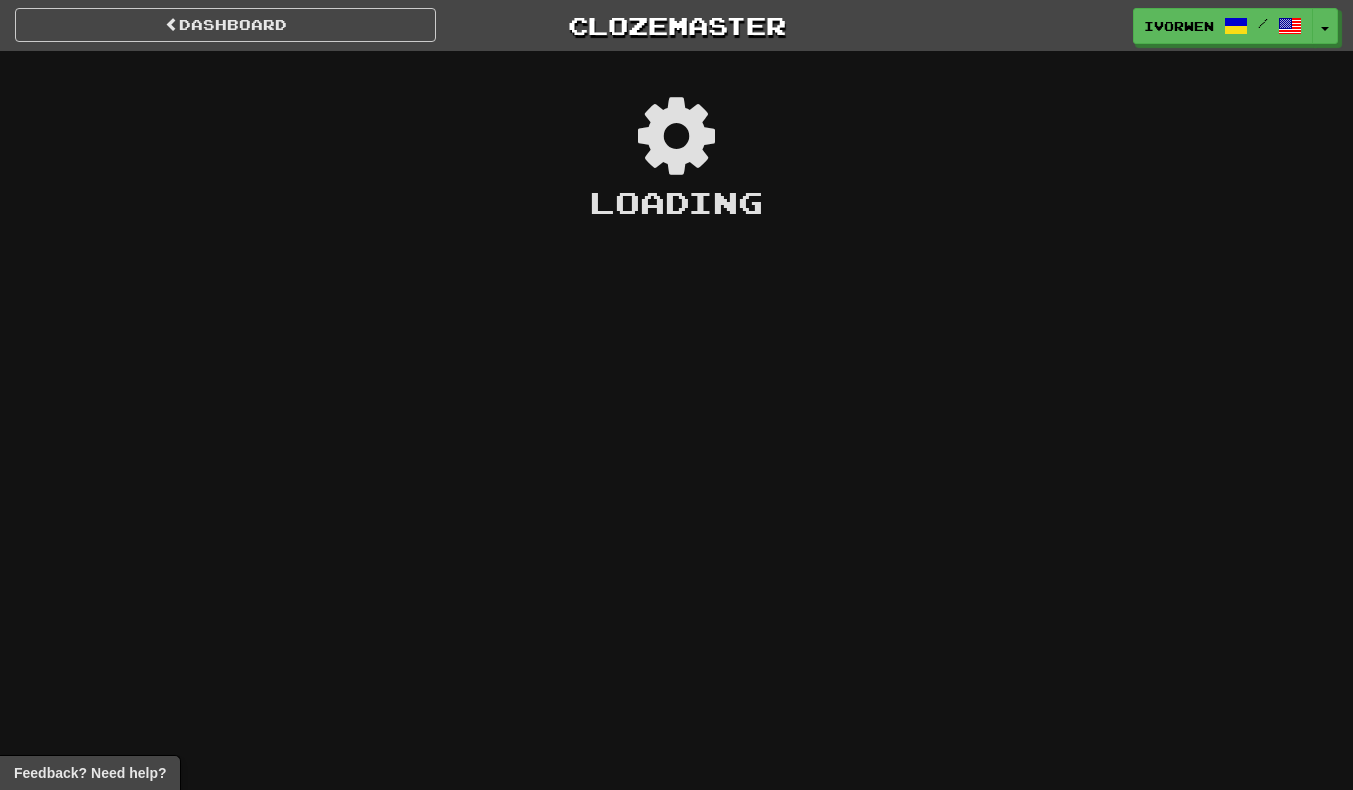 scroll, scrollTop: 0, scrollLeft: 0, axis: both 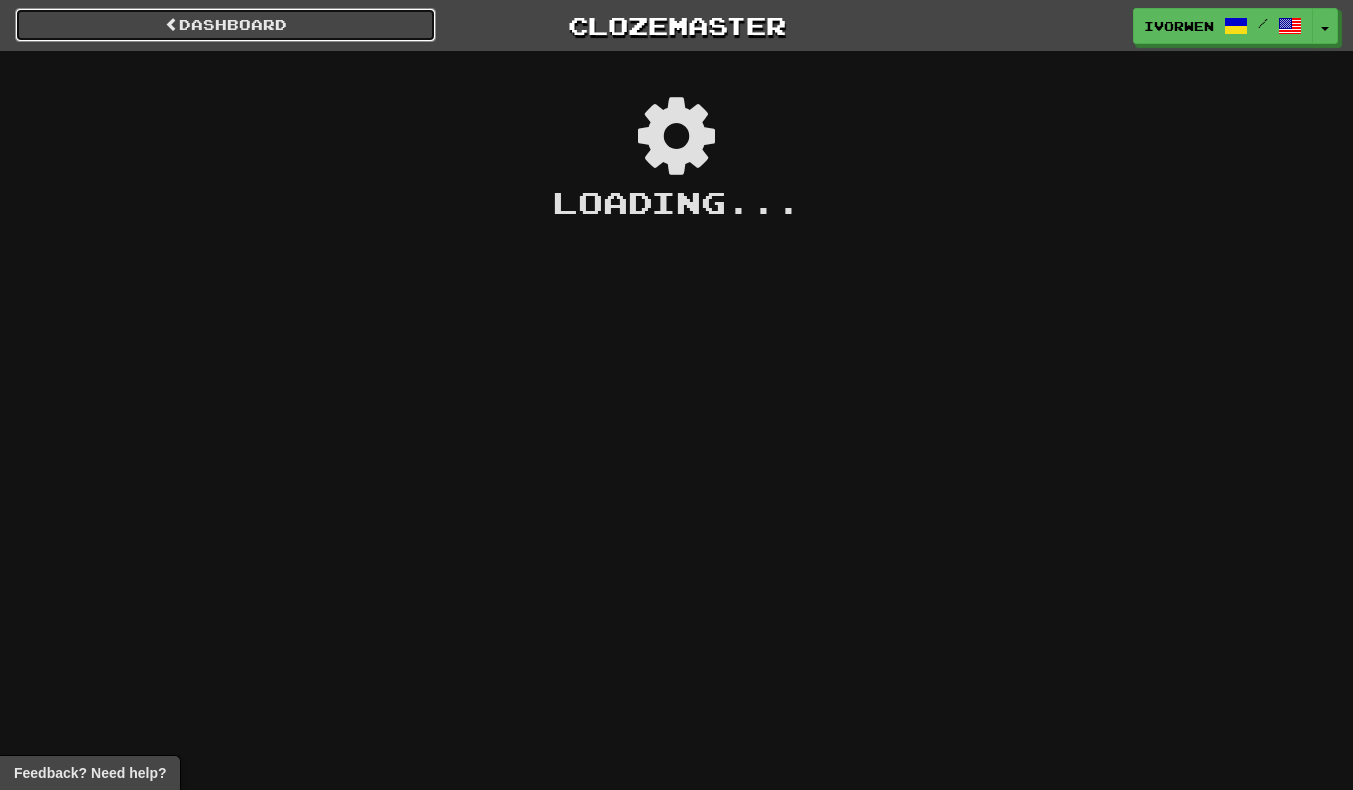 click on "Dashboard" at bounding box center [225, 25] 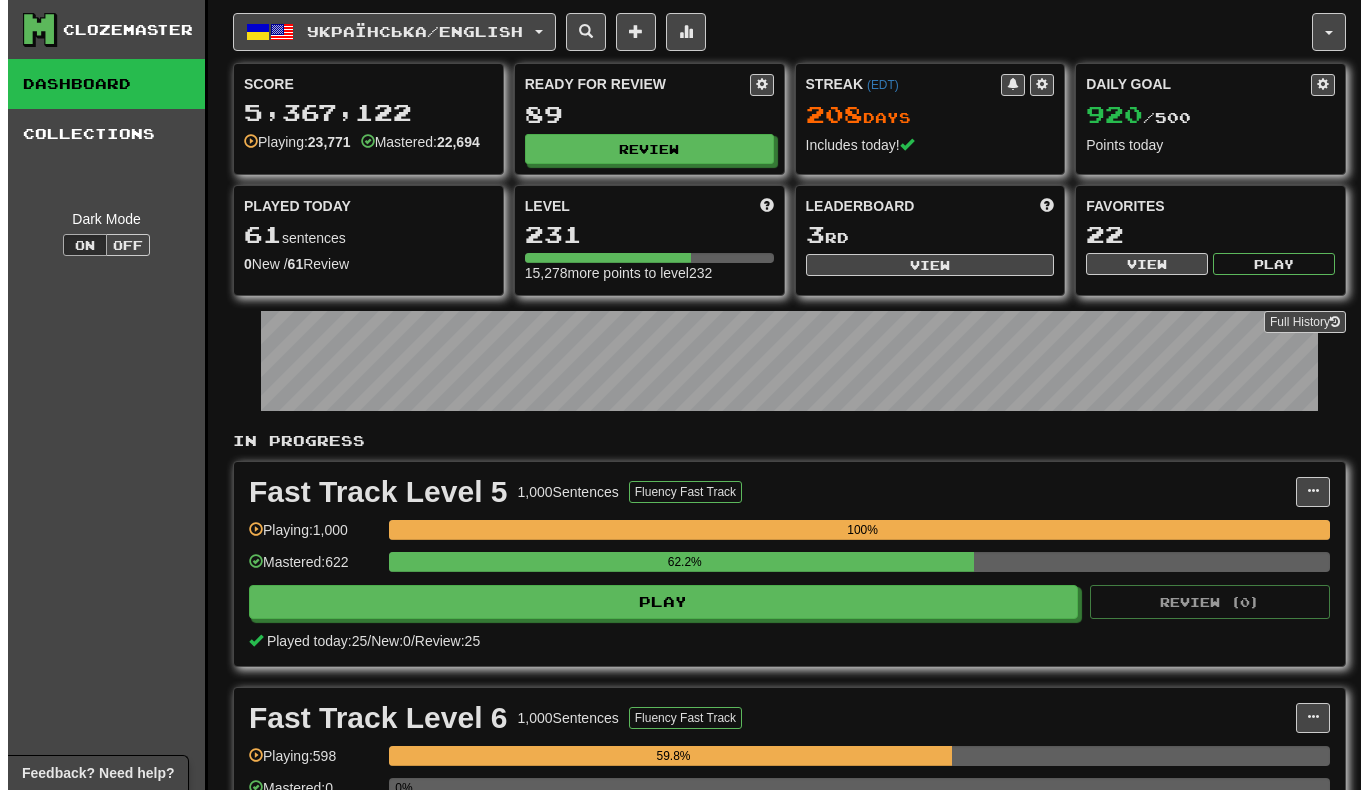 scroll, scrollTop: 0, scrollLeft: 0, axis: both 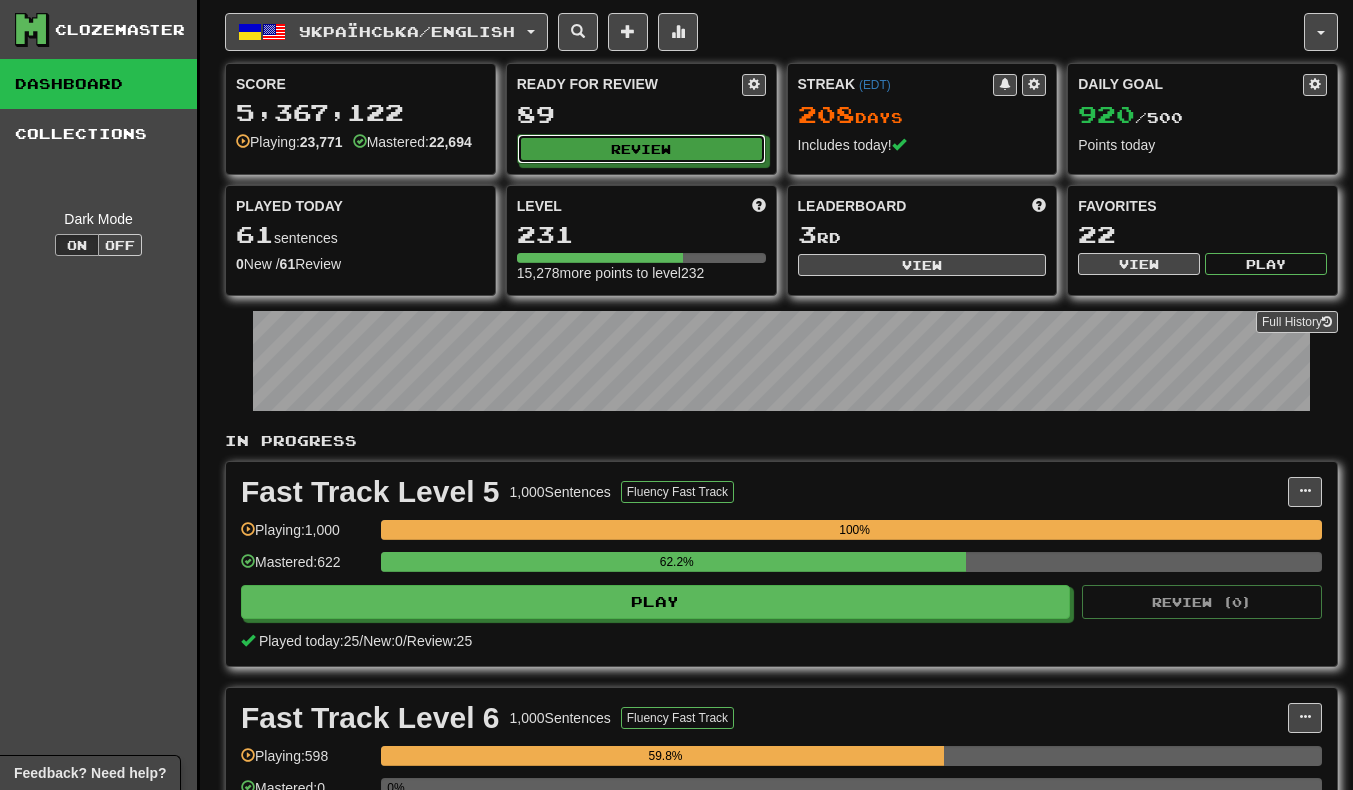 click on "Review" at bounding box center (641, 149) 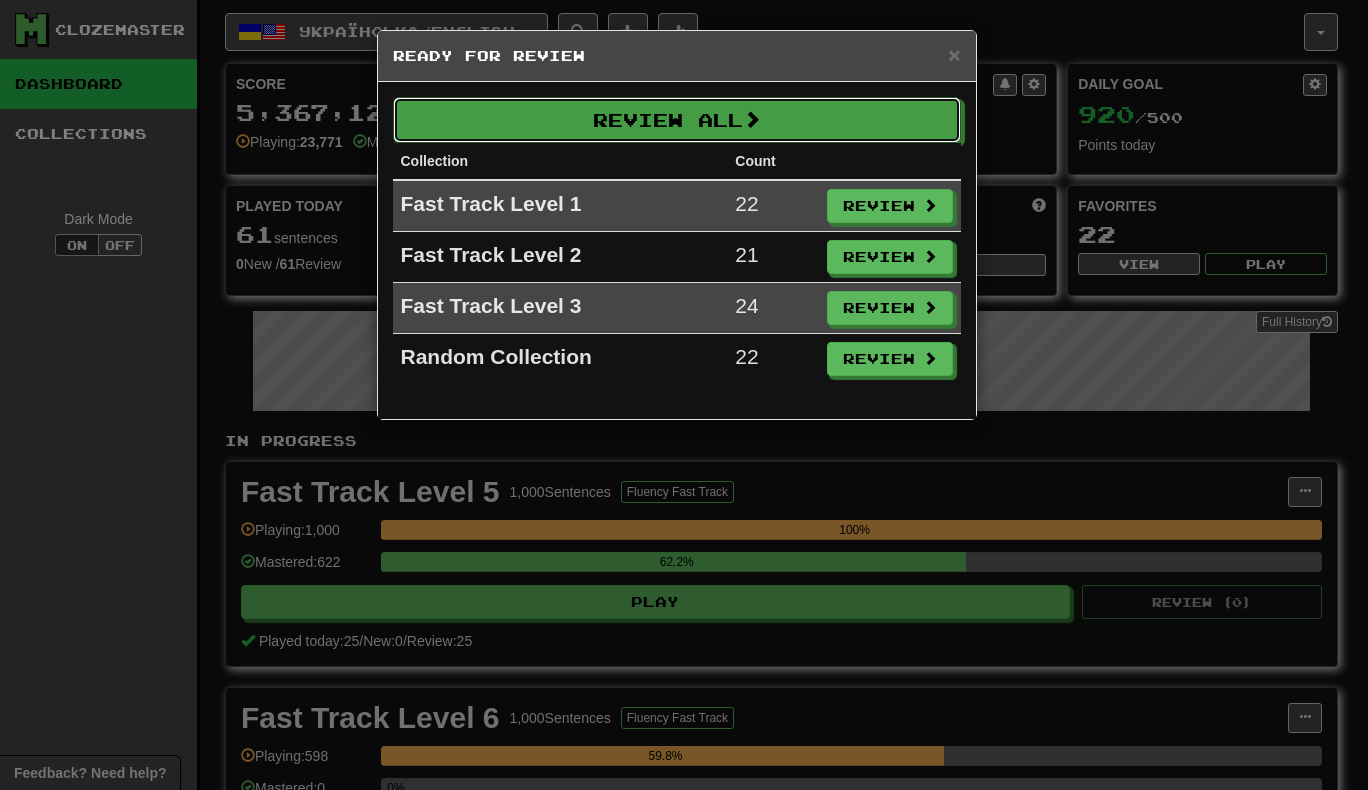 click on "Review All" at bounding box center [677, 120] 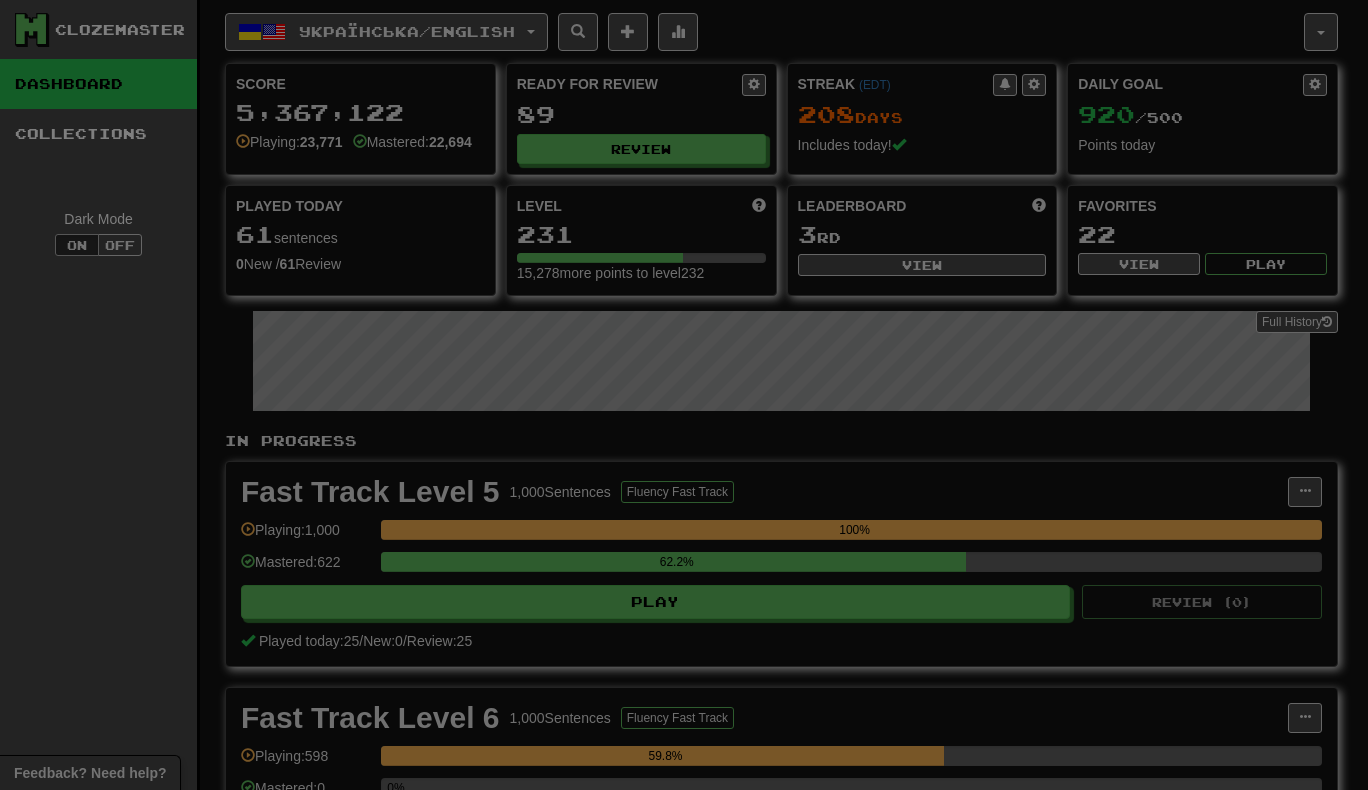 select on "***" 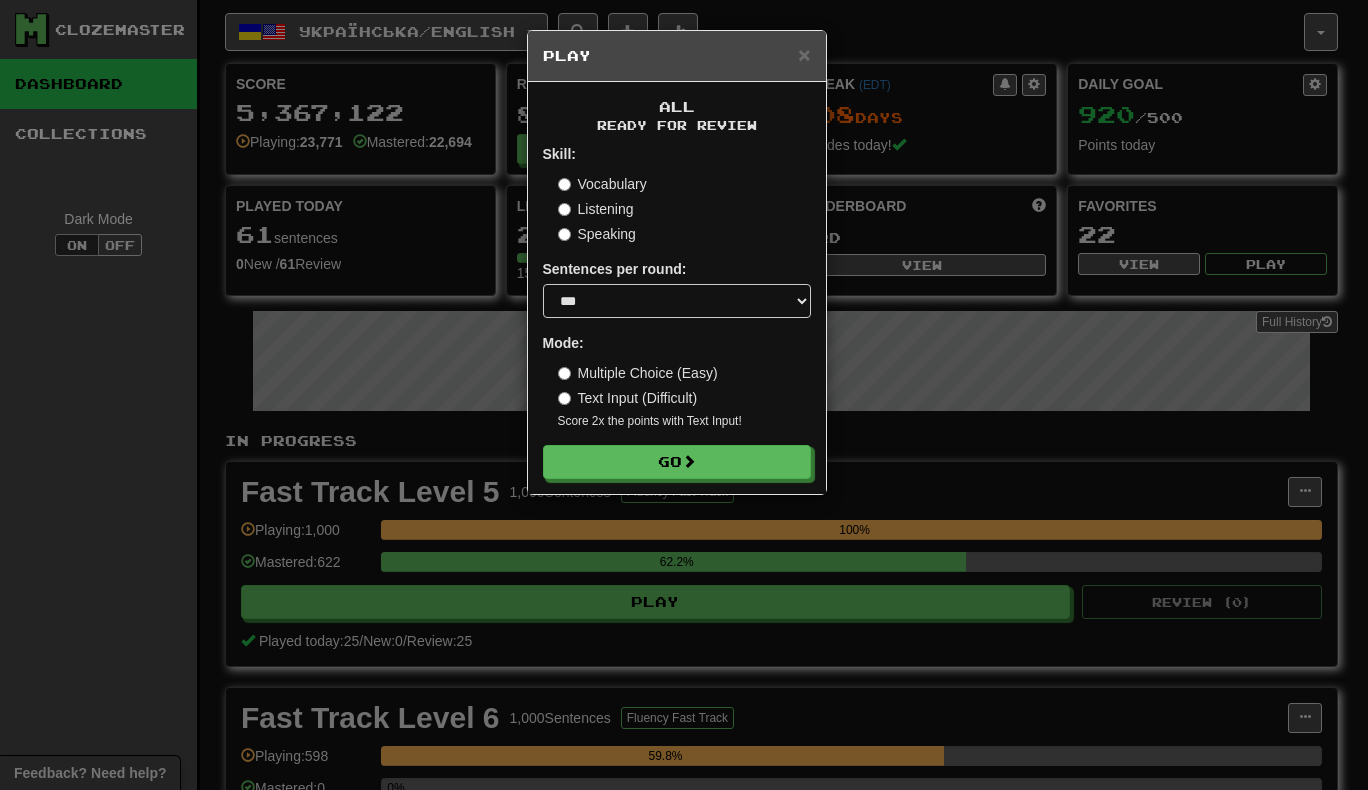 click on "Speaking" at bounding box center [597, 234] 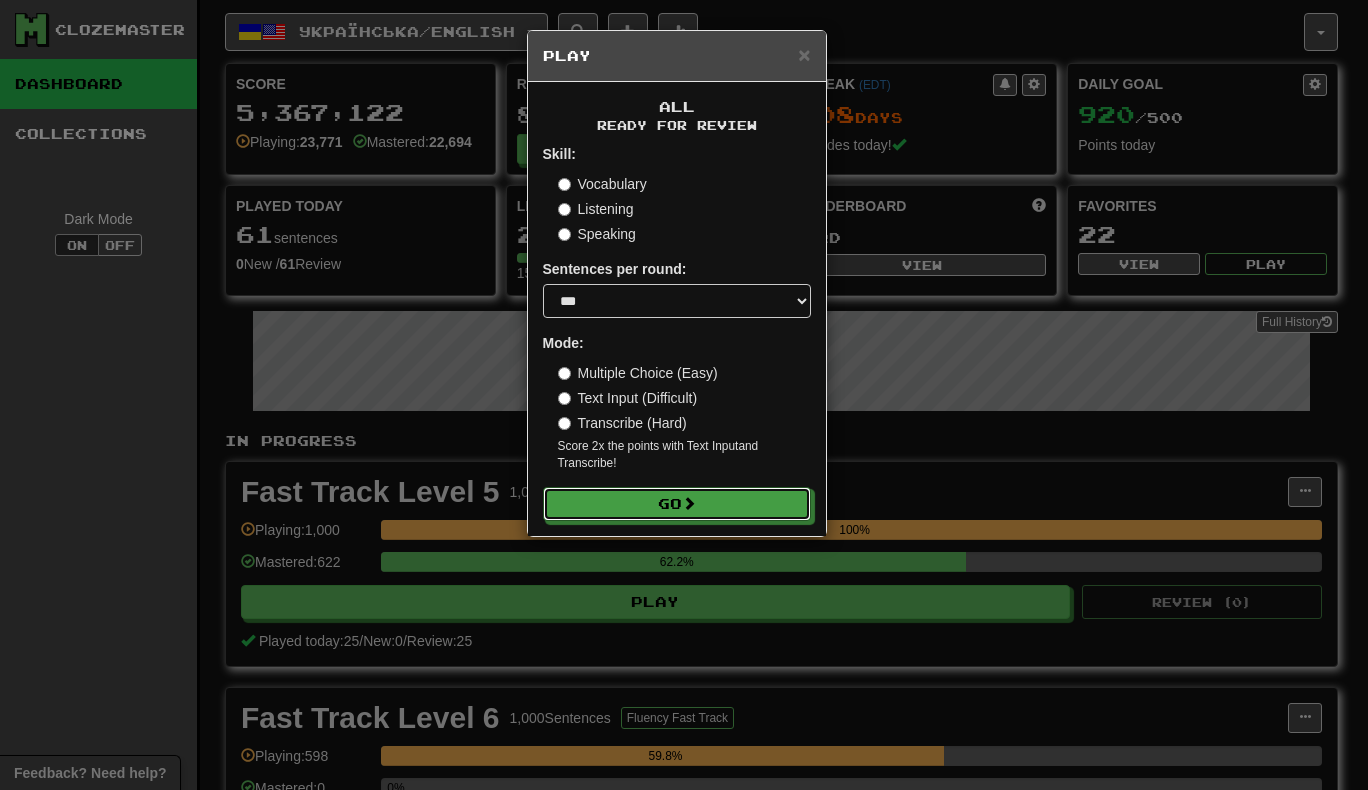 click on "Go" at bounding box center (677, 504) 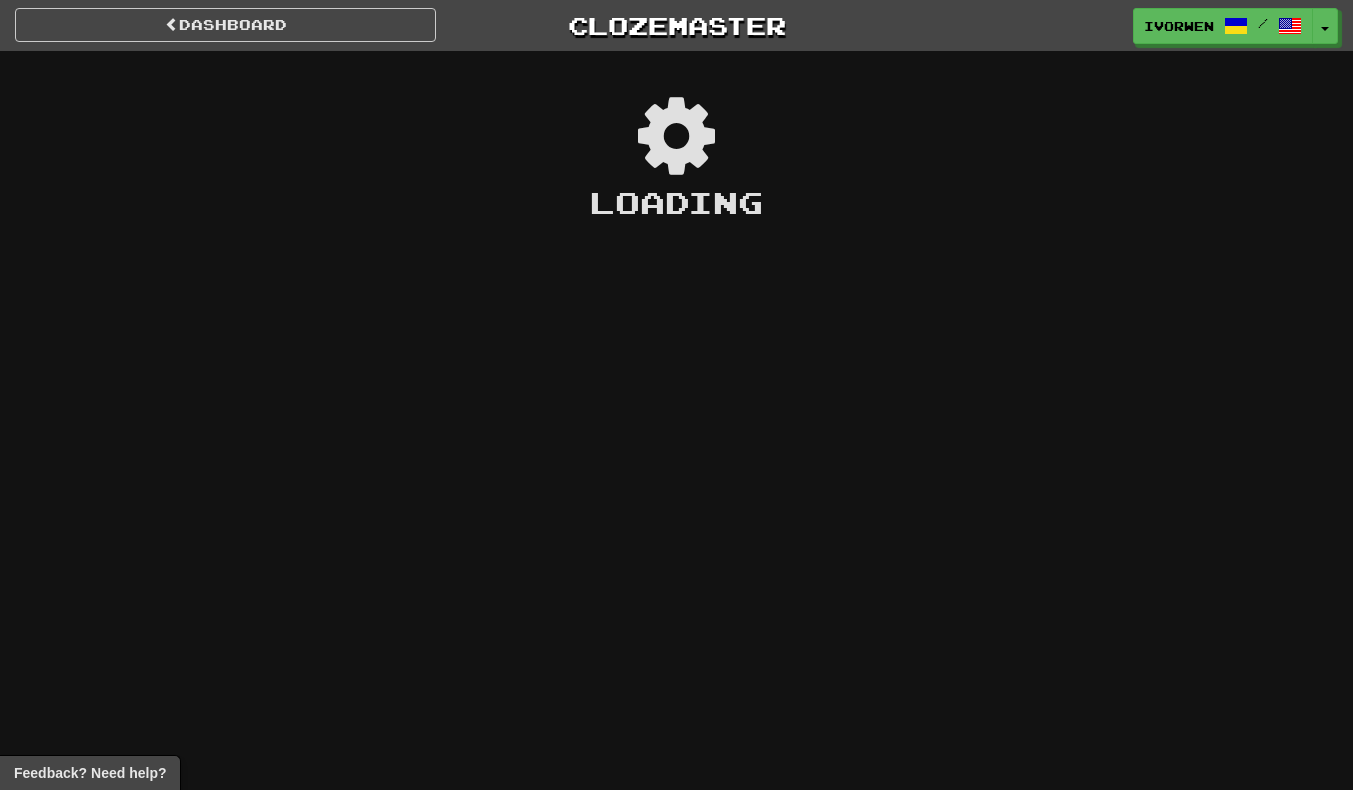 scroll, scrollTop: 0, scrollLeft: 0, axis: both 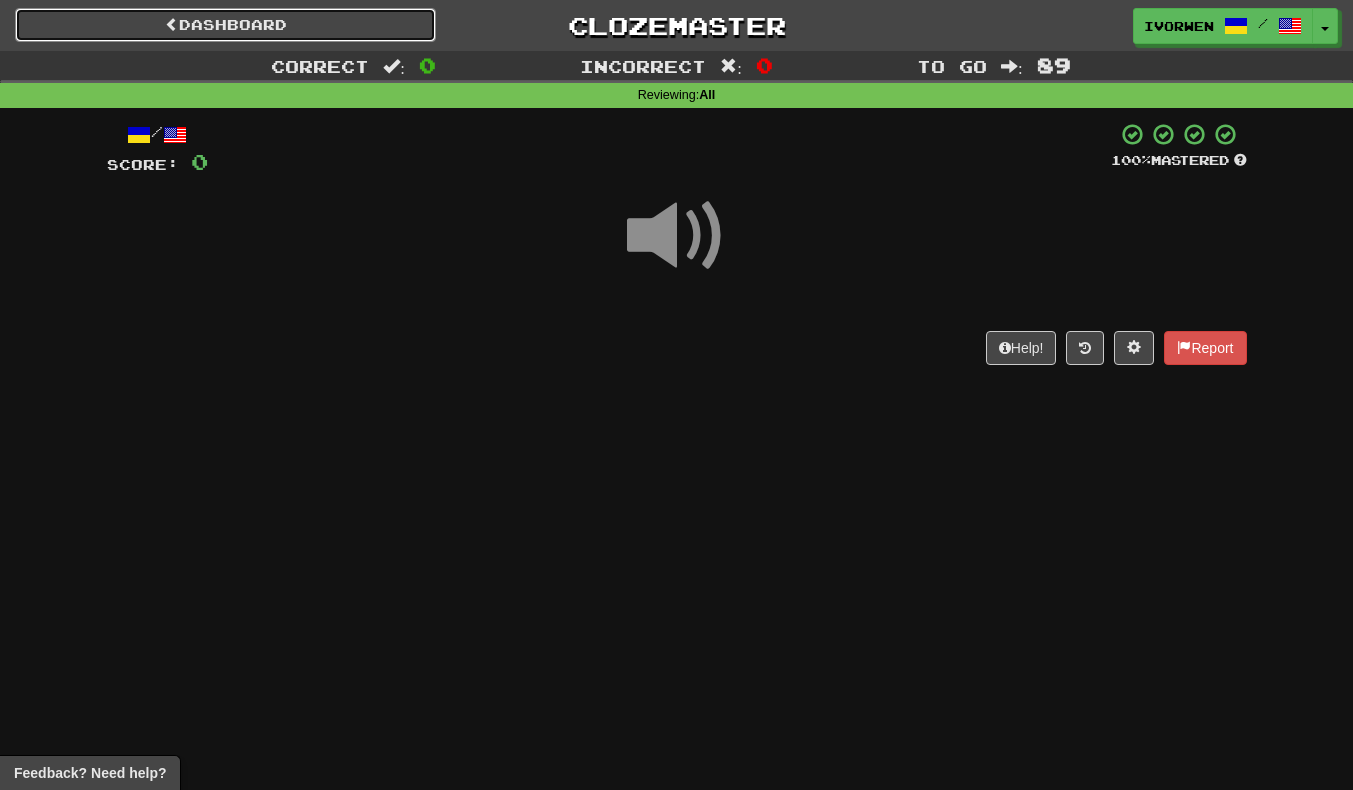 click on "Dashboard" at bounding box center (225, 25) 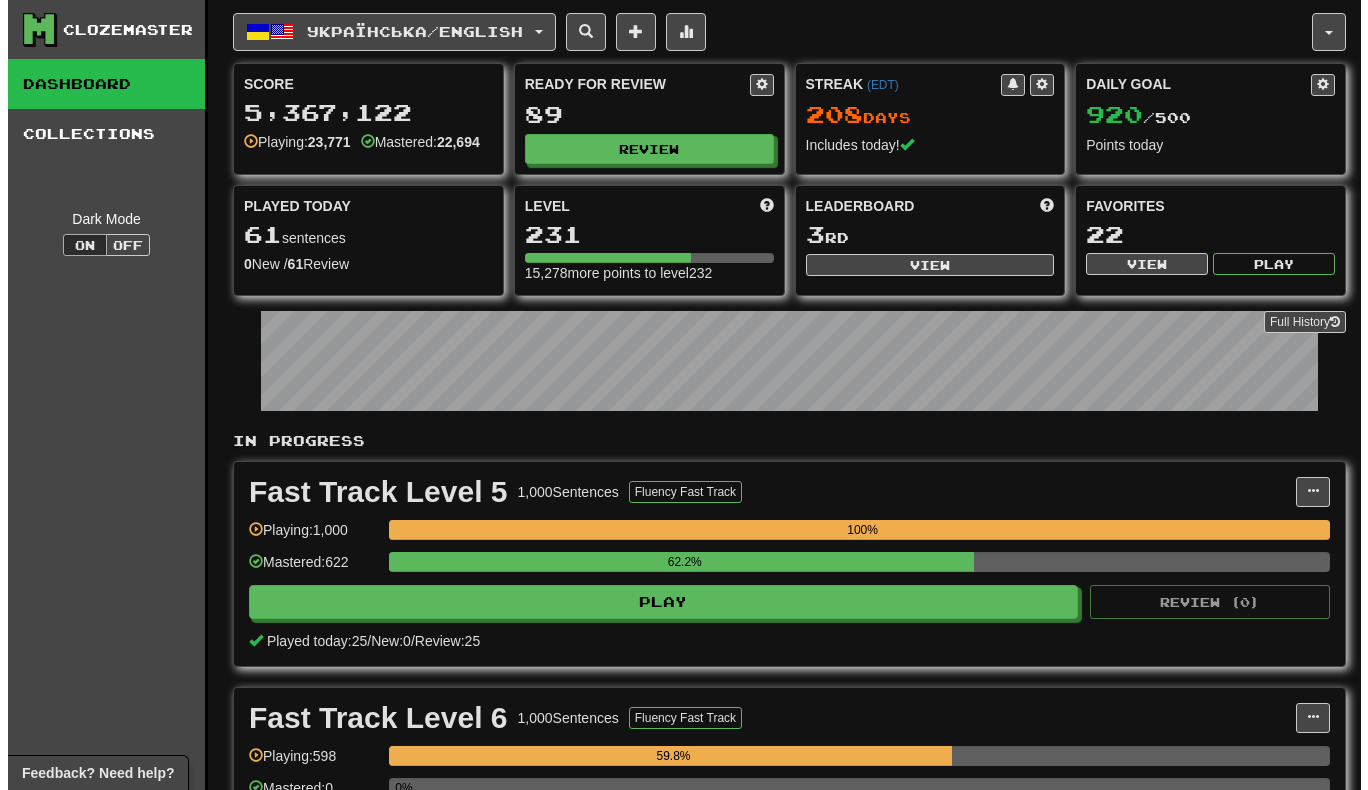 scroll, scrollTop: 0, scrollLeft: 0, axis: both 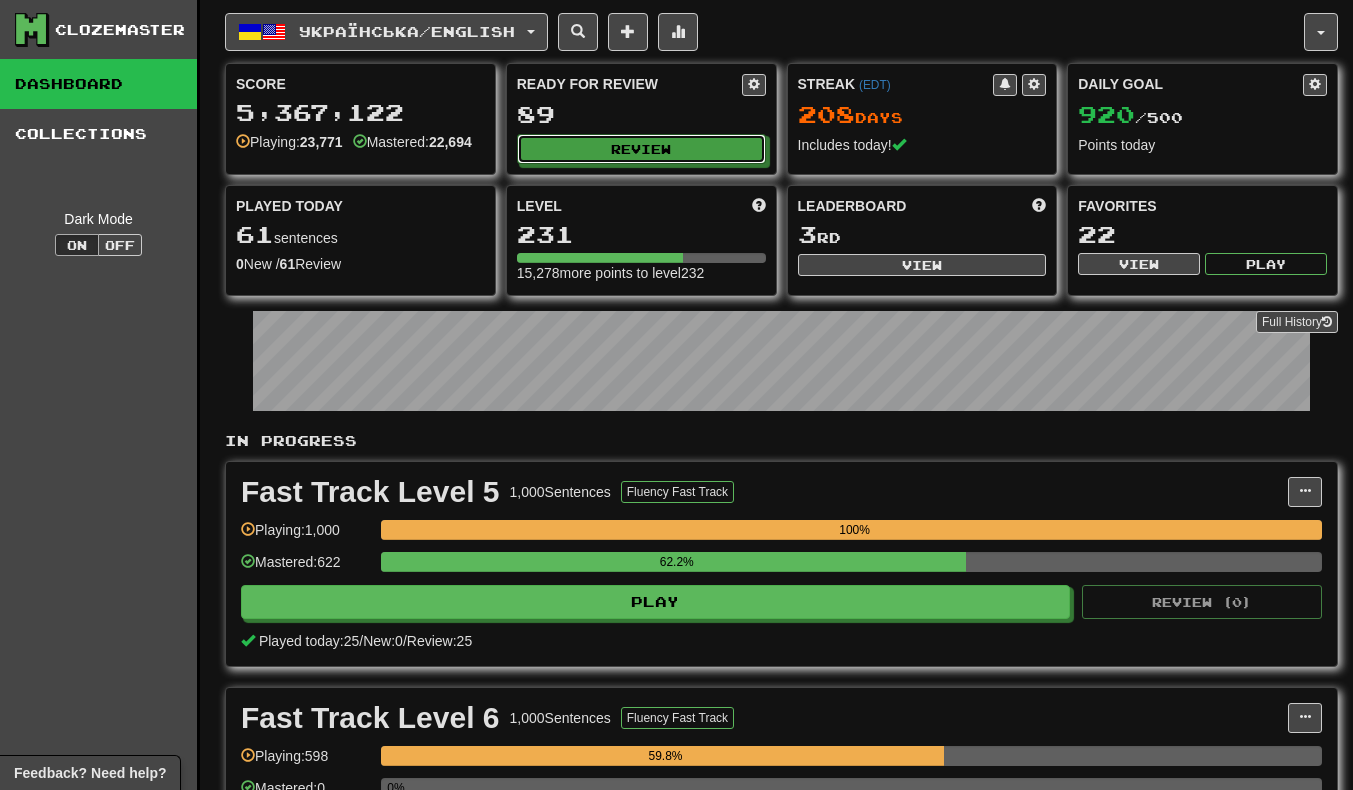 click on "Review" 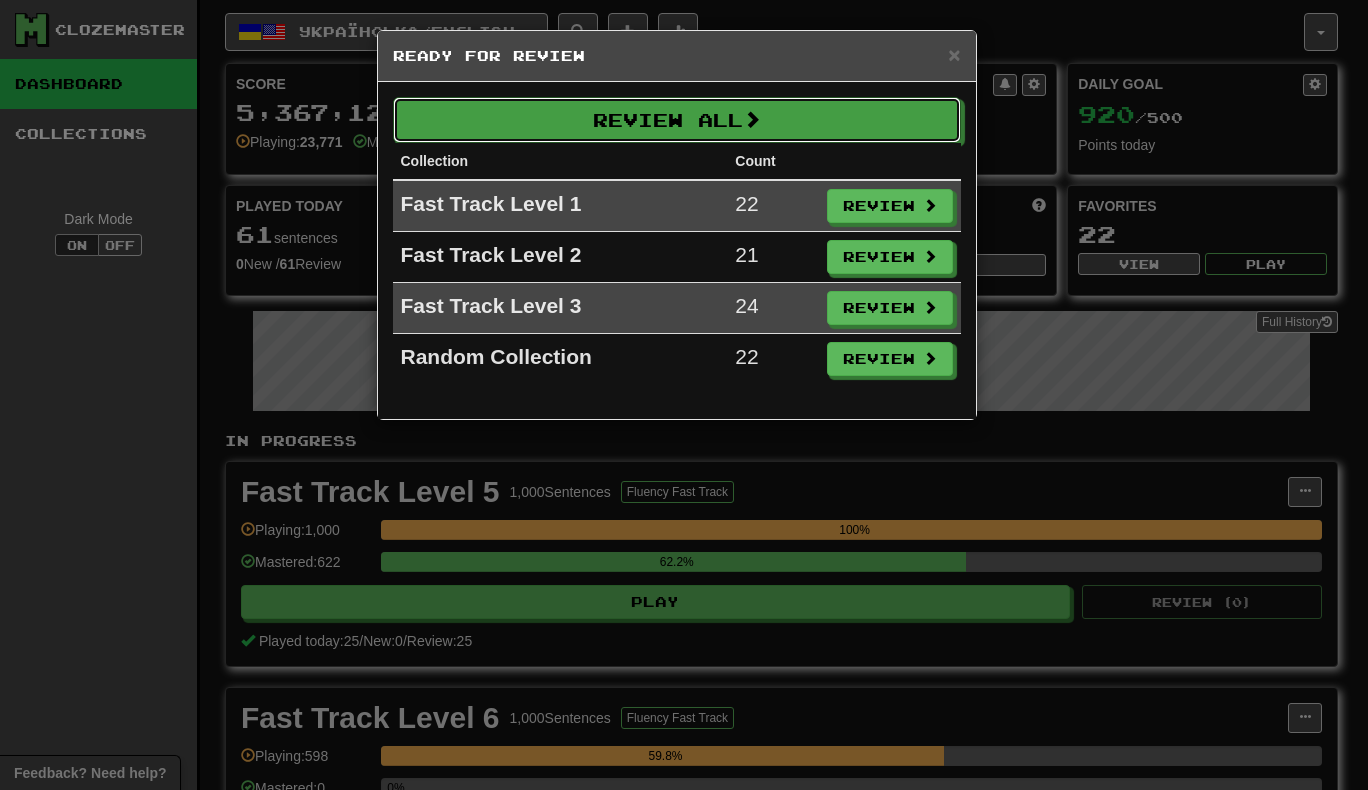 click on "Review All" at bounding box center (677, 120) 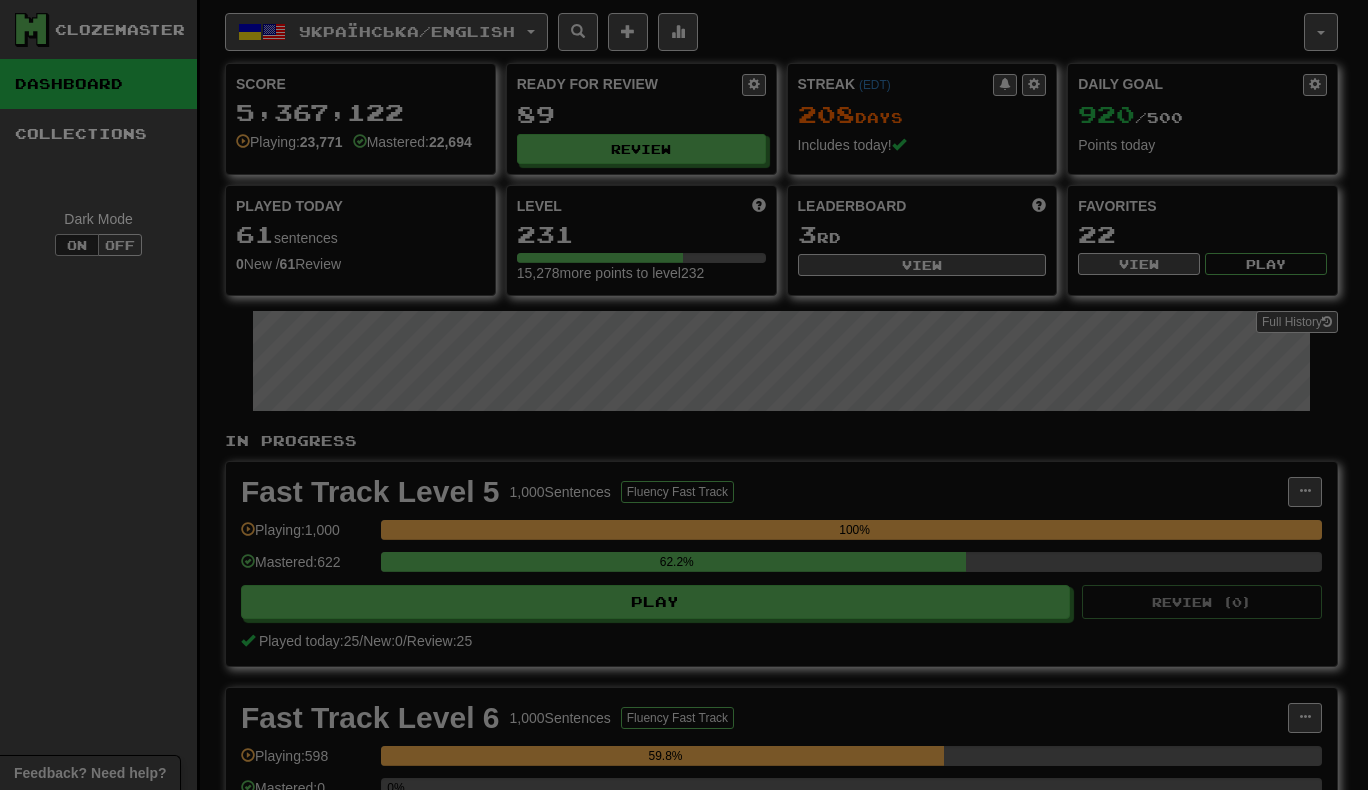 select on "***" 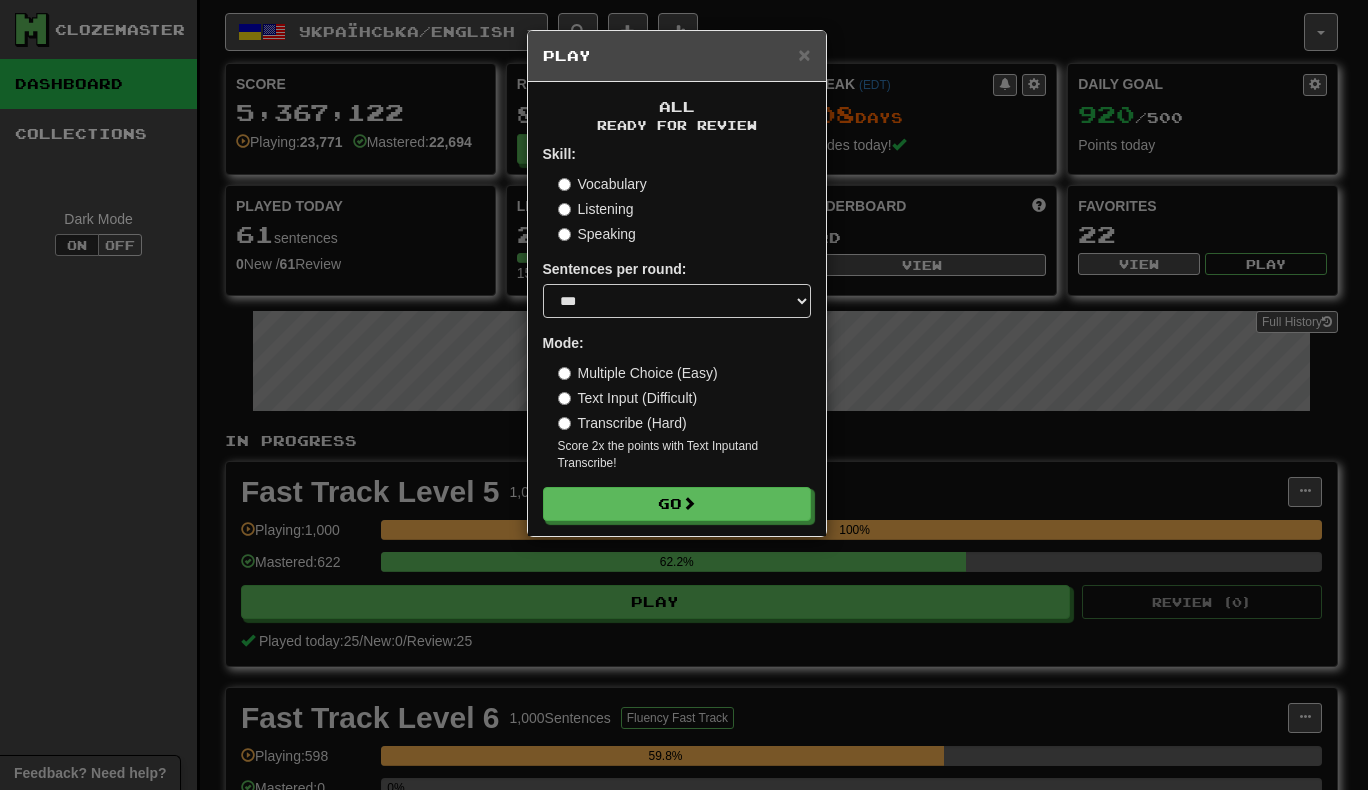 click on "Transcribe (Hard)" at bounding box center [622, 423] 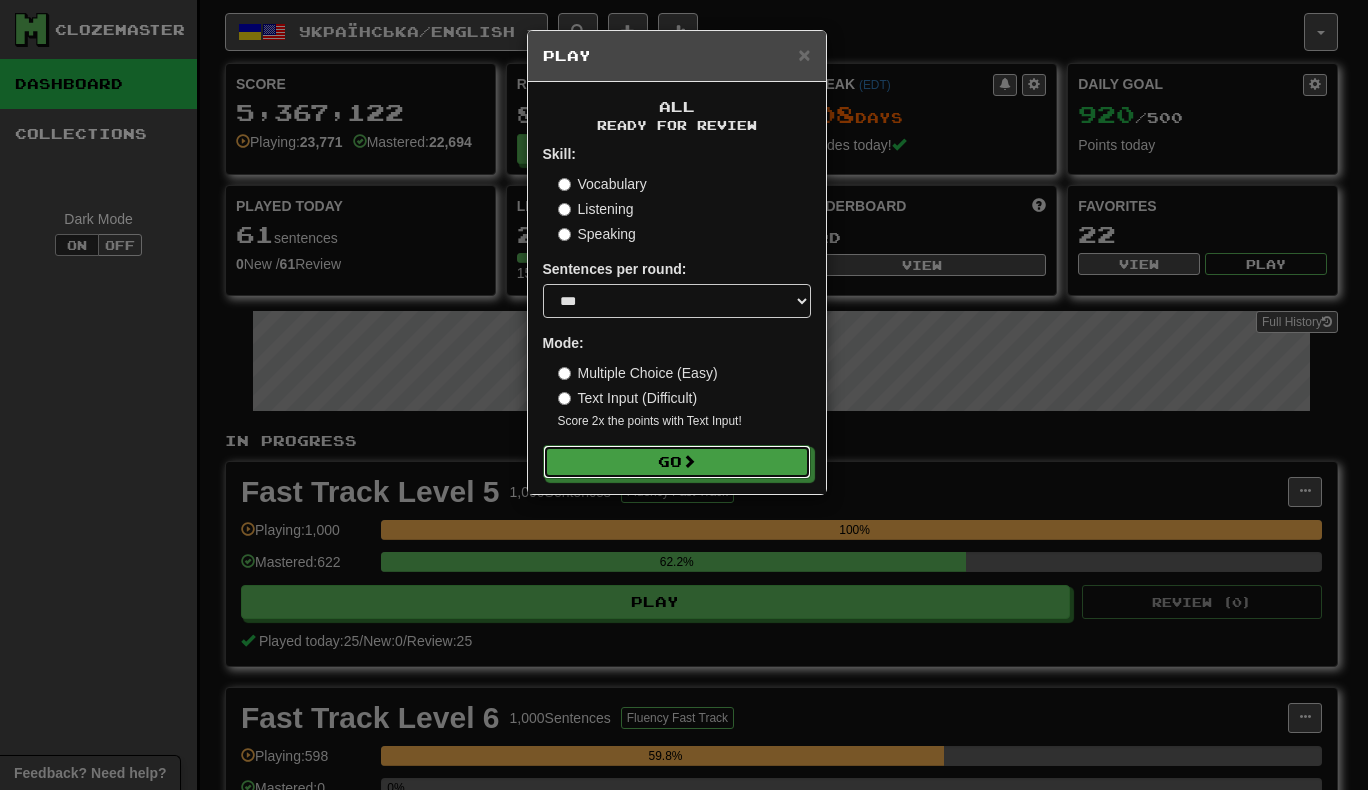 click on "Go" at bounding box center [677, 462] 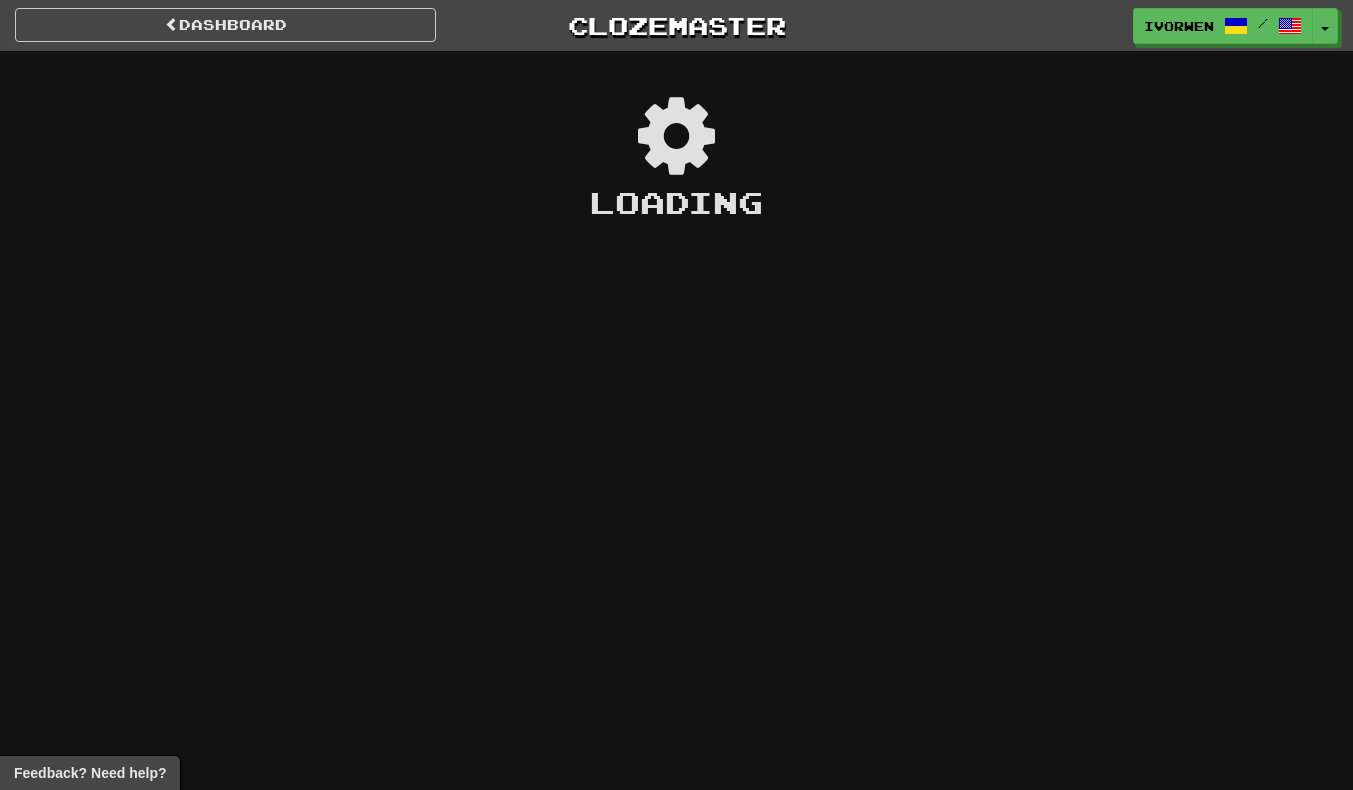 scroll, scrollTop: 0, scrollLeft: 0, axis: both 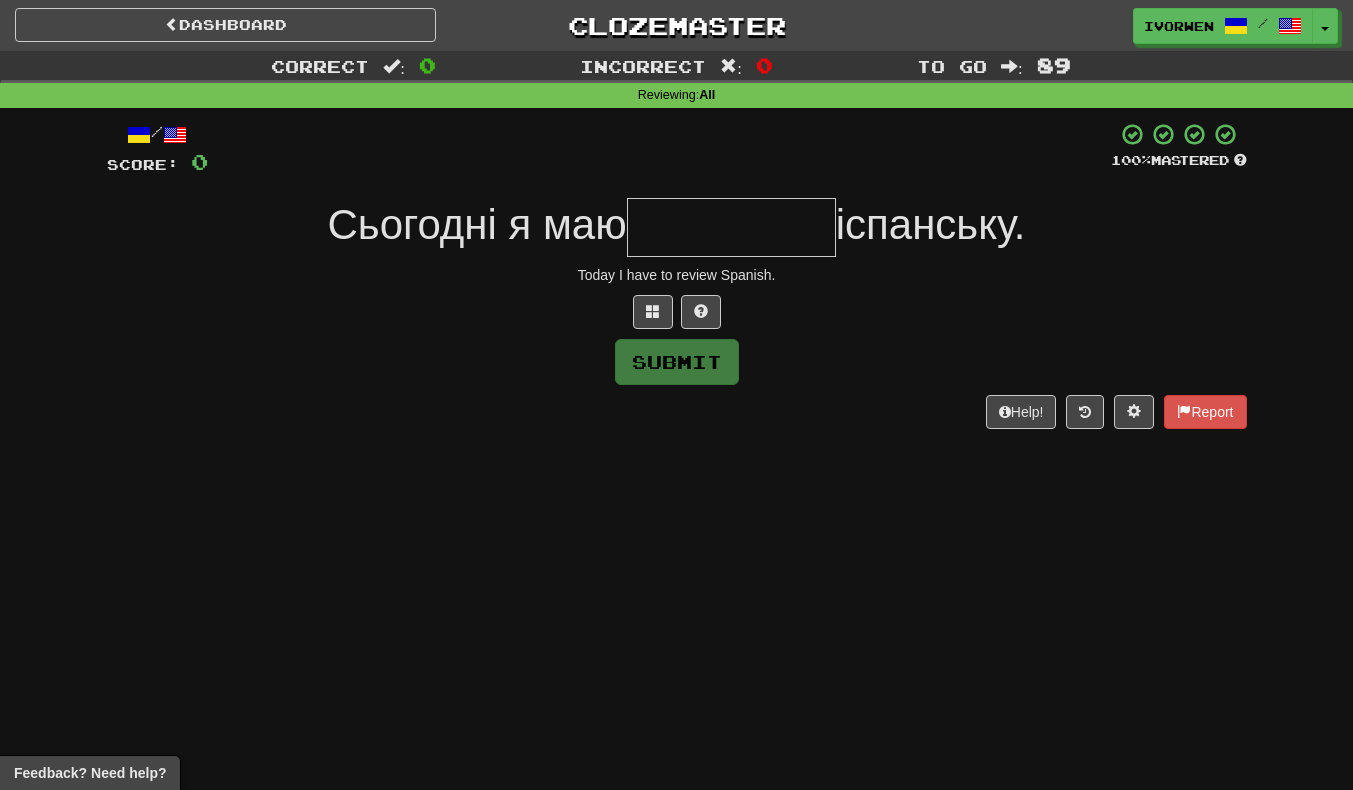 click at bounding box center (731, 227) 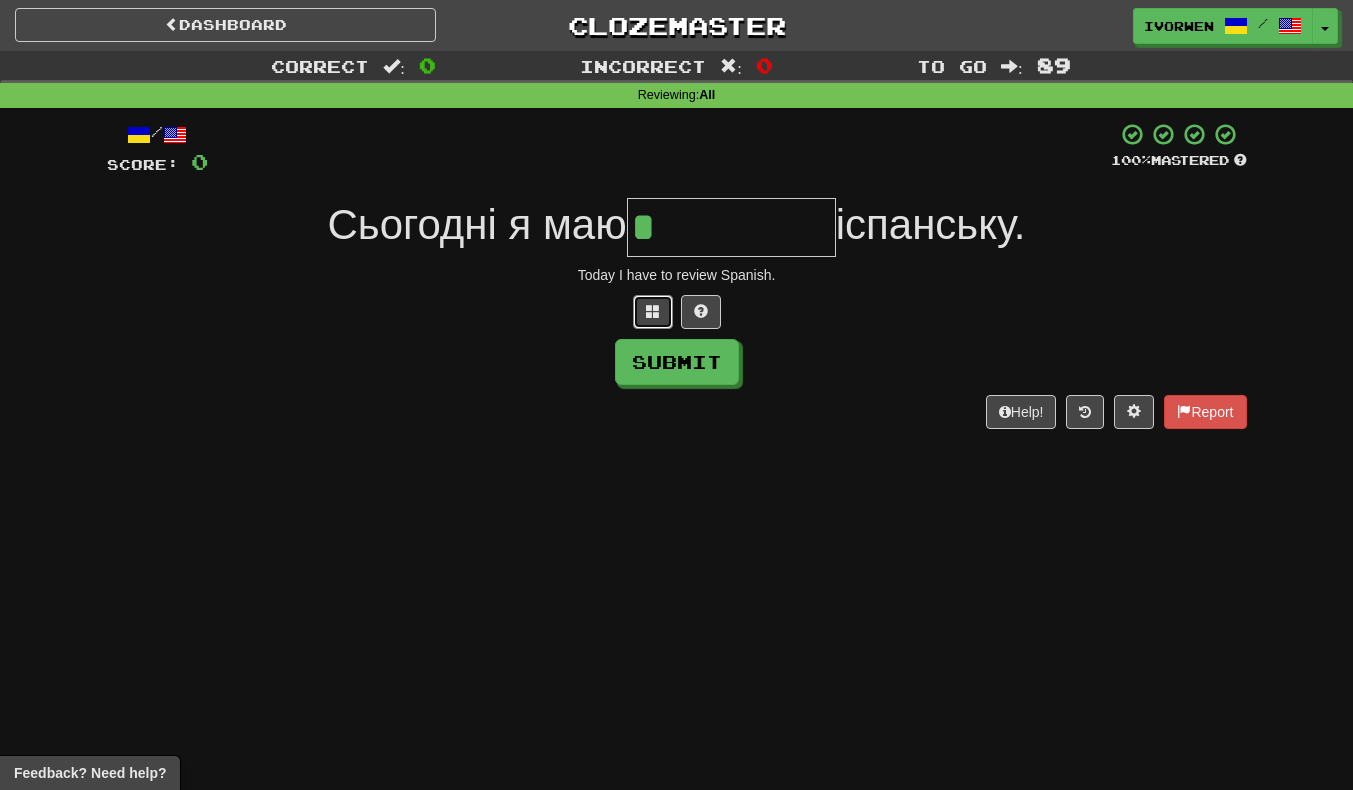 click at bounding box center (653, 311) 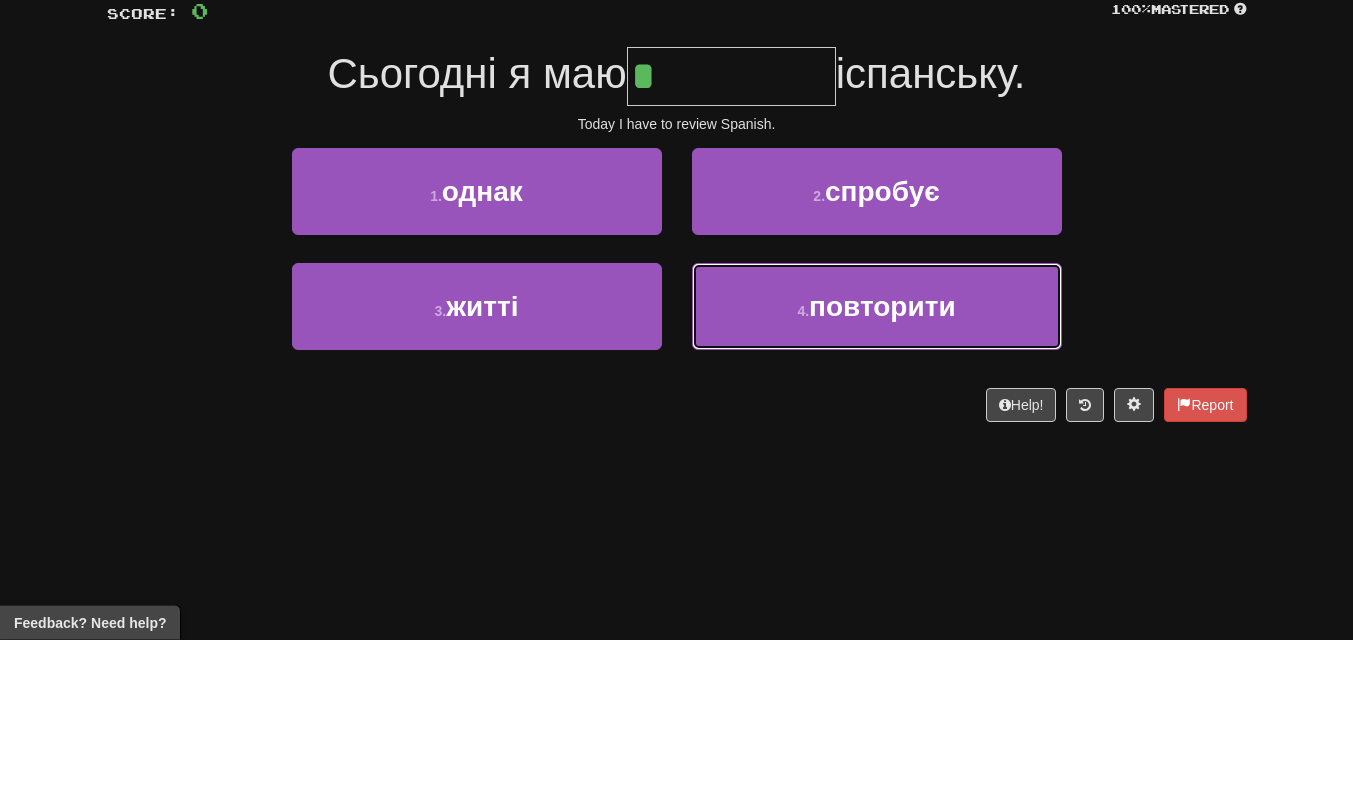 click on "4 .  повторити" at bounding box center (877, 457) 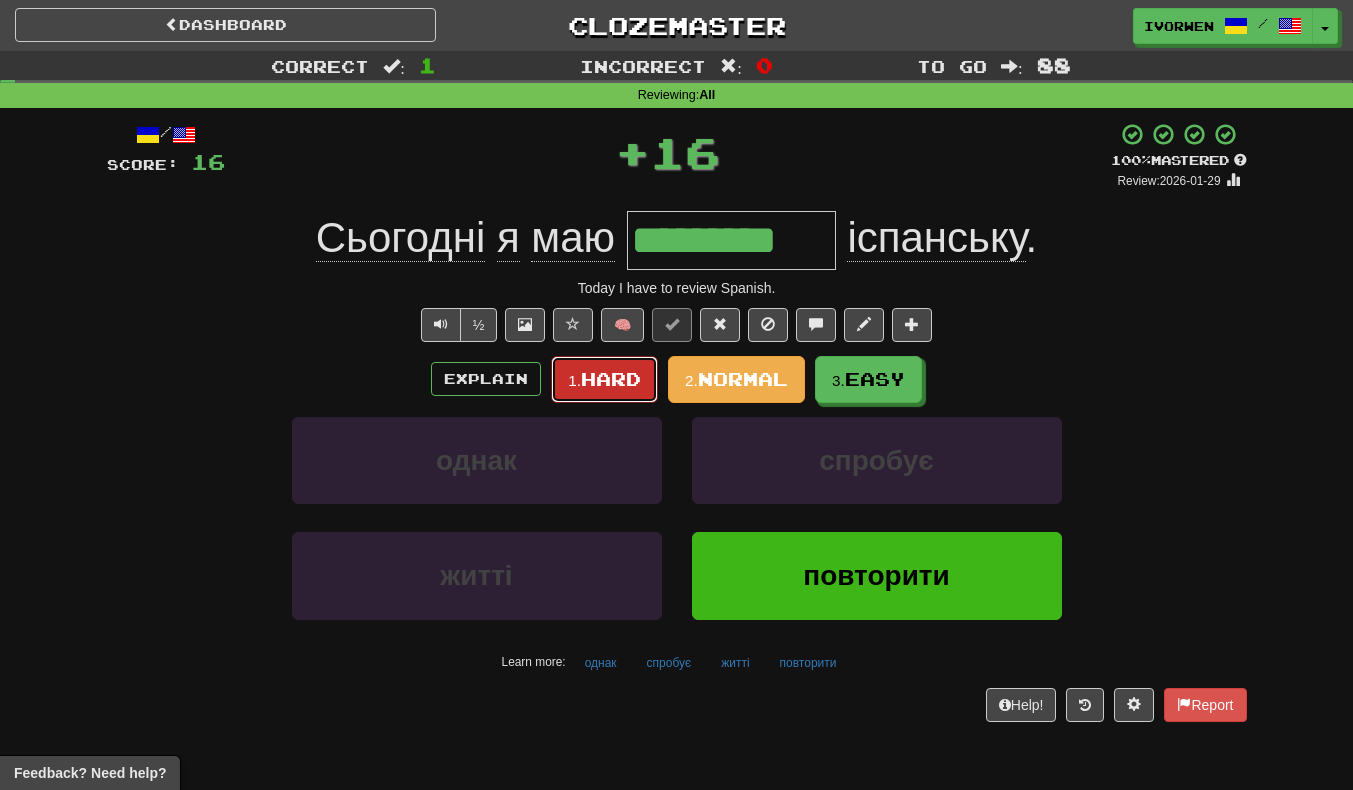 click on "1.  Hard" at bounding box center (604, 379) 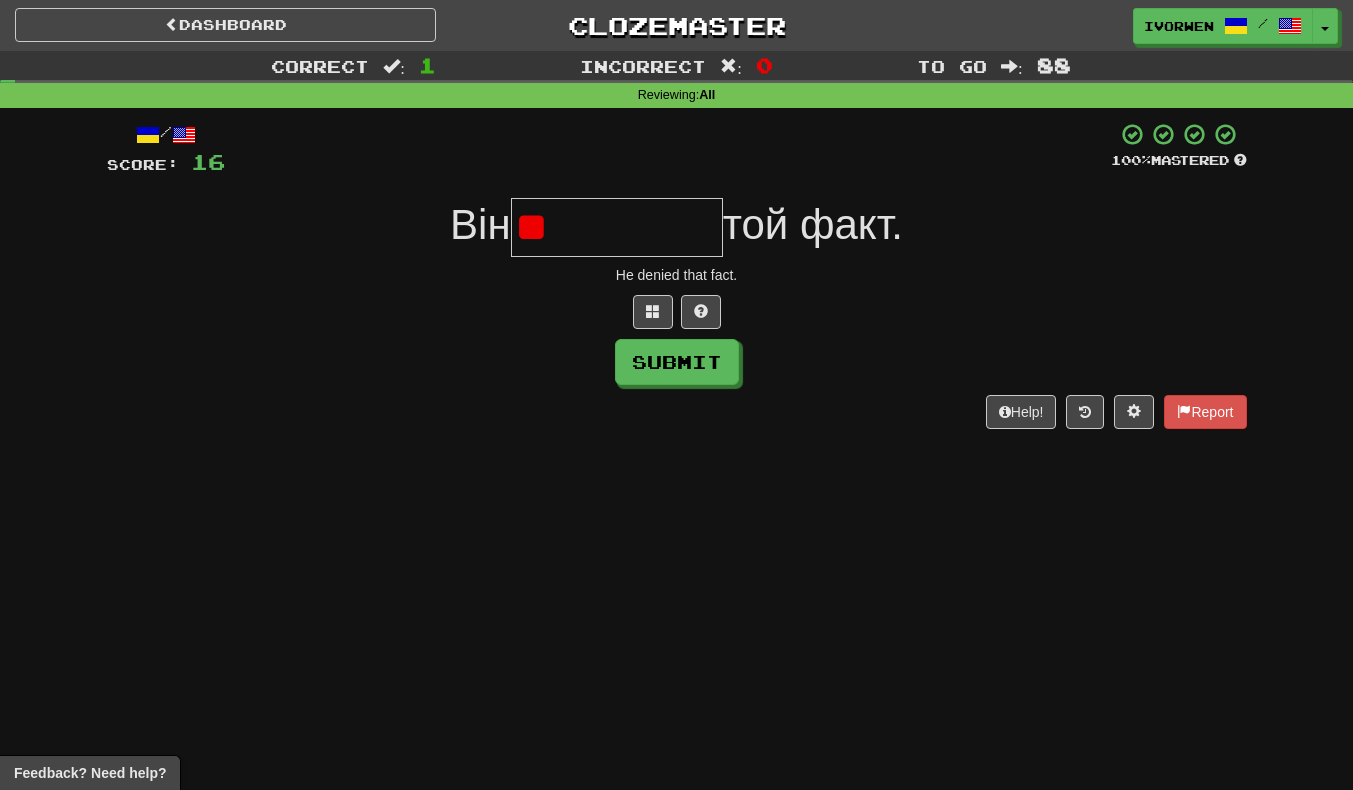 type on "*" 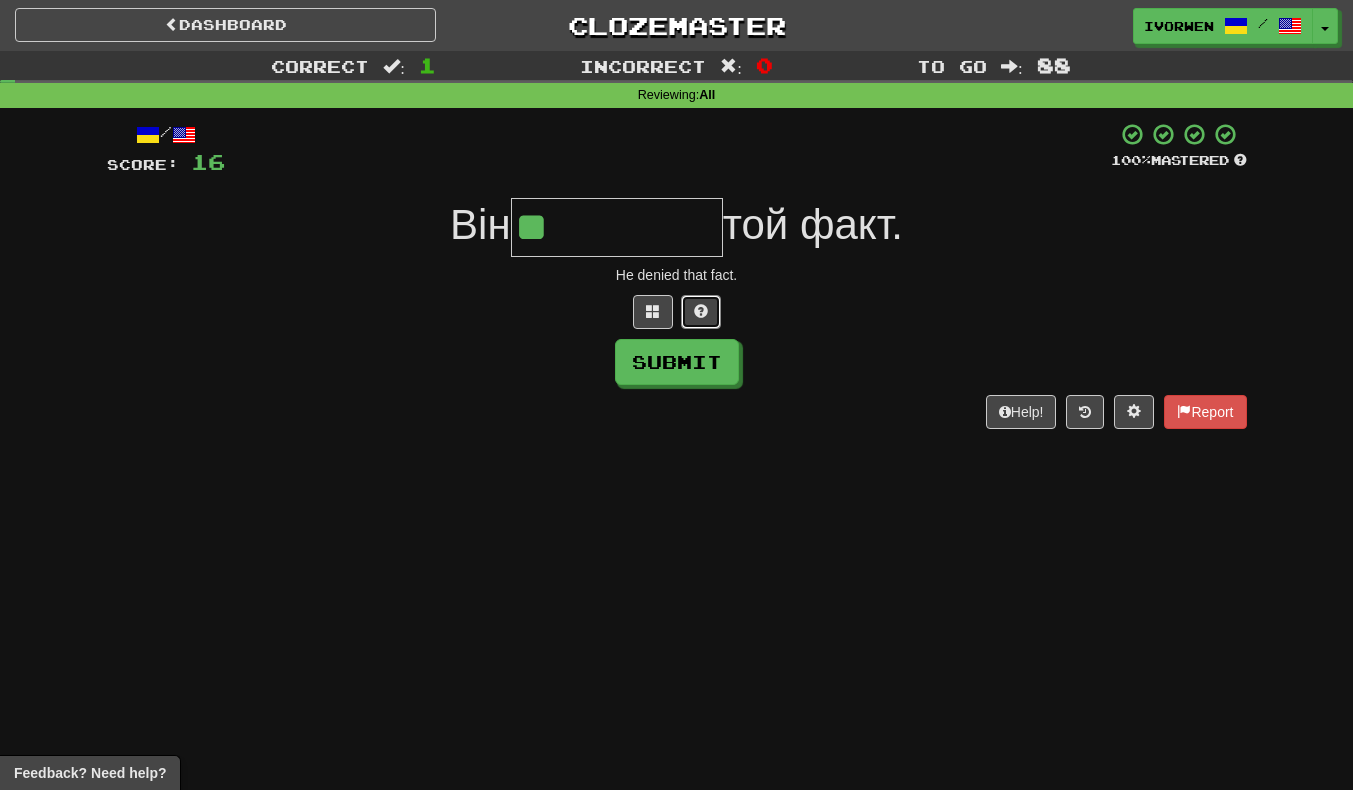 click at bounding box center [701, 312] 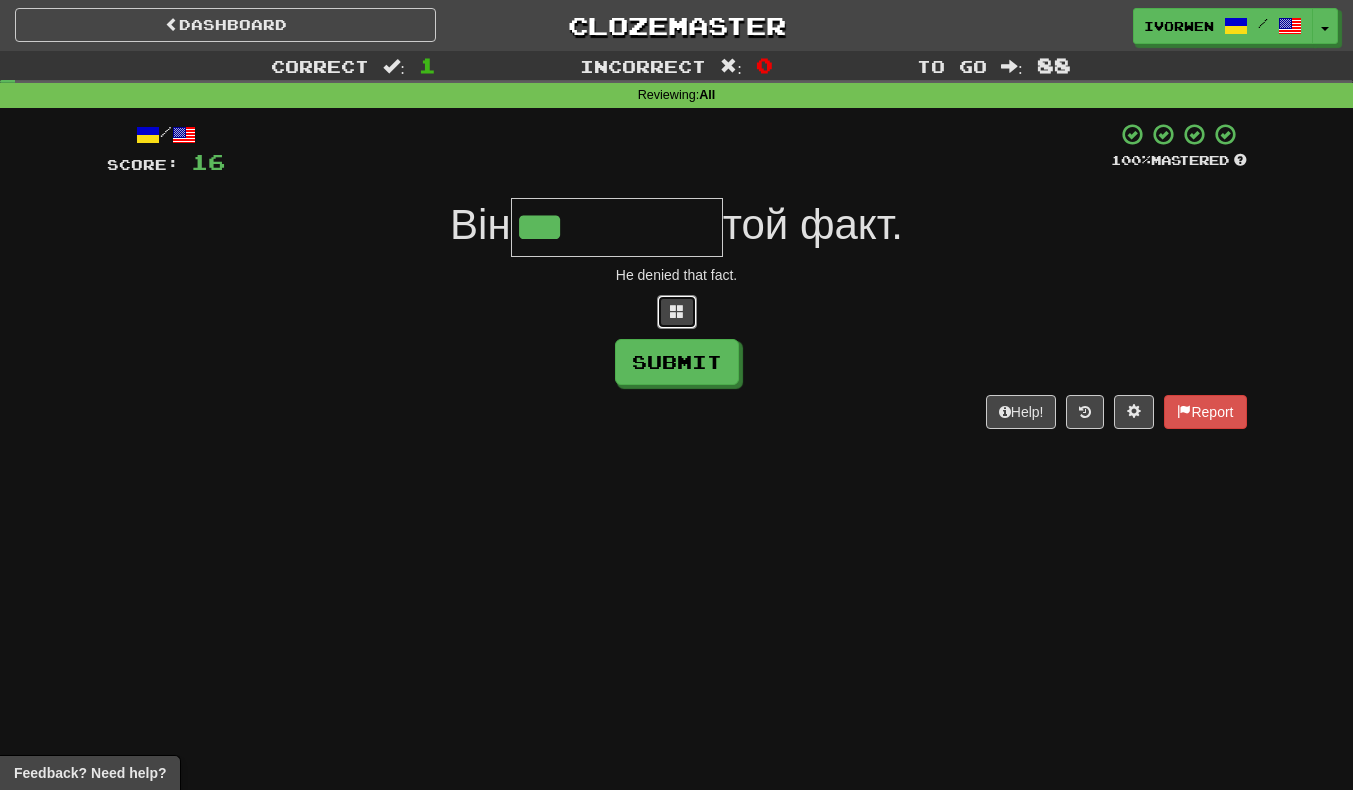 click at bounding box center (677, 312) 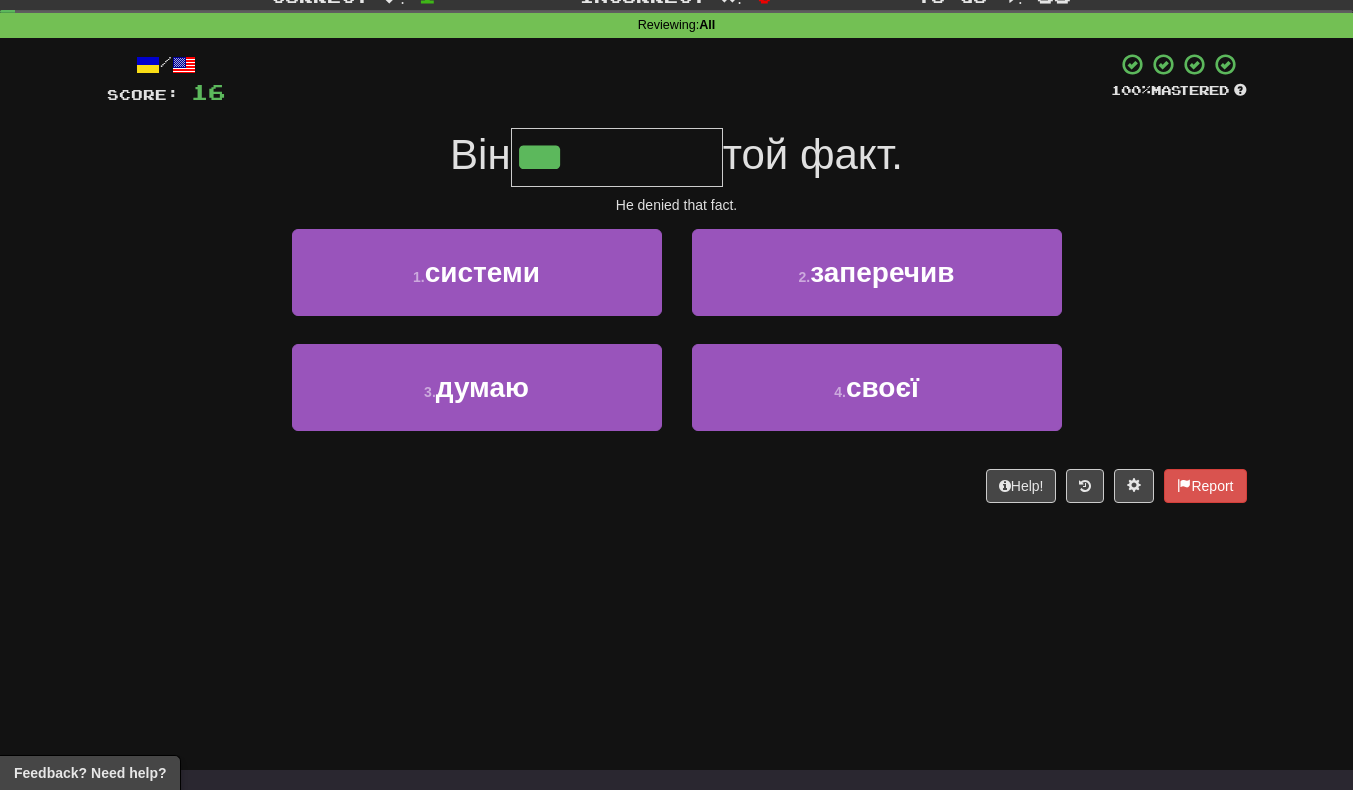 scroll, scrollTop: 69, scrollLeft: 0, axis: vertical 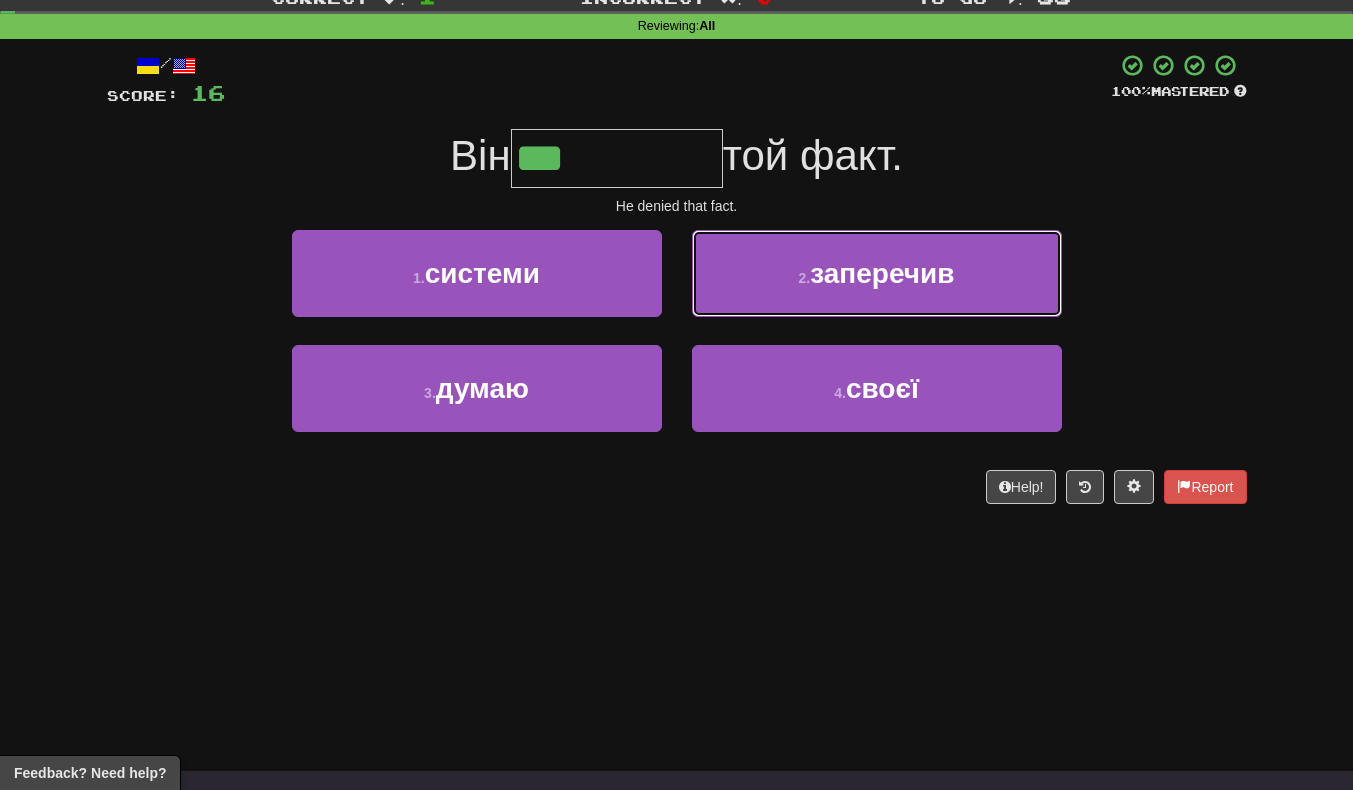 click on "2 .  заперечив" at bounding box center (877, 273) 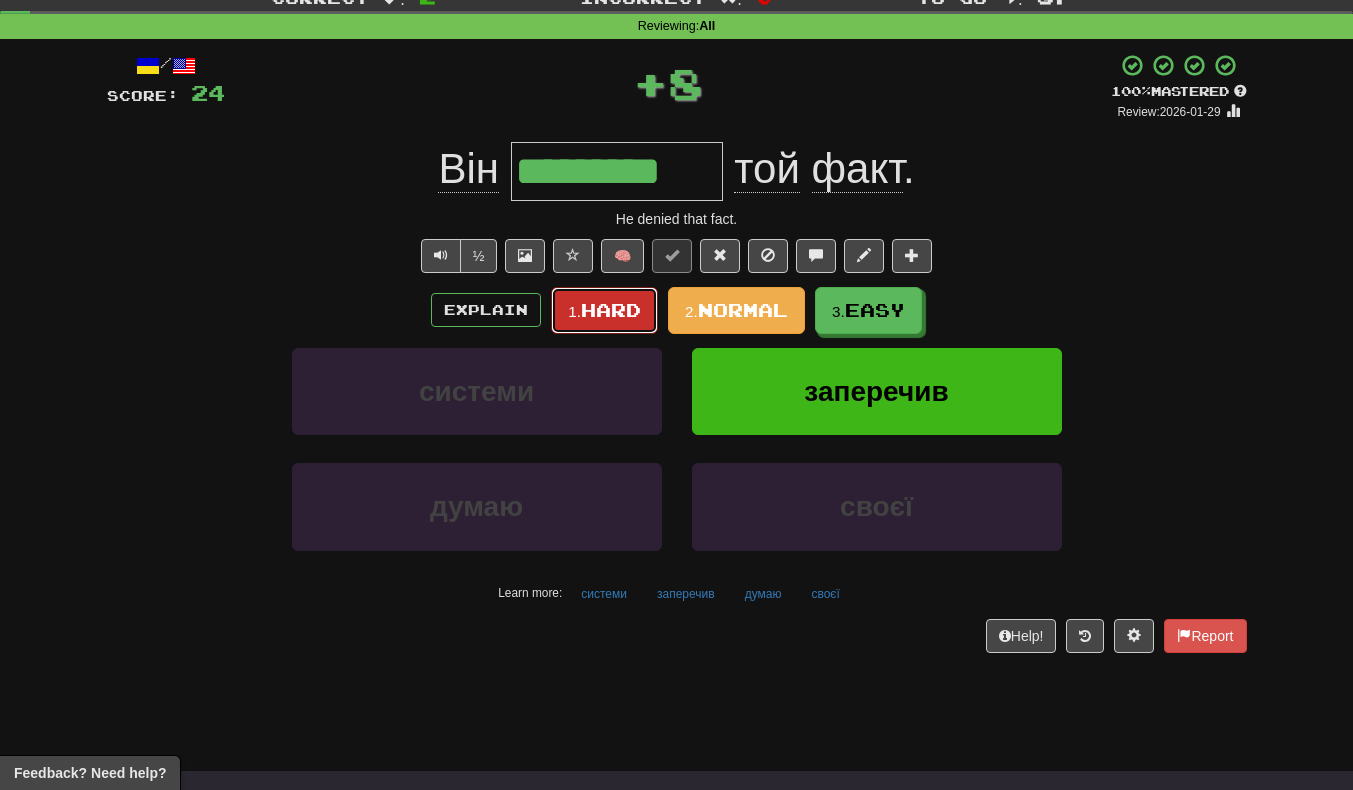click on "Hard" at bounding box center [611, 310] 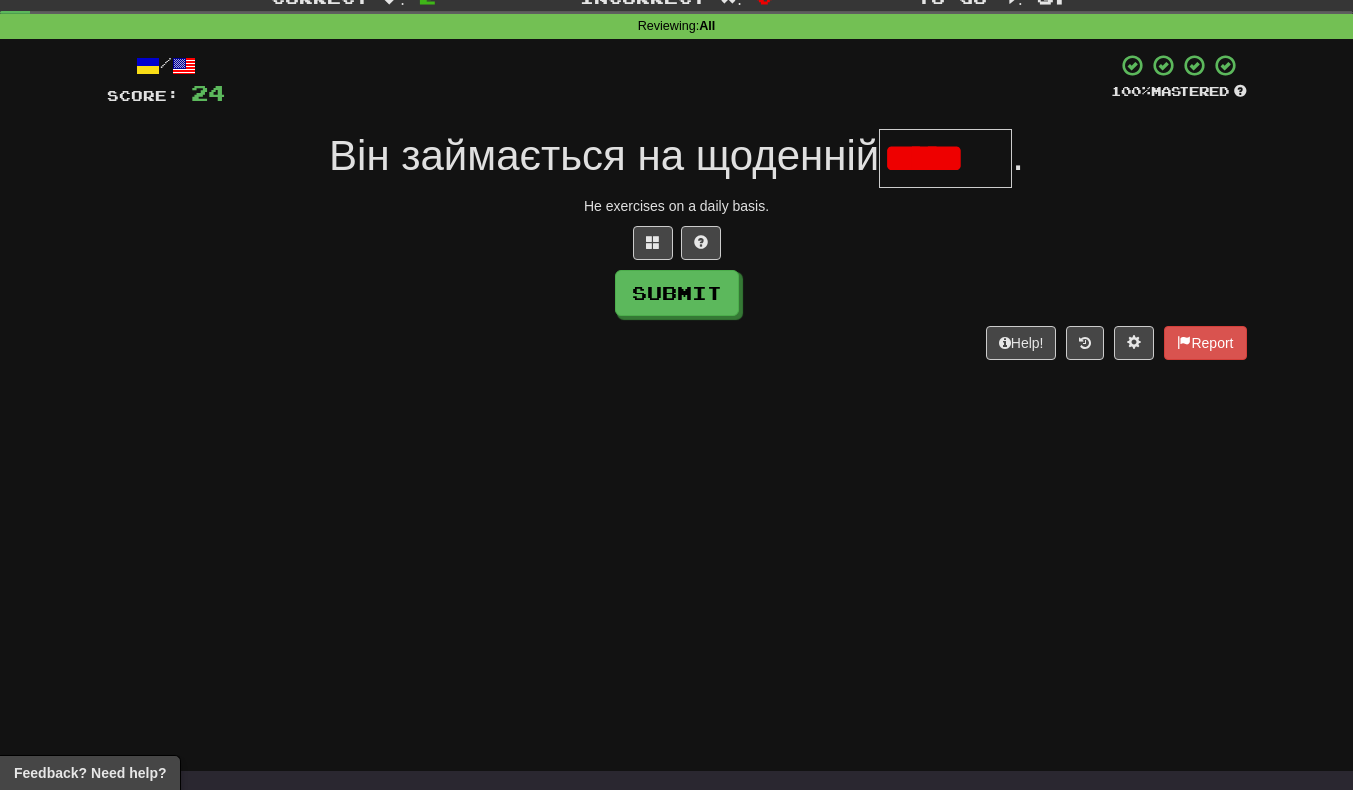 scroll, scrollTop: 0, scrollLeft: 0, axis: both 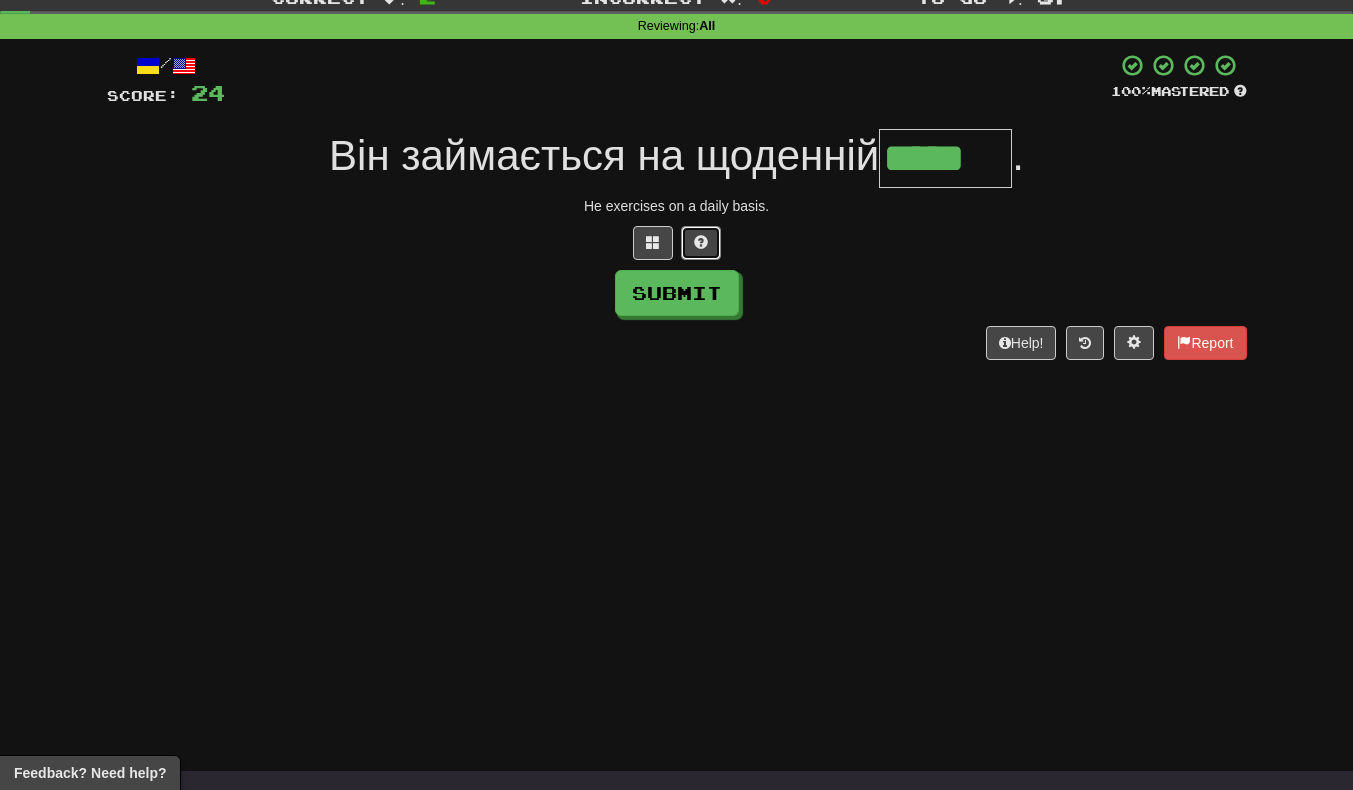click at bounding box center (701, 242) 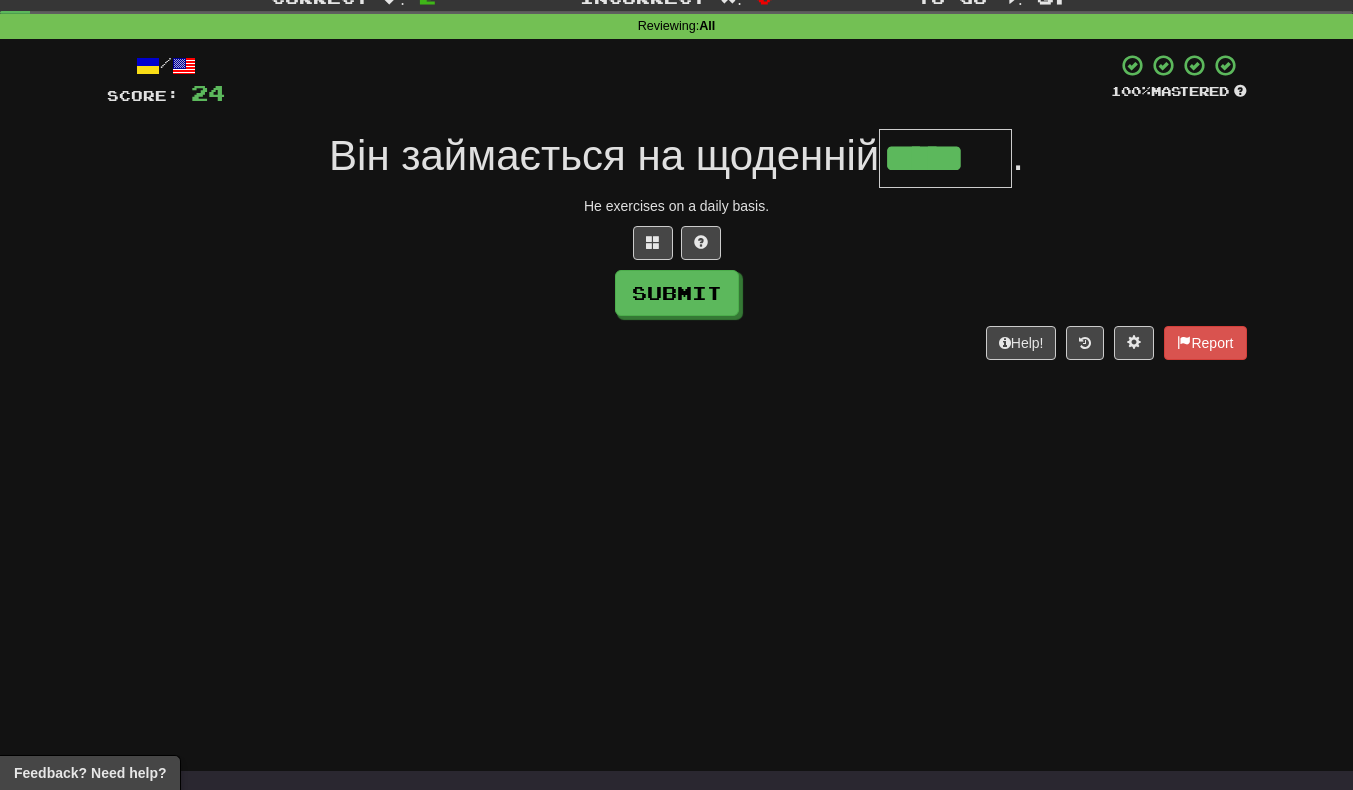 type on "******" 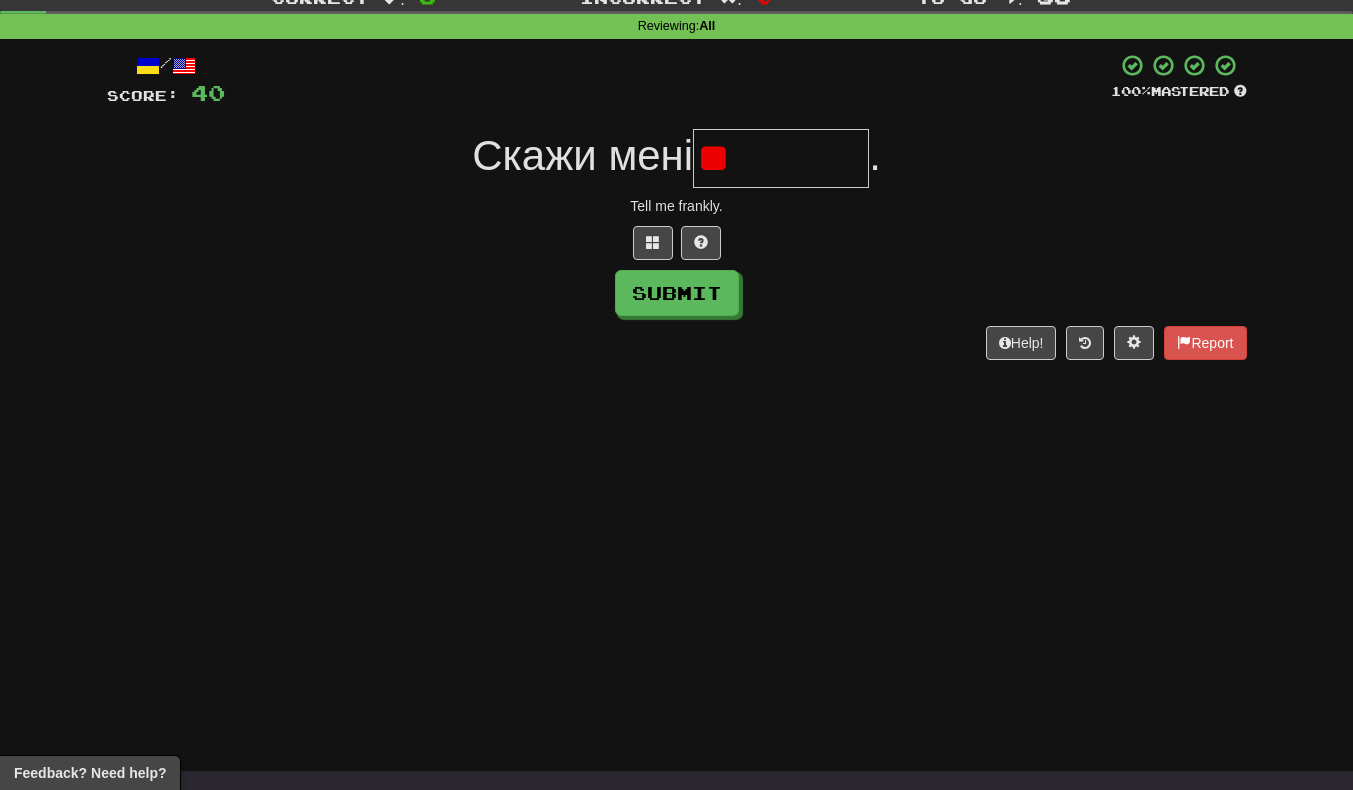 type on "*" 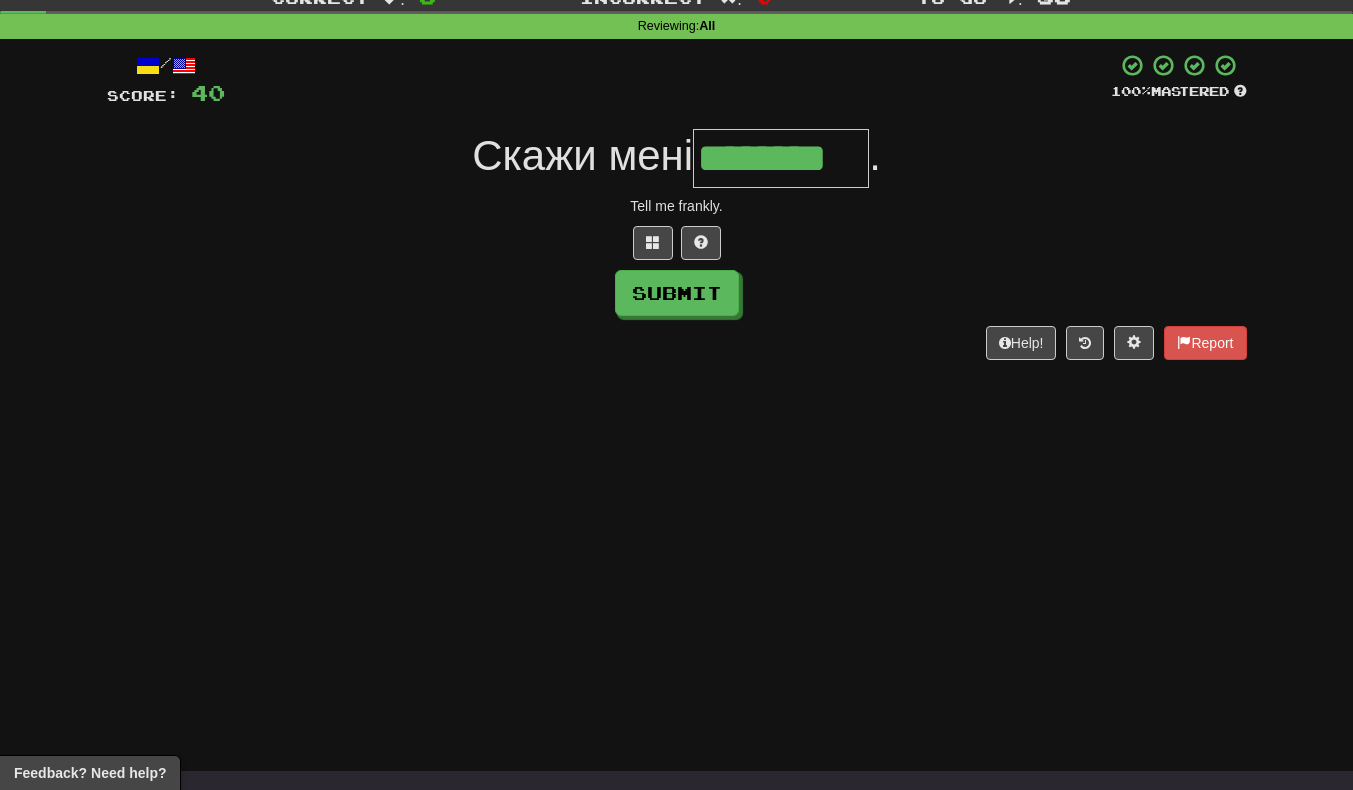 scroll, scrollTop: 0, scrollLeft: 3, axis: horizontal 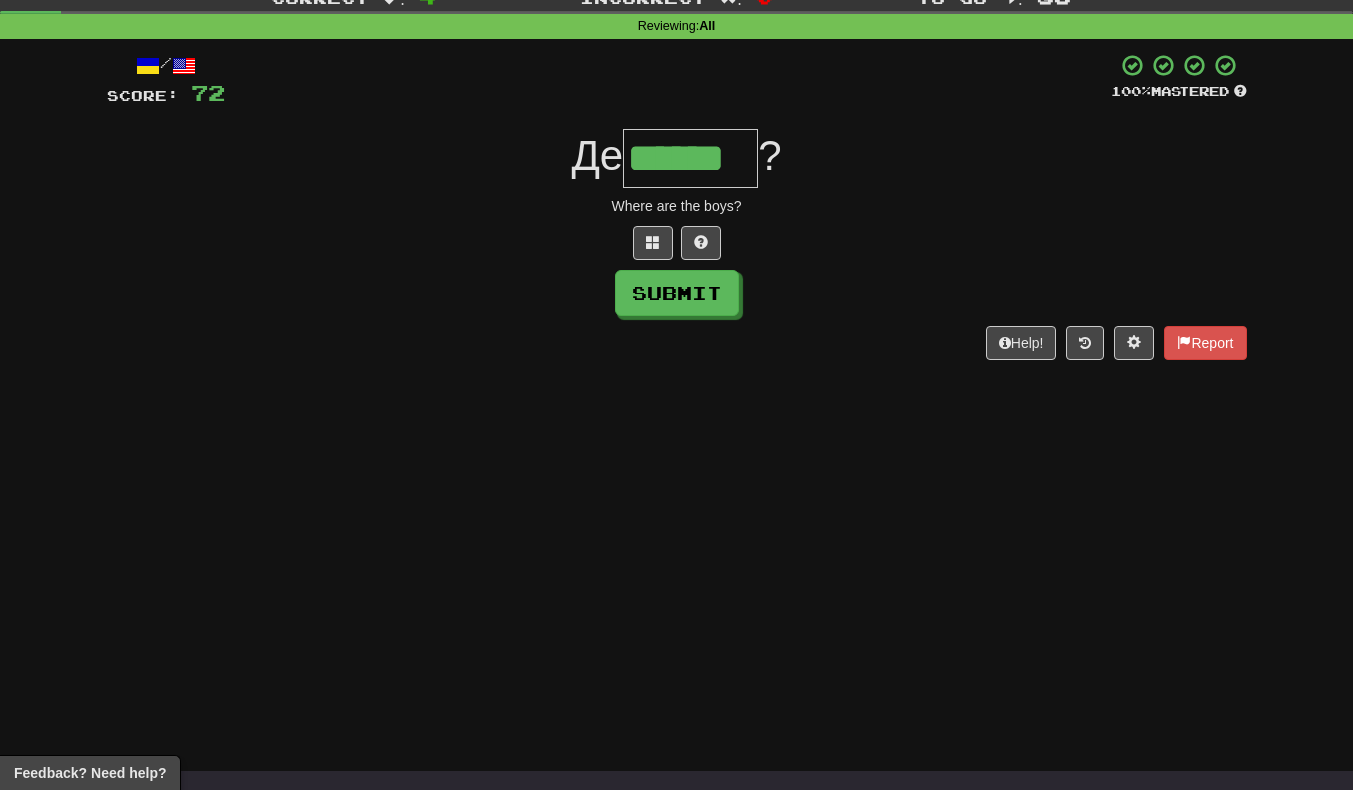 type on "******" 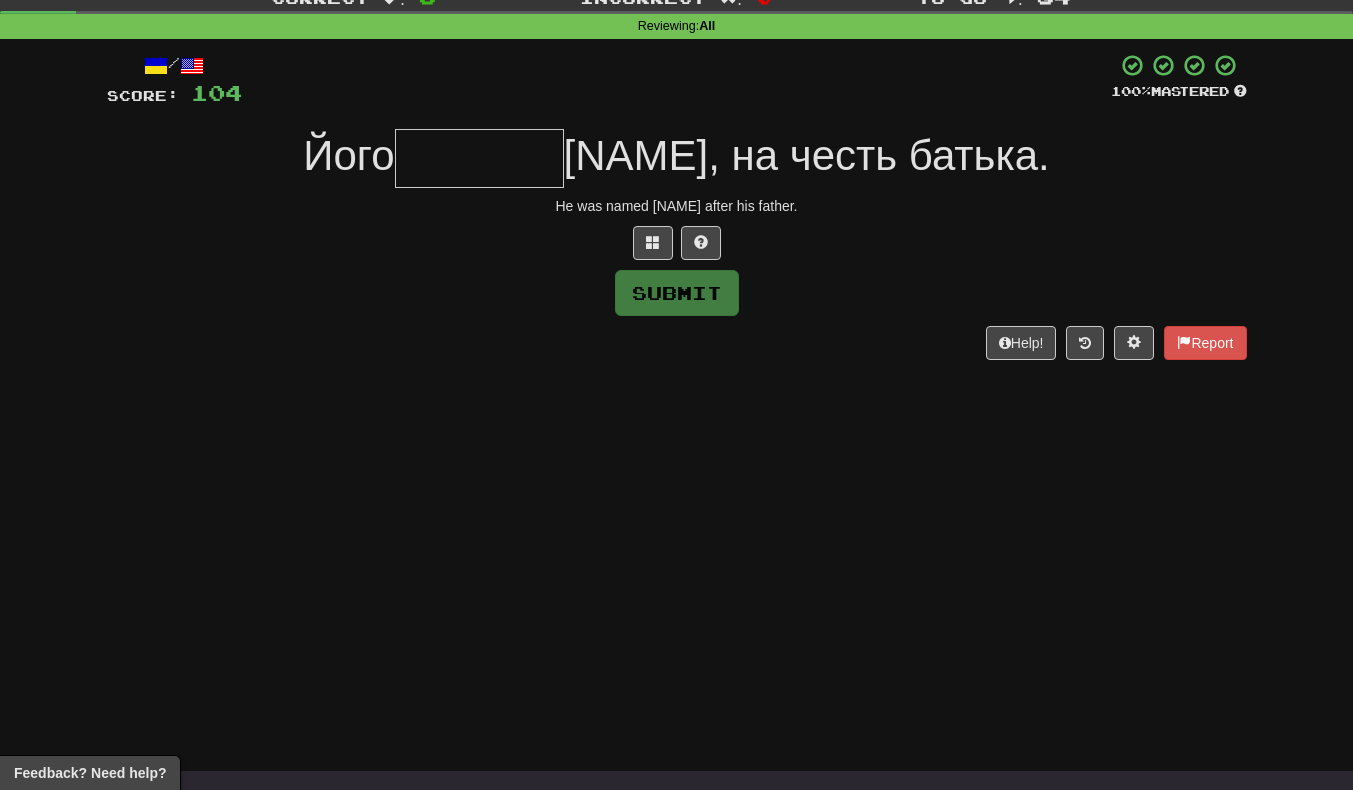type on "*" 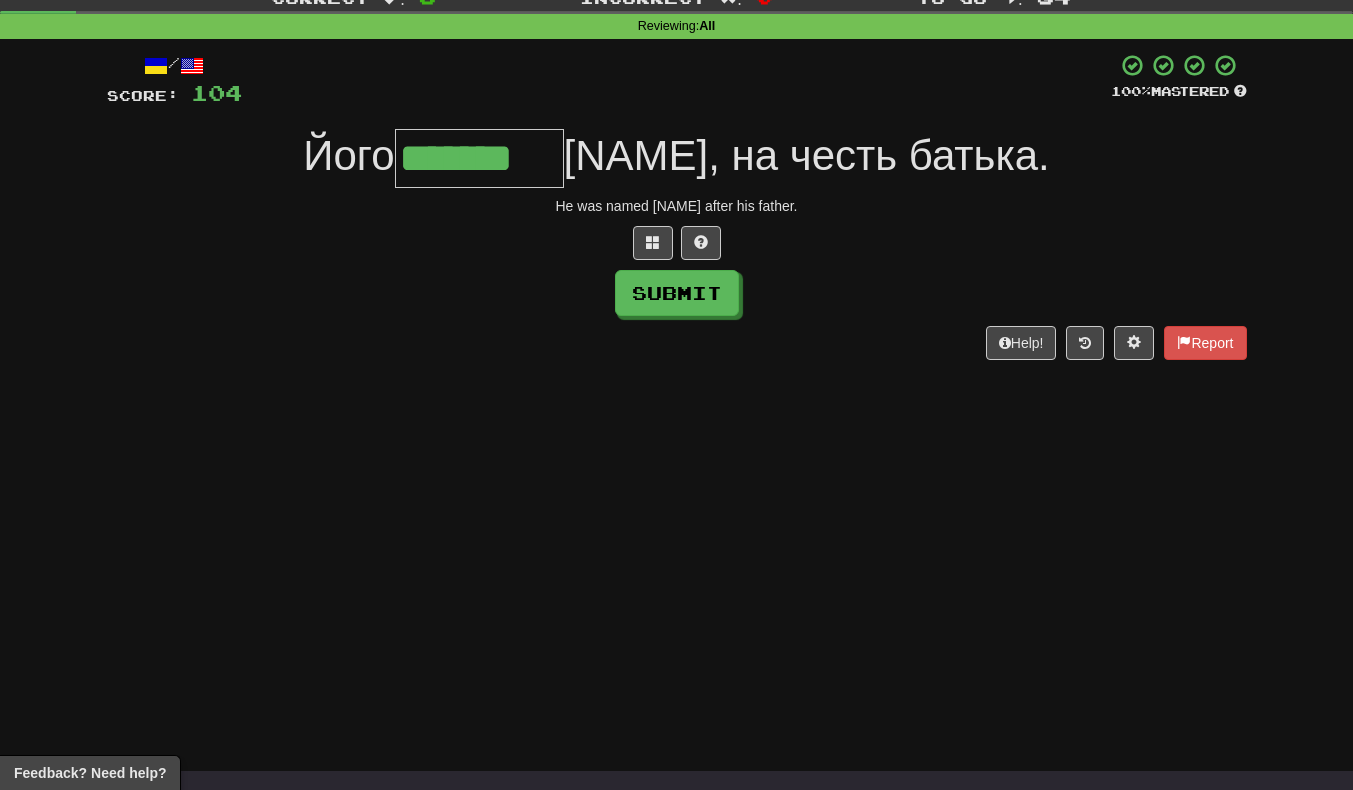 scroll, scrollTop: 0, scrollLeft: 4, axis: horizontal 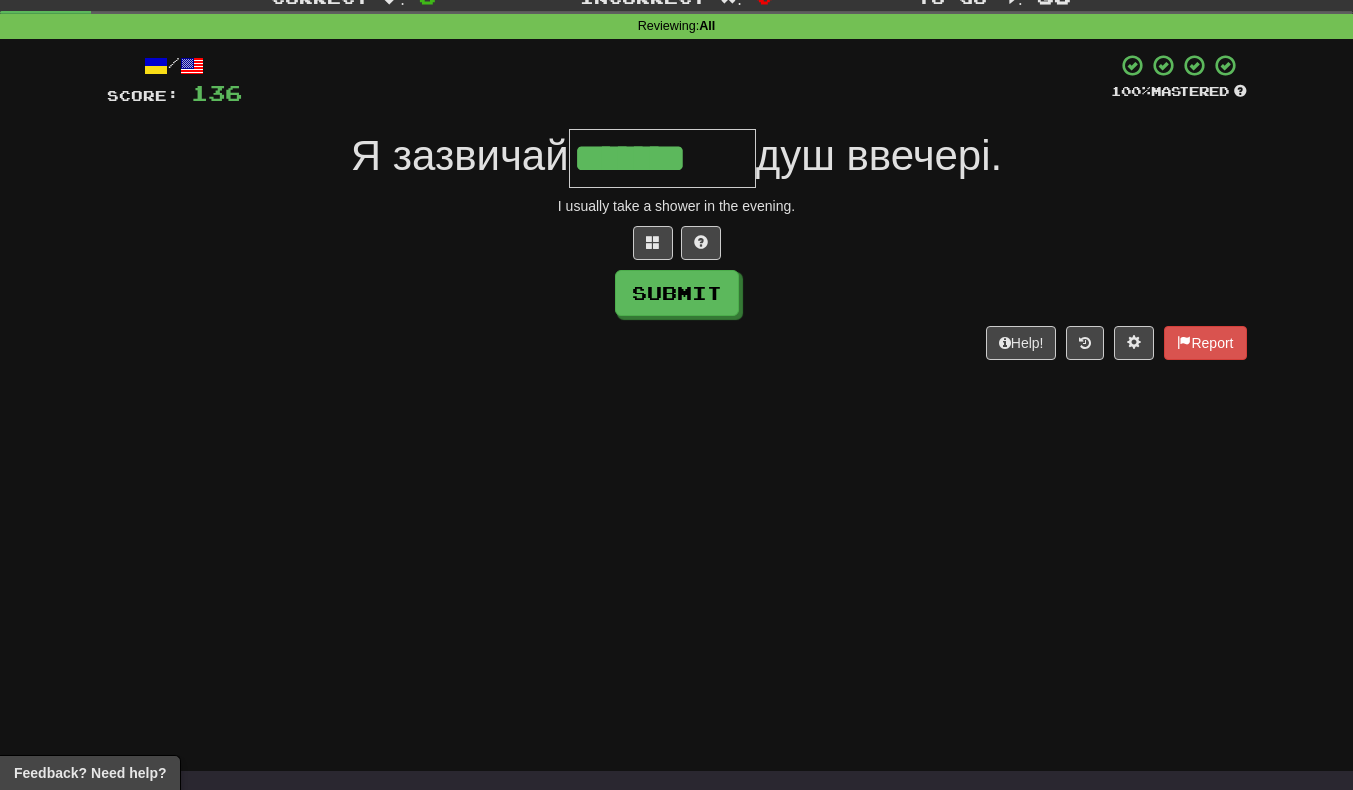 type on "*******" 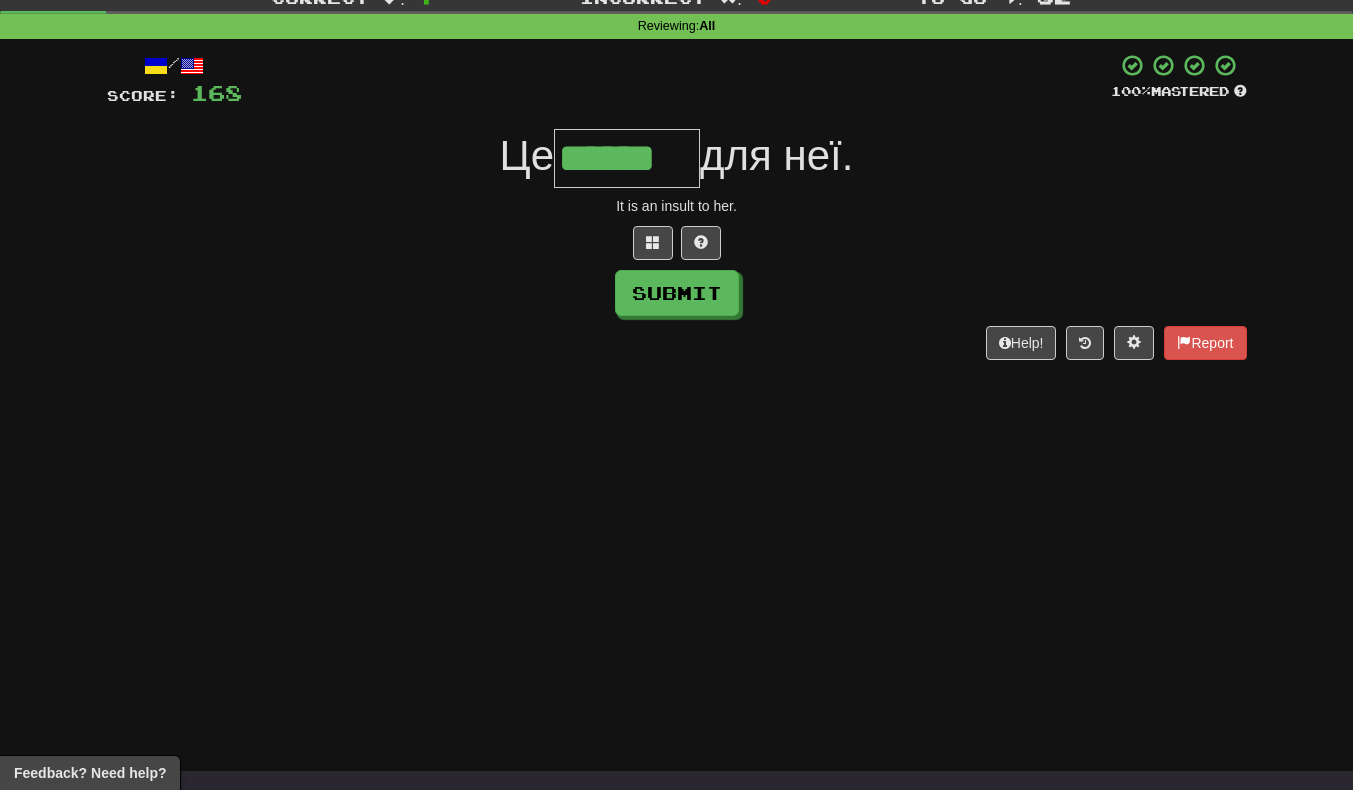 scroll, scrollTop: 0, scrollLeft: 7, axis: horizontal 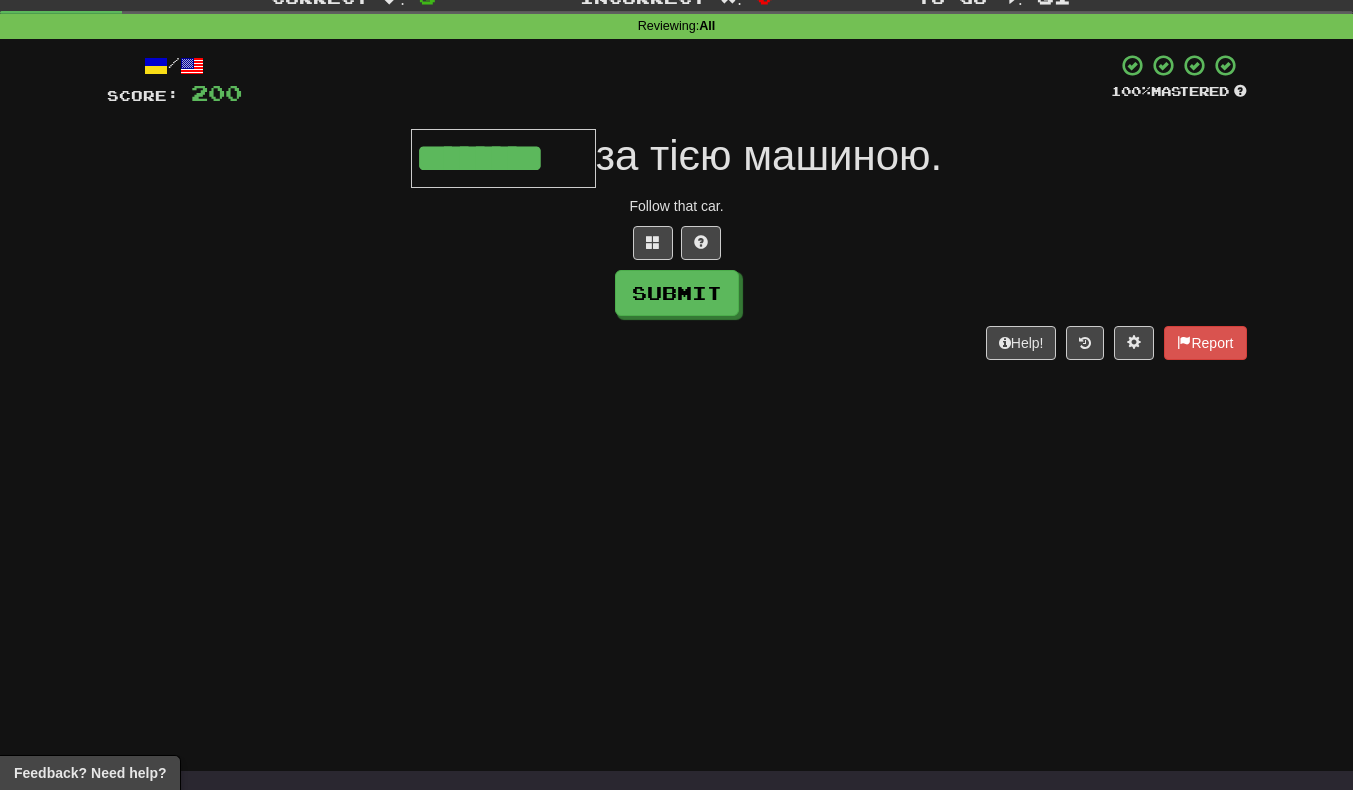 type on "********" 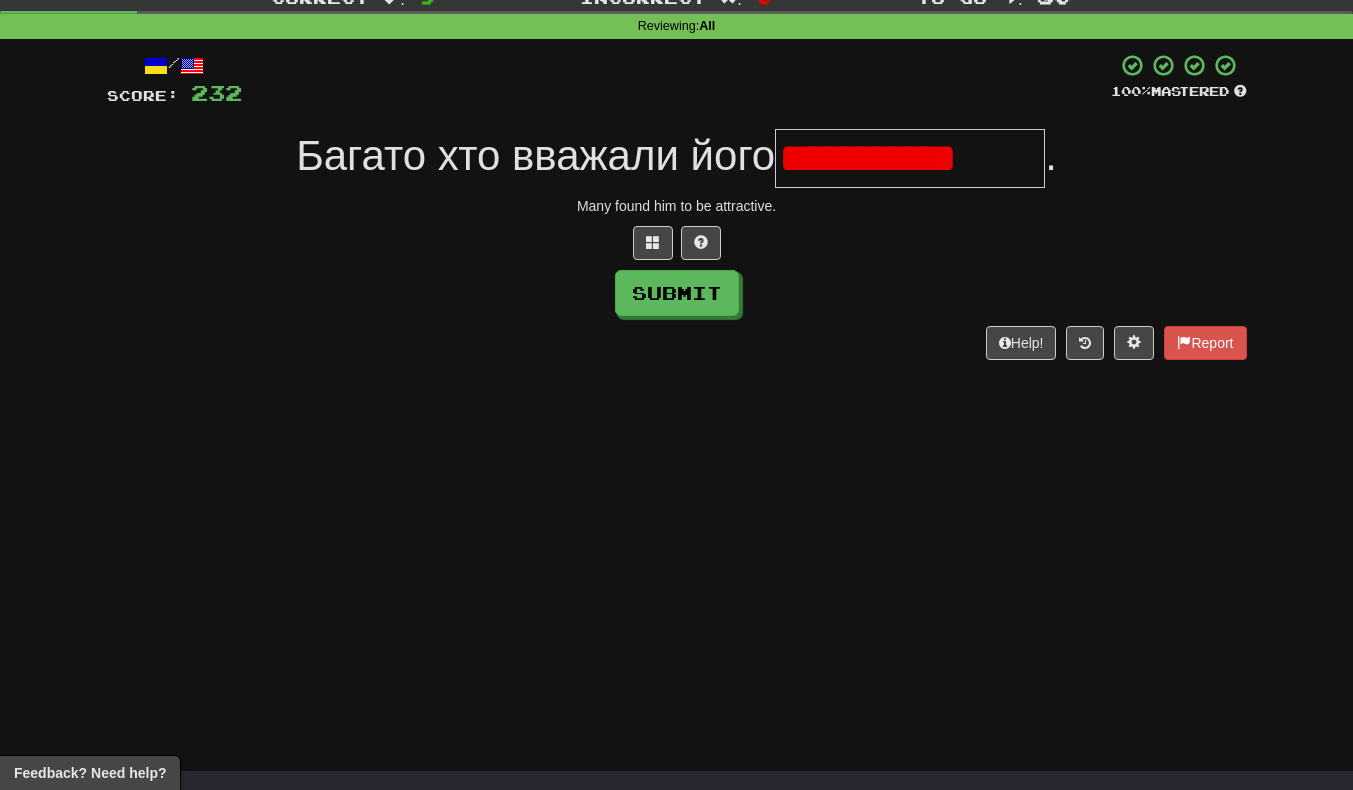 scroll, scrollTop: 0, scrollLeft: 5, axis: horizontal 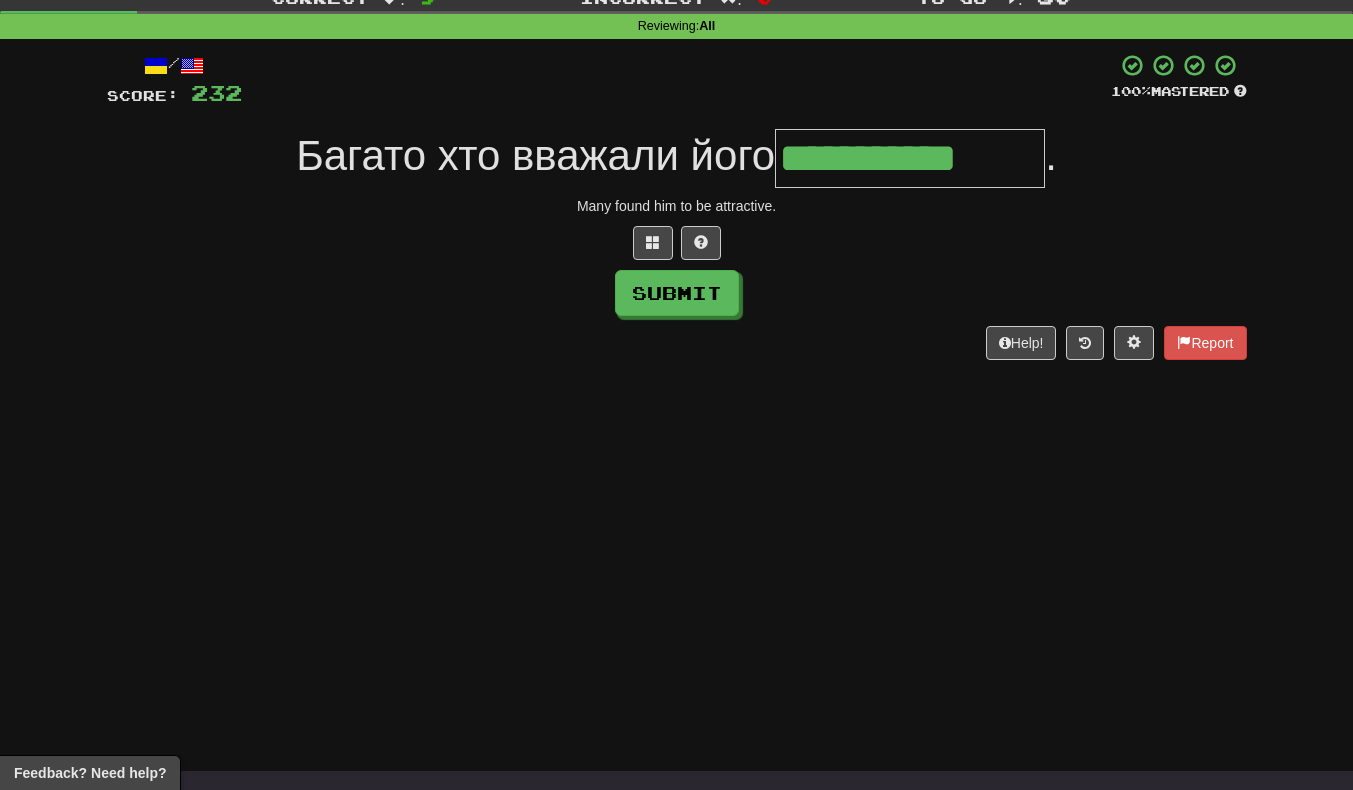 type on "**********" 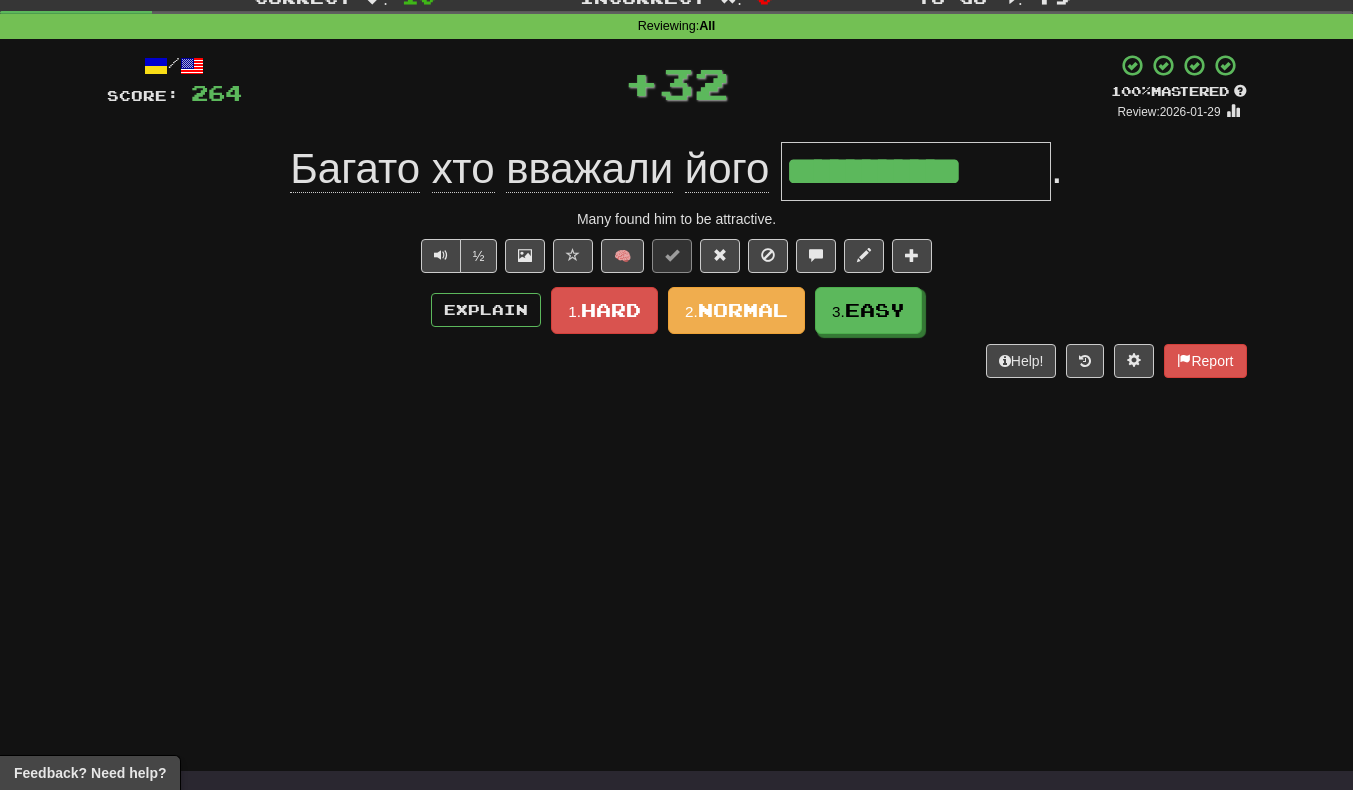 scroll, scrollTop: 0, scrollLeft: 0, axis: both 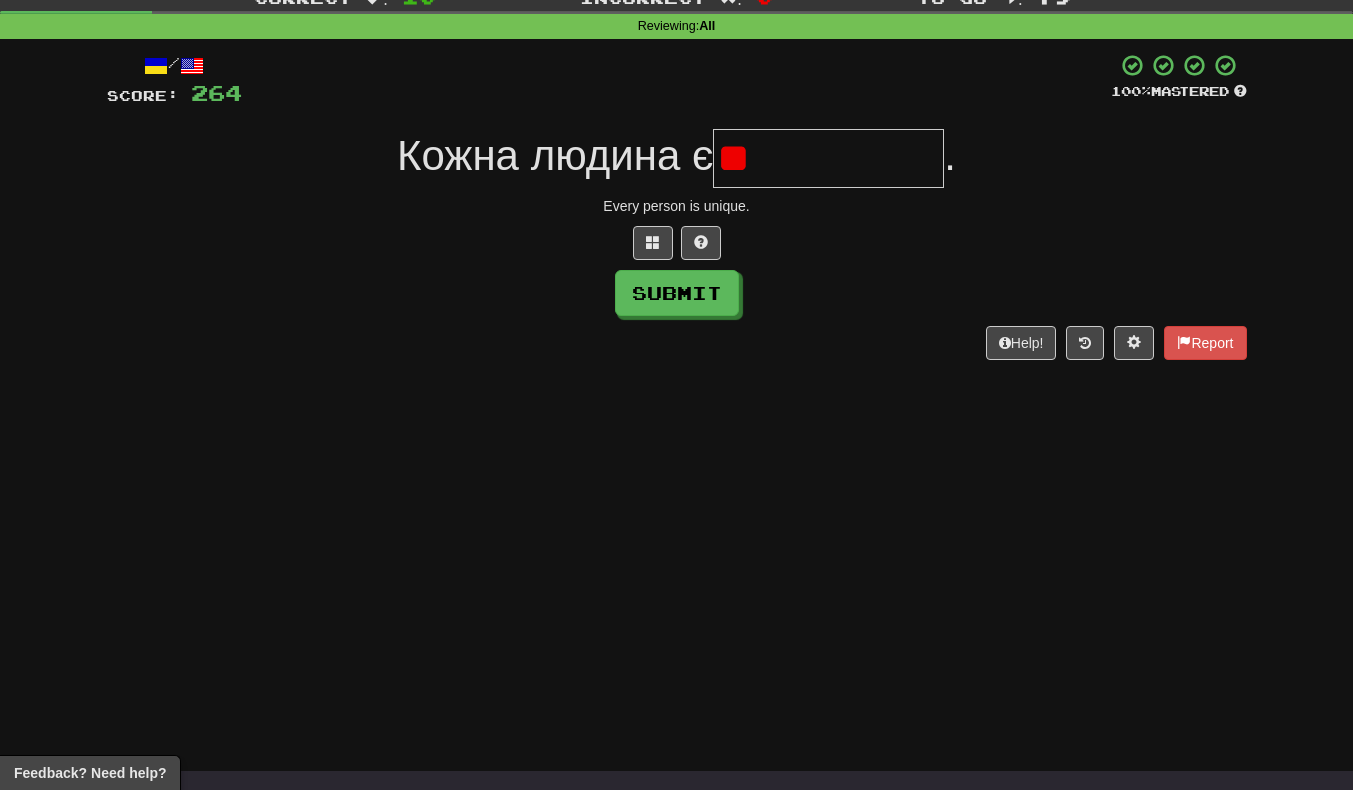 type on "*" 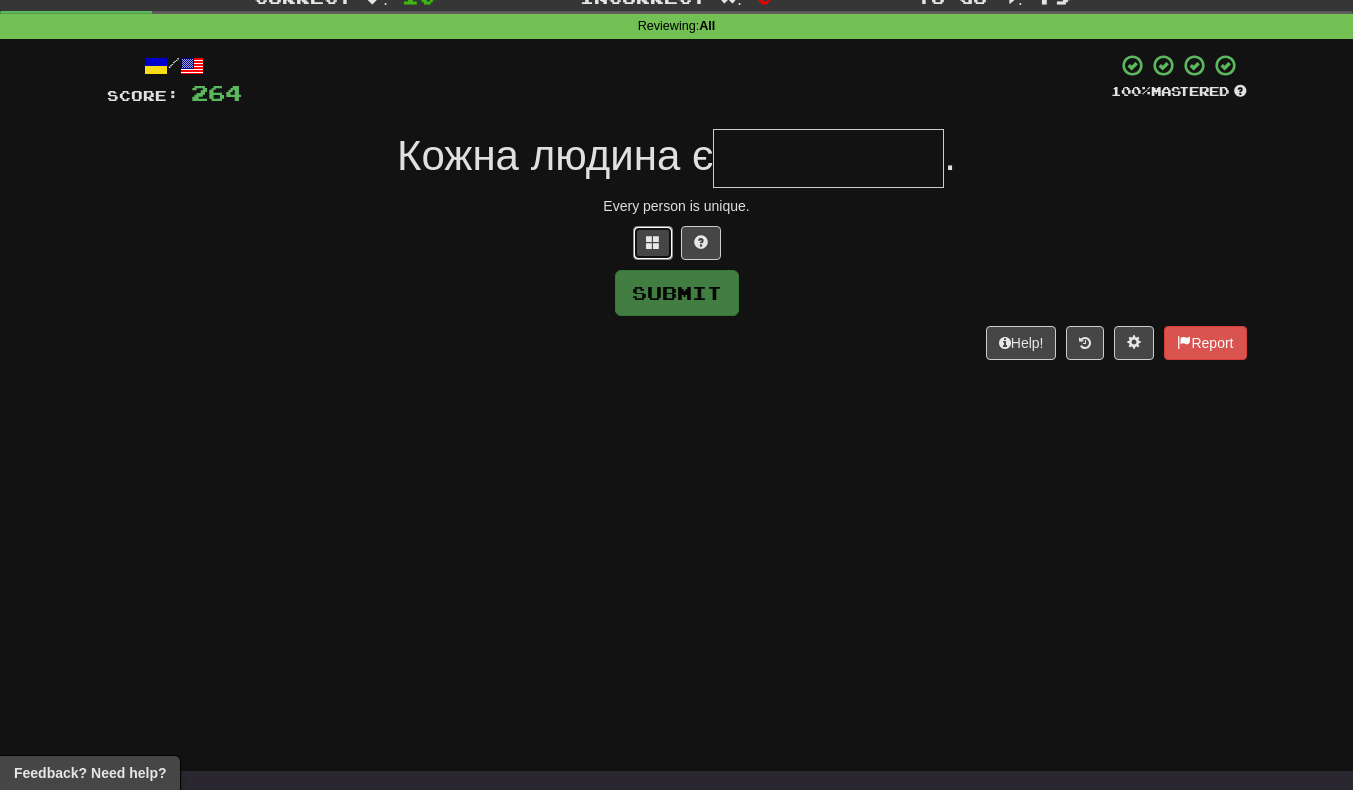 click at bounding box center [653, 242] 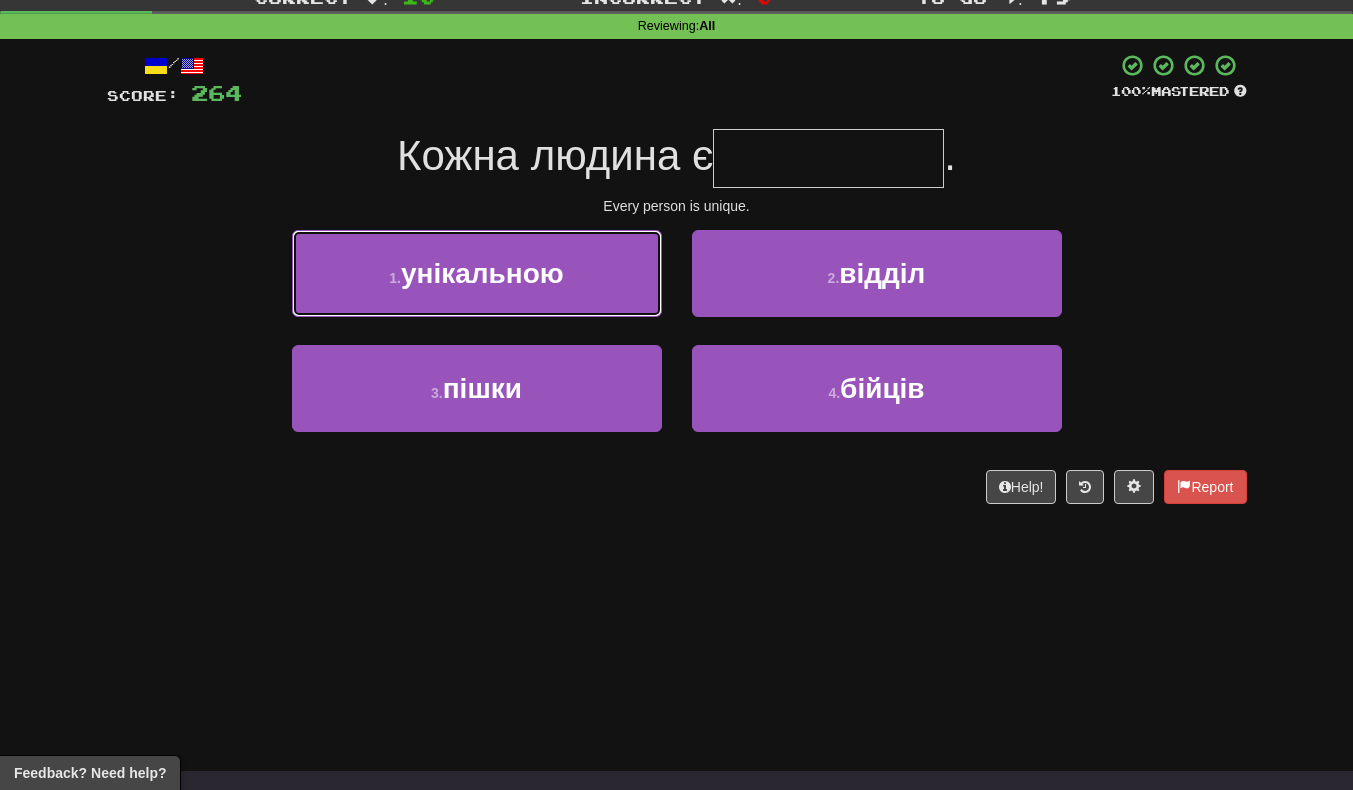 click on "1 .  унікальною" at bounding box center [477, 273] 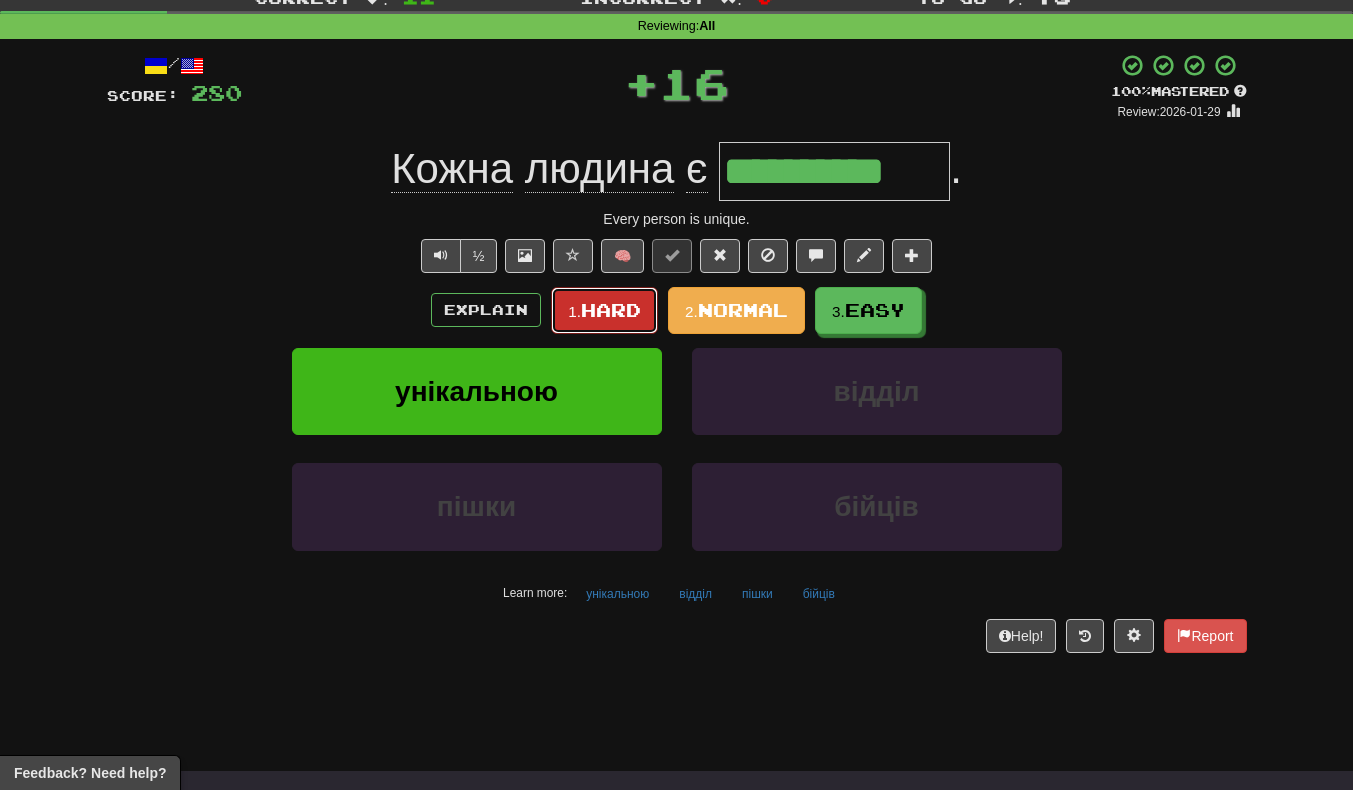 click on "Hard" at bounding box center (611, 310) 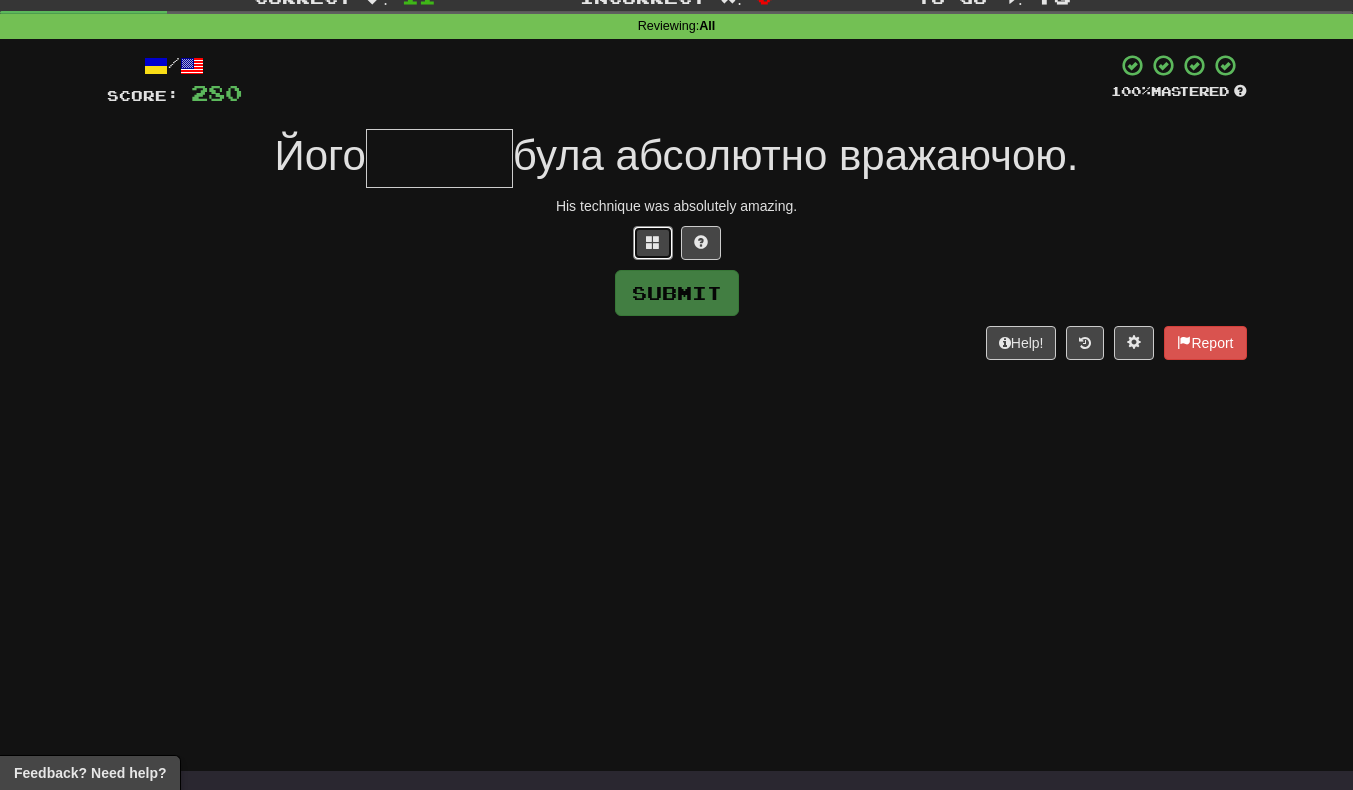click at bounding box center (653, 243) 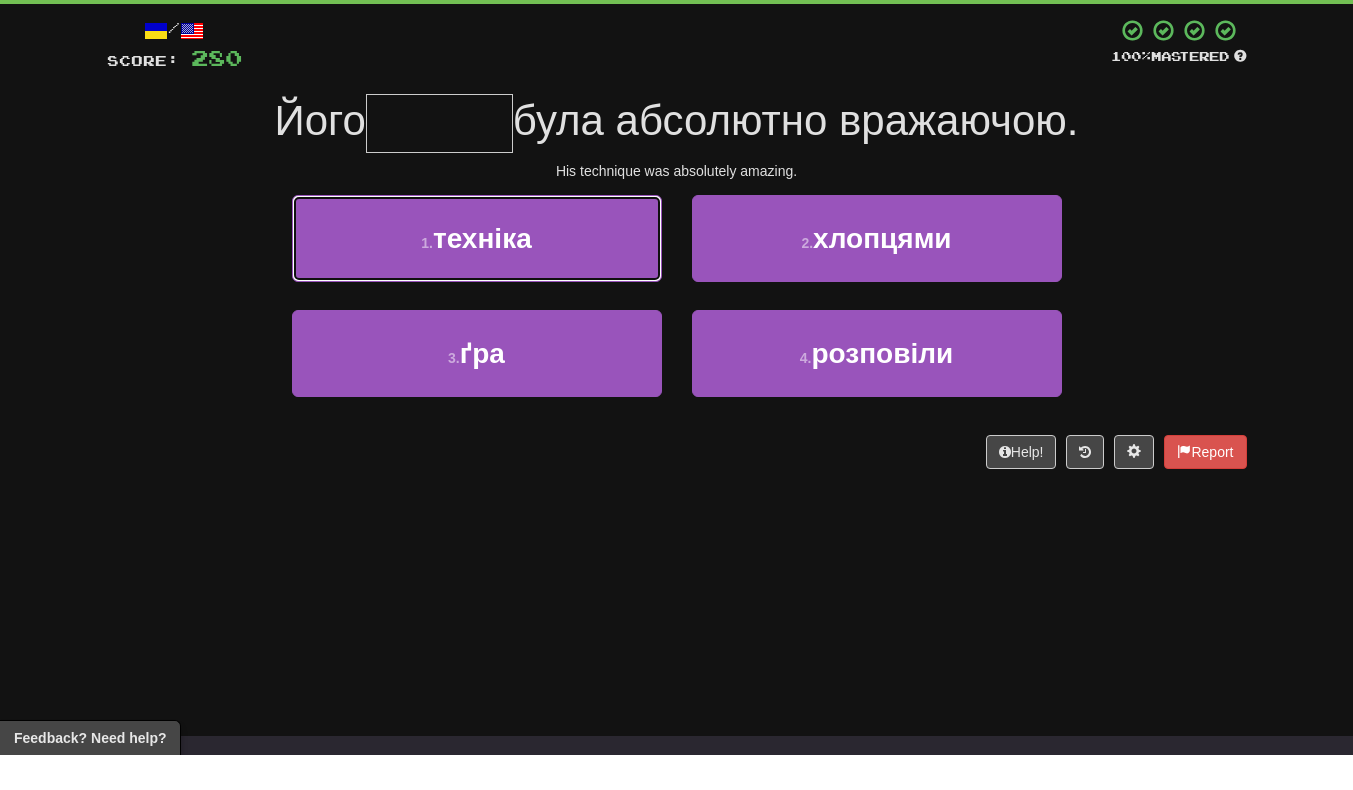 click on "1 .  техніка" at bounding box center (477, 273) 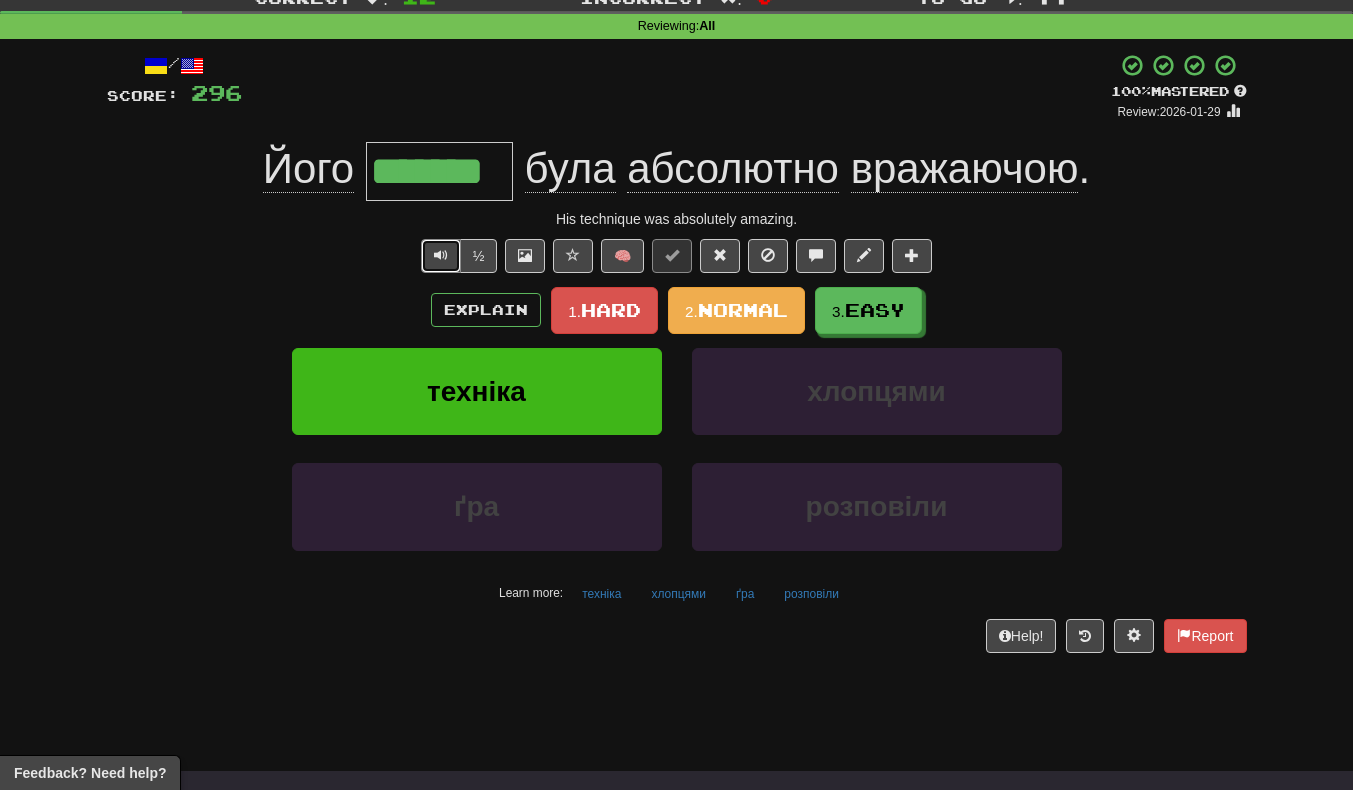 click at bounding box center (441, 256) 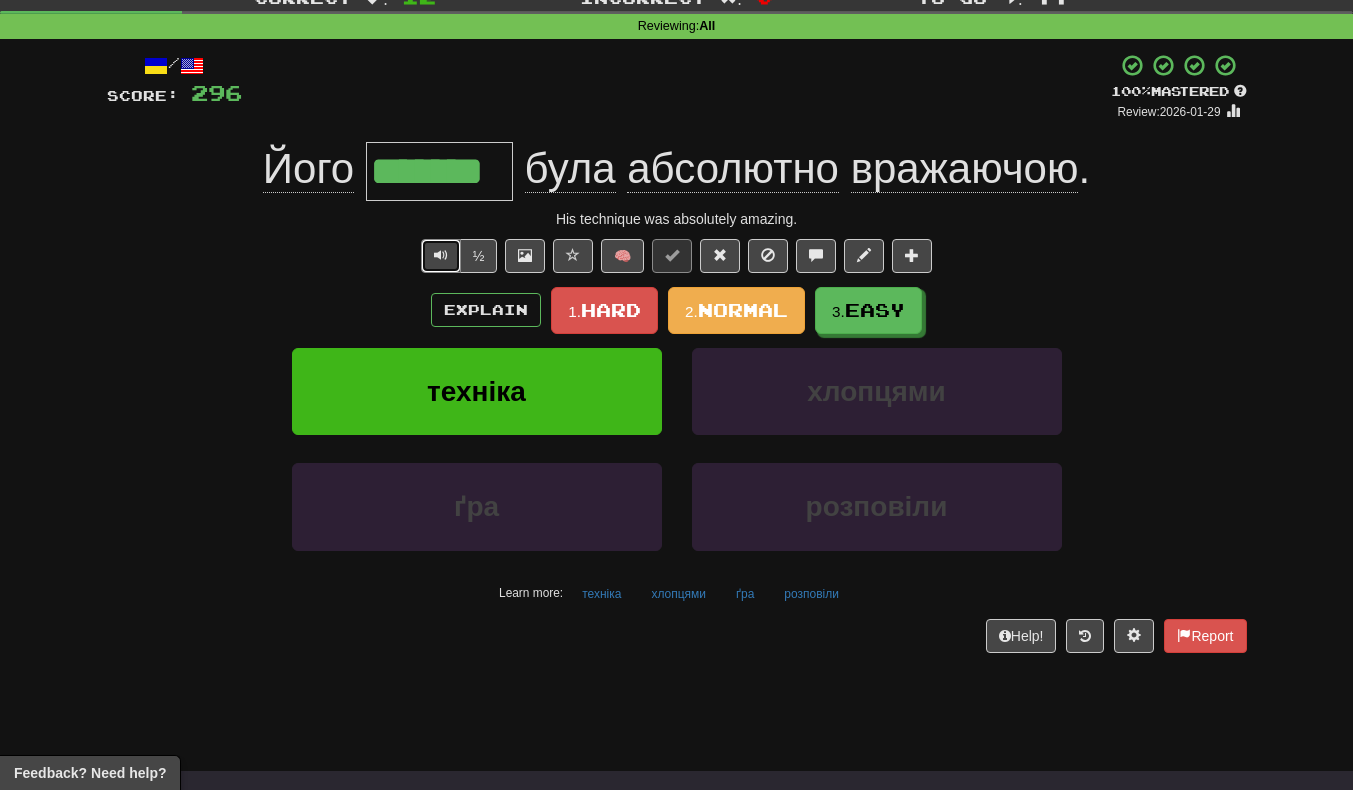 click at bounding box center [441, 255] 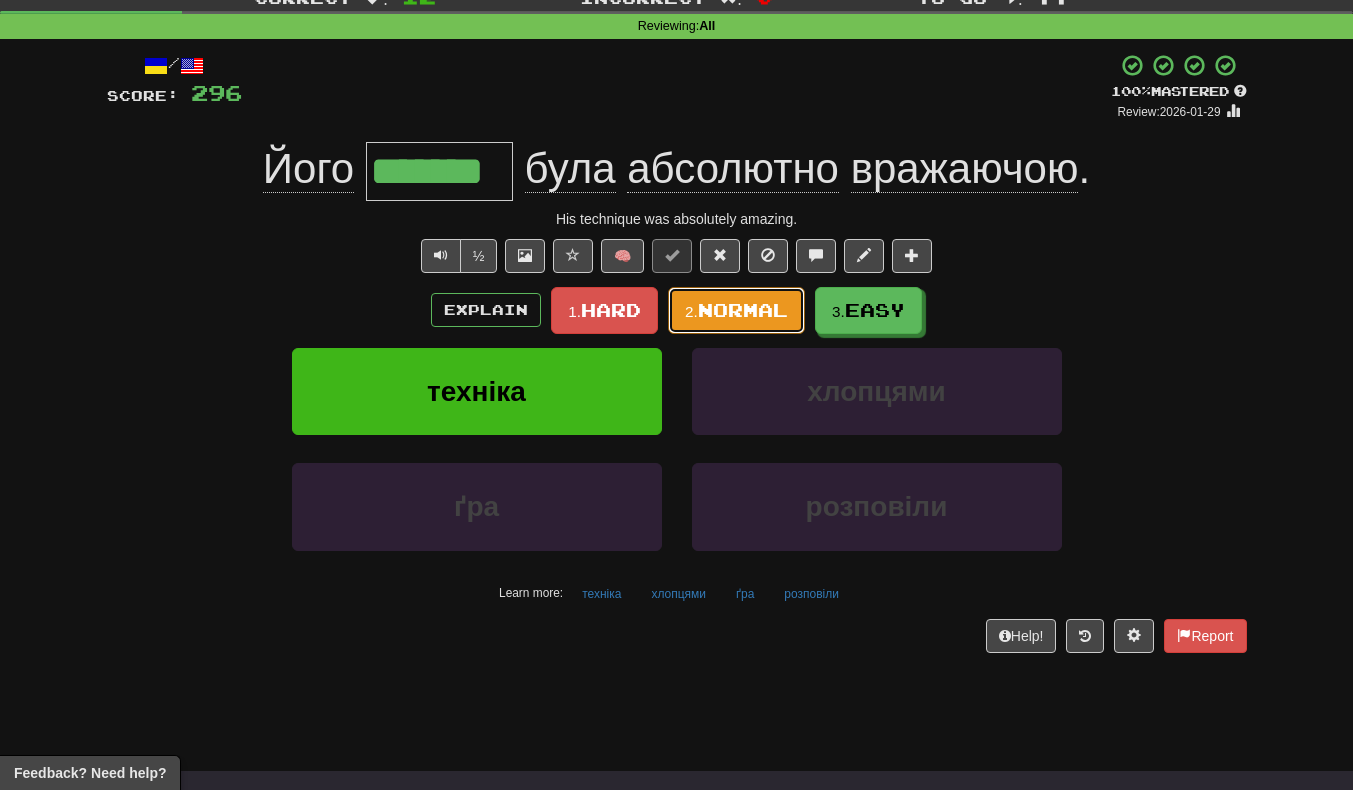 click on "Normal" at bounding box center [743, 310] 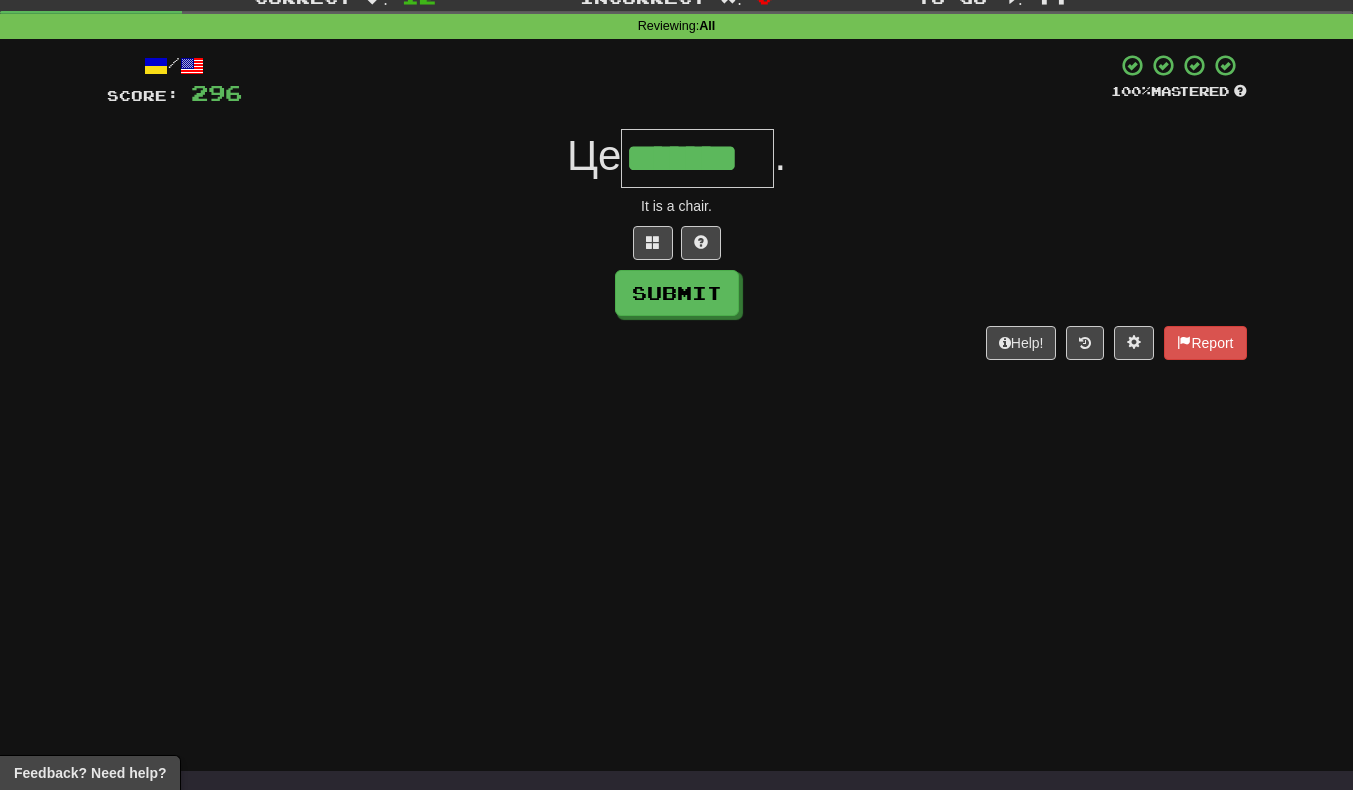 scroll, scrollTop: 0, scrollLeft: 7, axis: horizontal 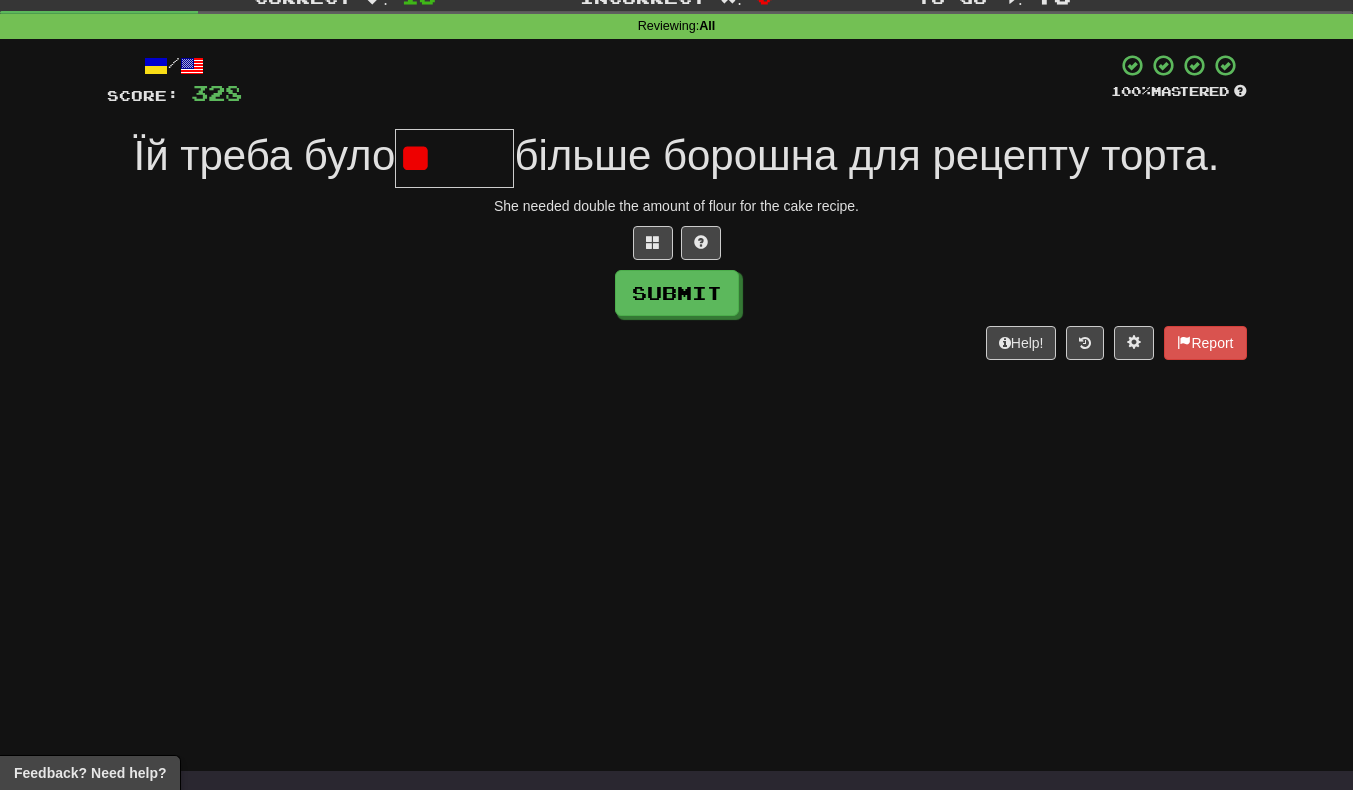 type on "*" 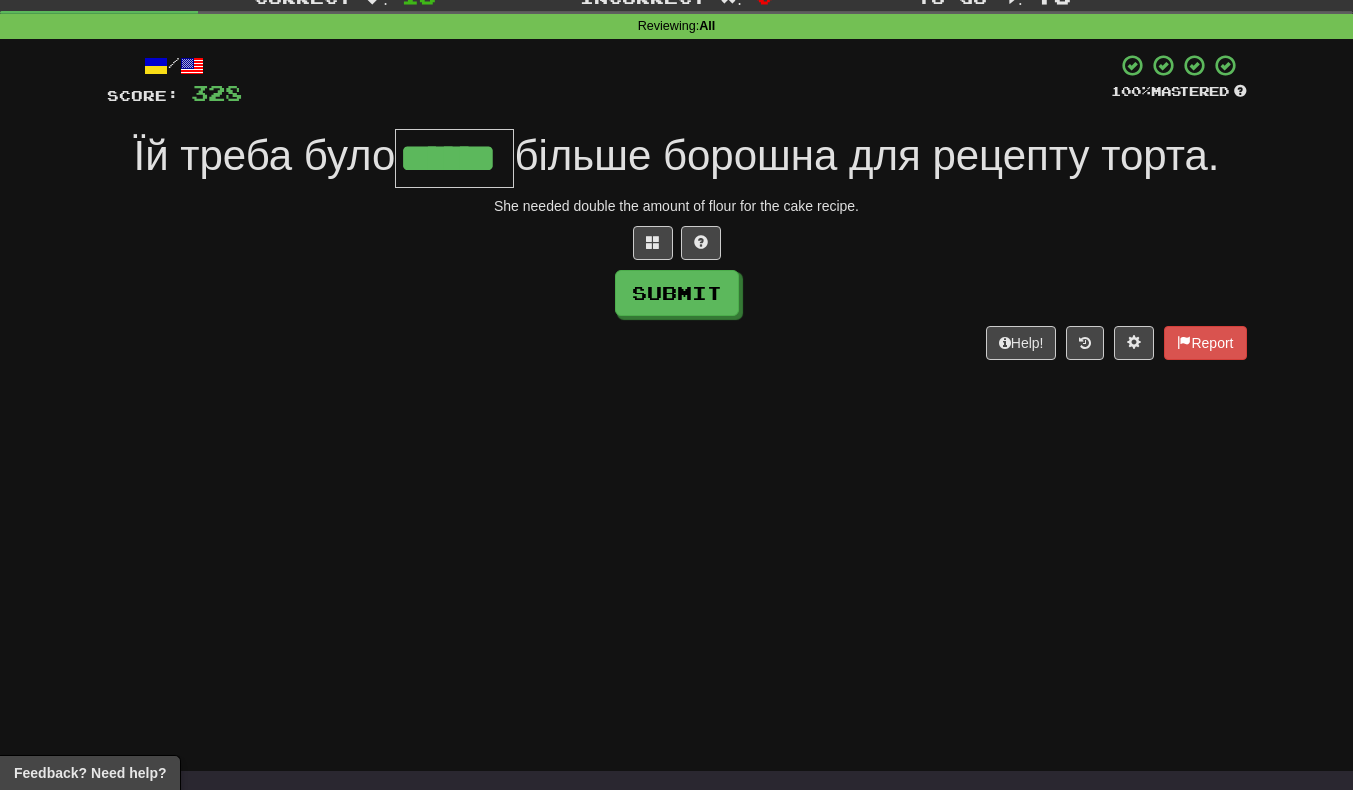 scroll, scrollTop: 0, scrollLeft: 3, axis: horizontal 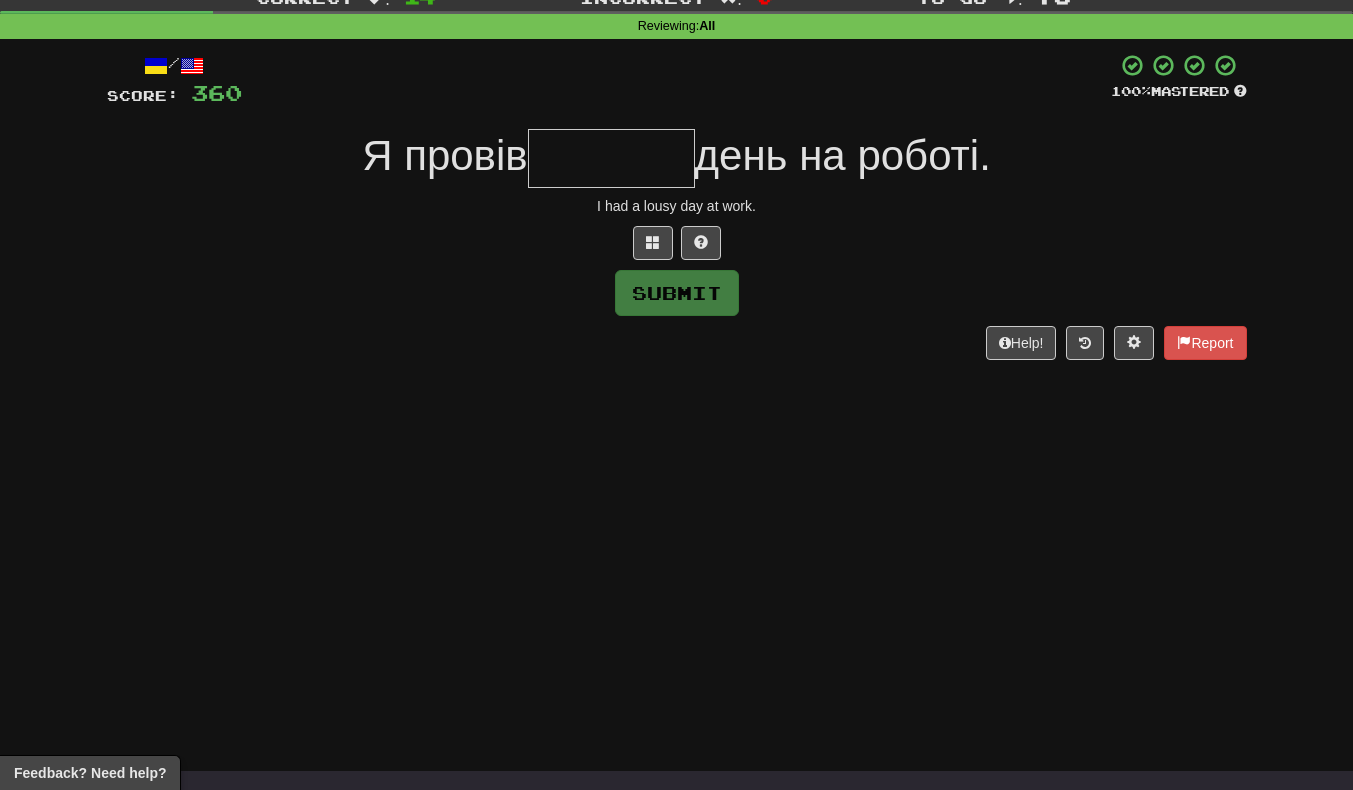 type on "*" 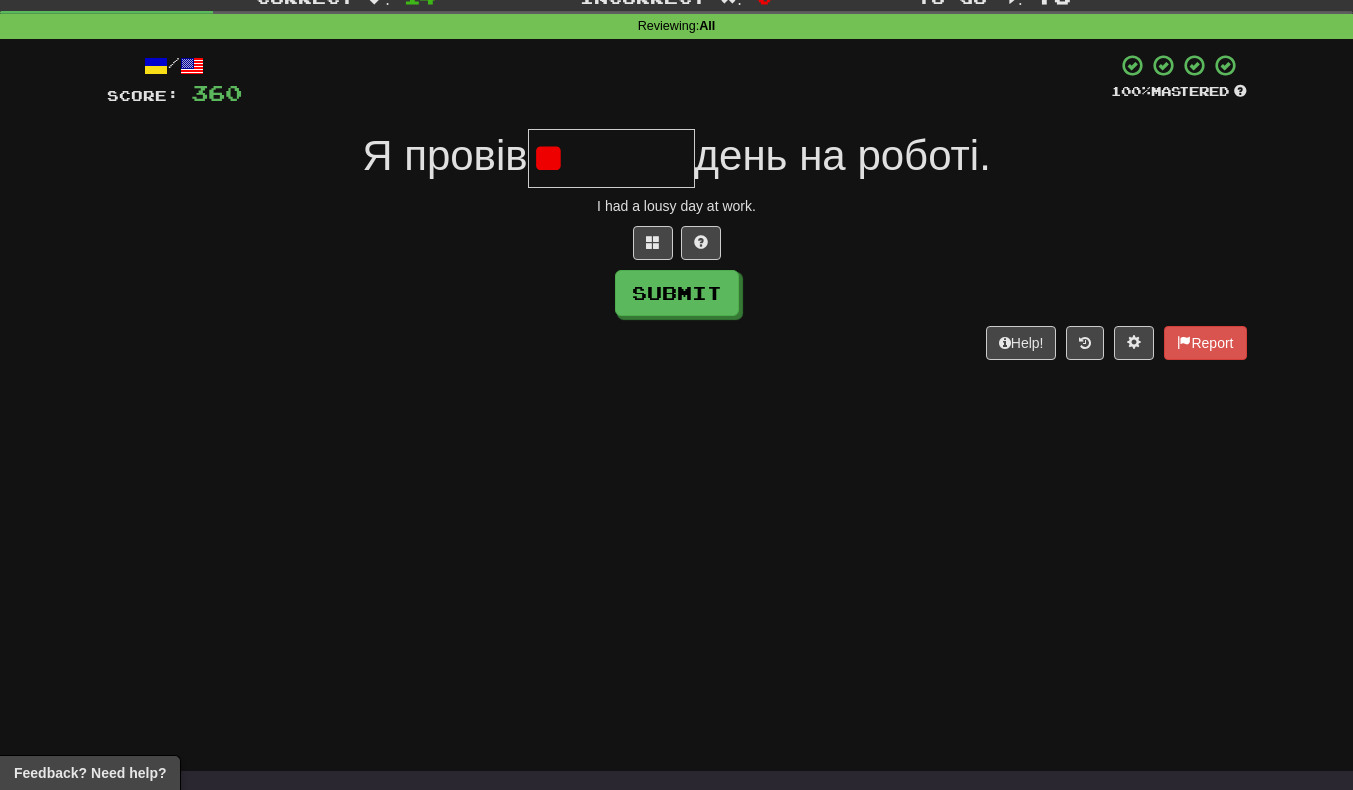 type on "*" 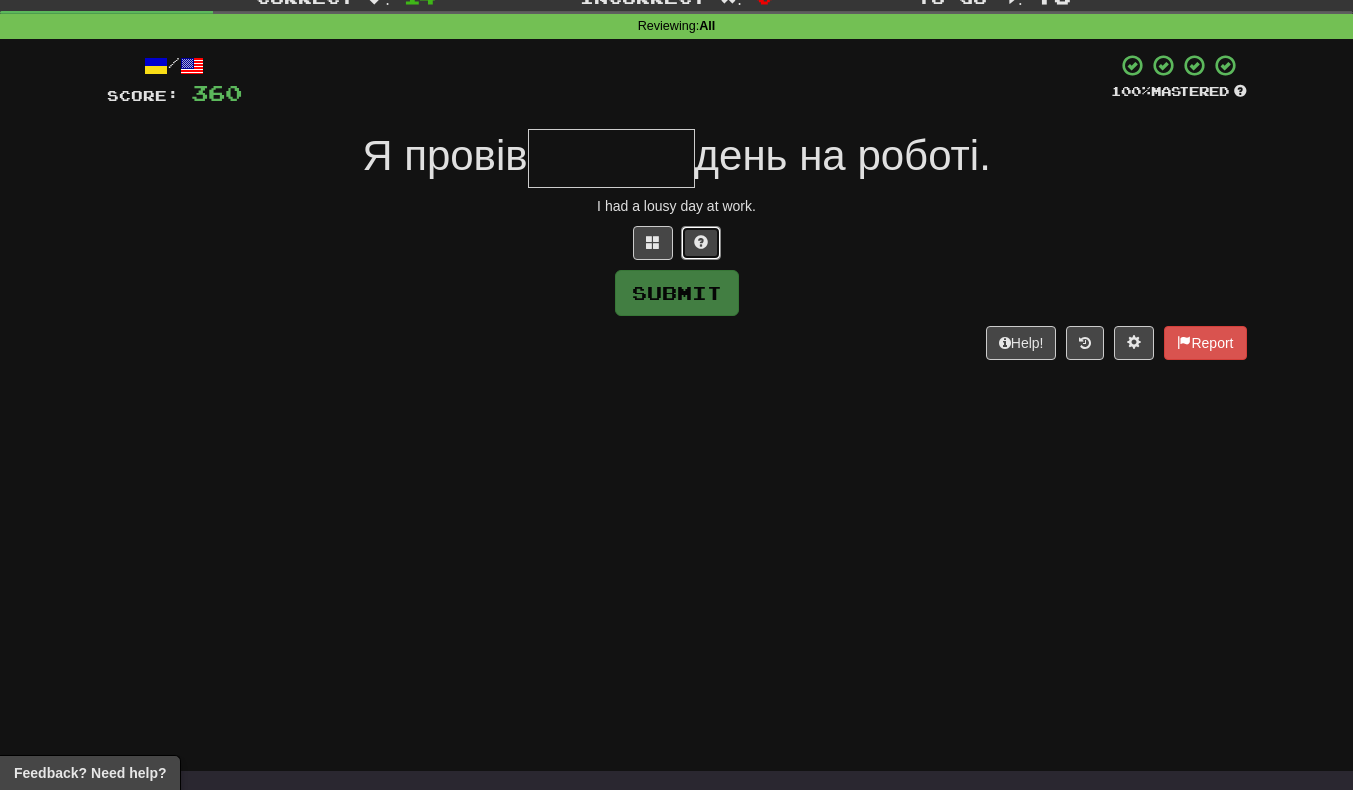 click at bounding box center [701, 243] 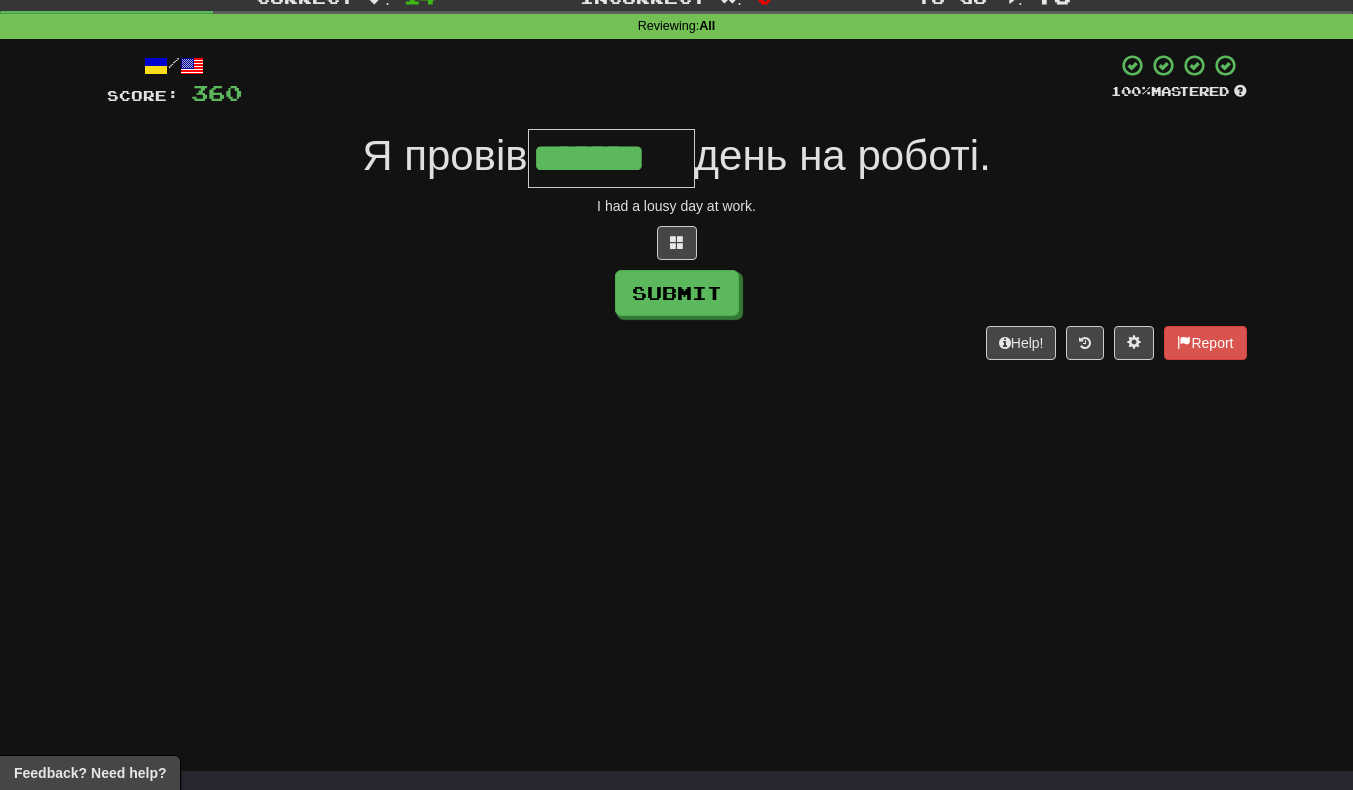 scroll, scrollTop: 0, scrollLeft: 3, axis: horizontal 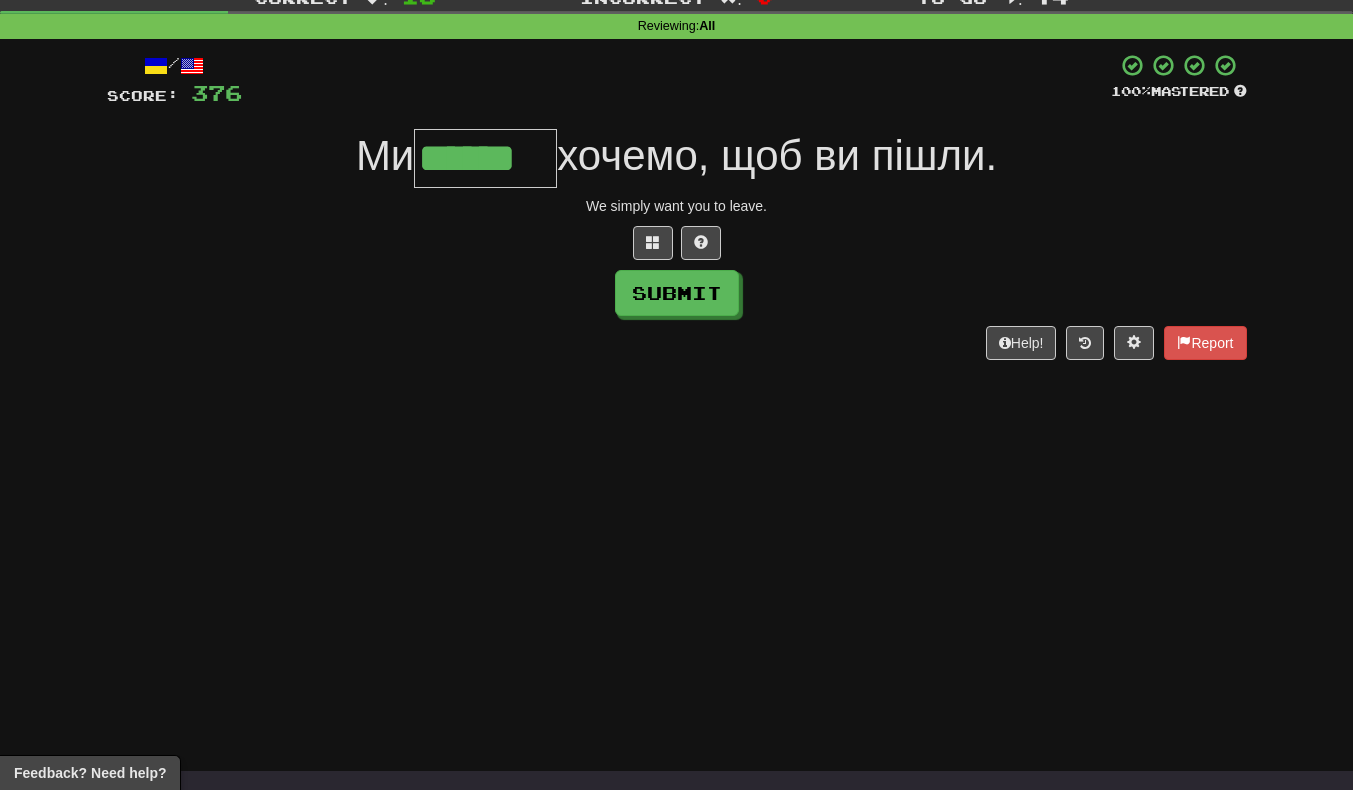 type on "******" 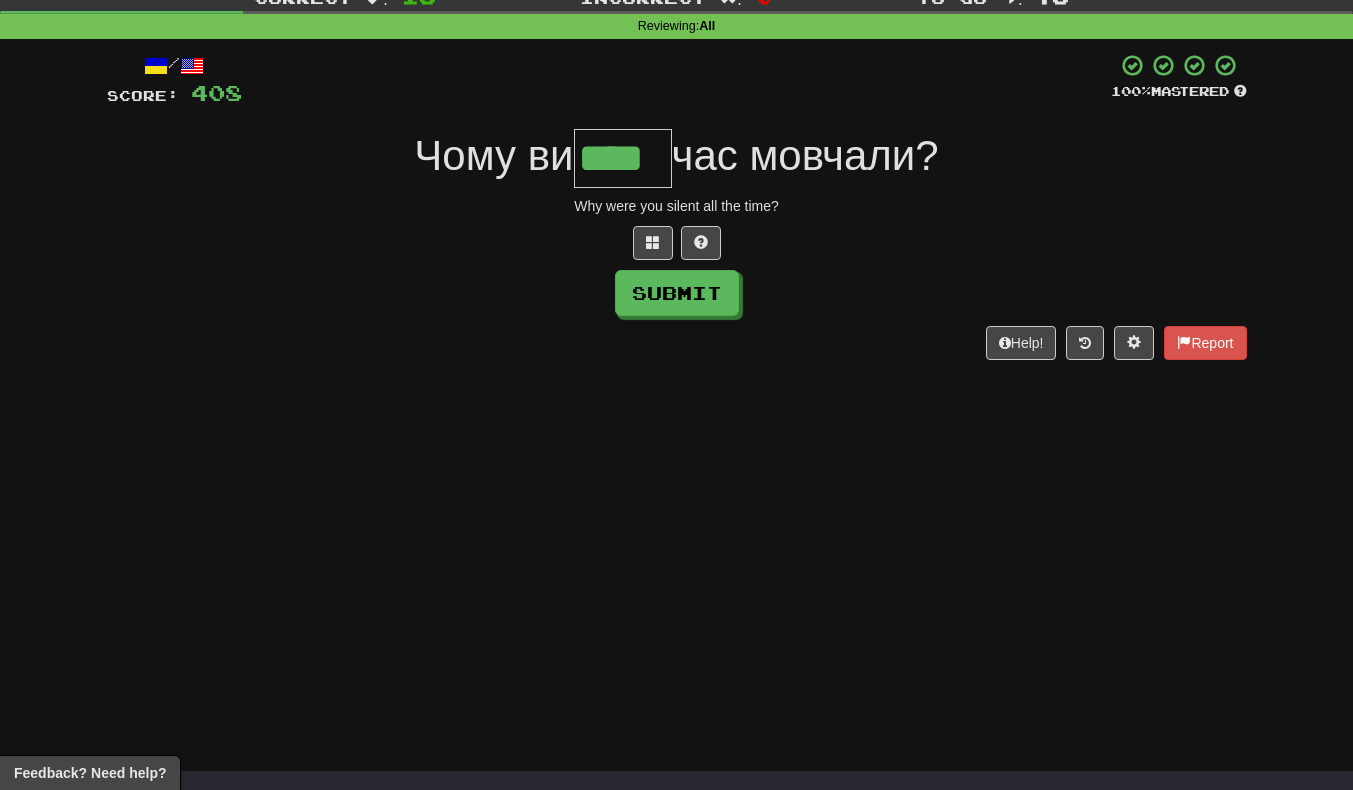 scroll, scrollTop: 0, scrollLeft: 4, axis: horizontal 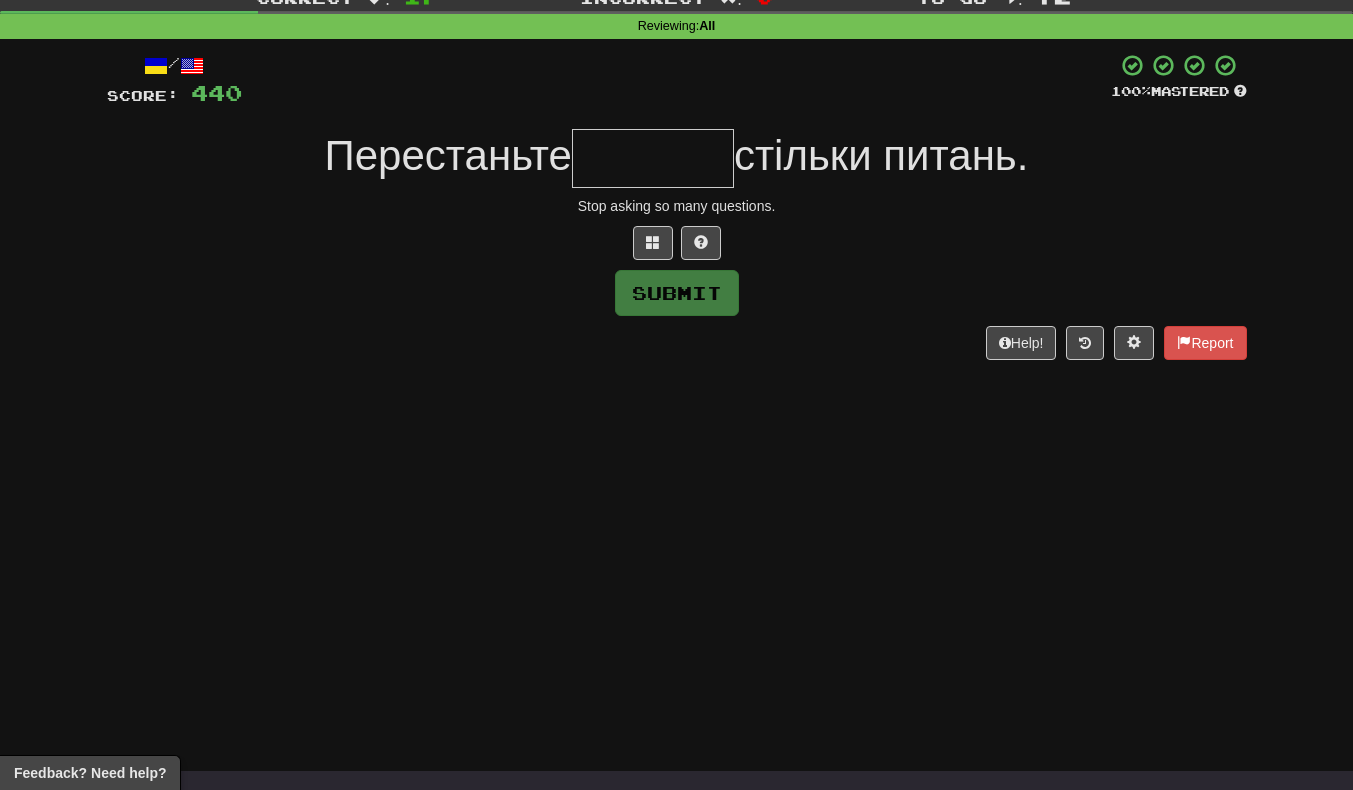 type on "*" 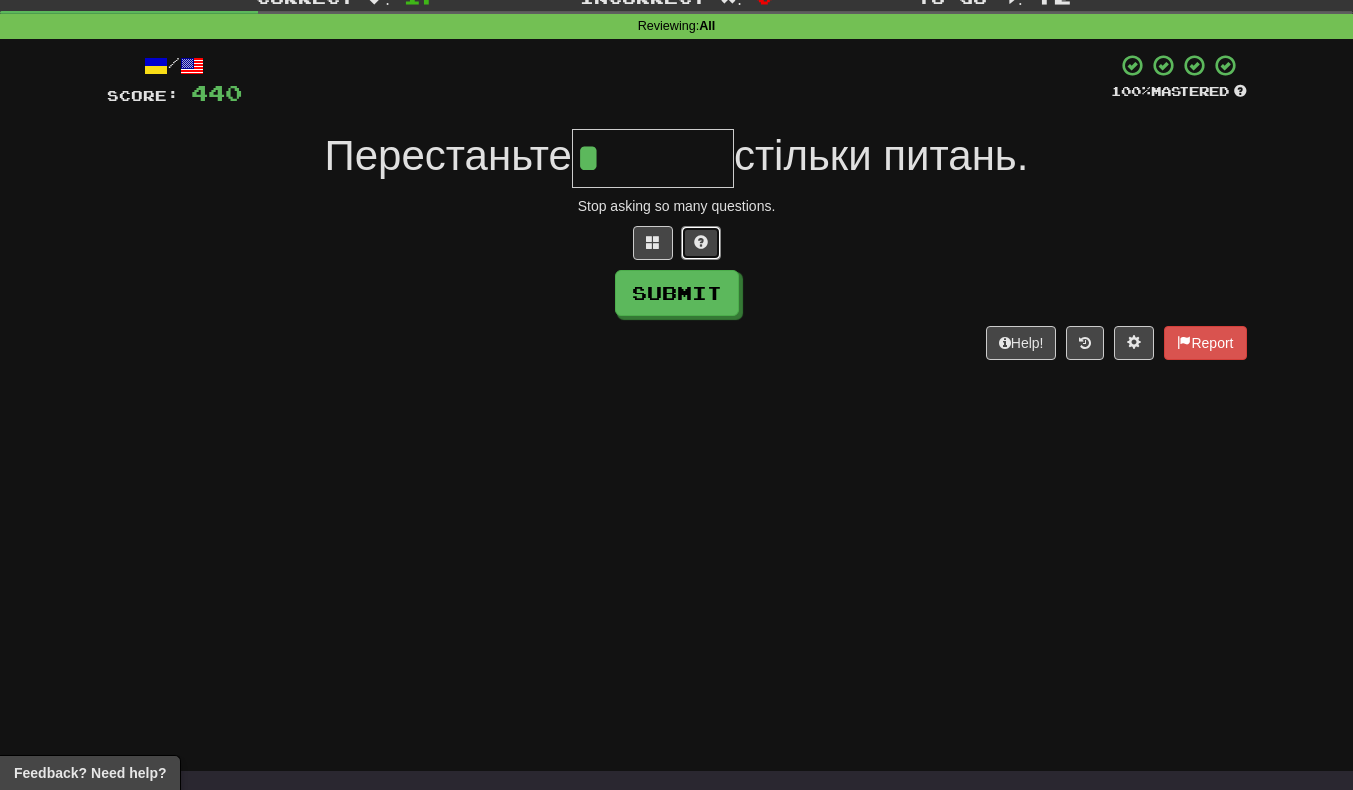 click at bounding box center (701, 243) 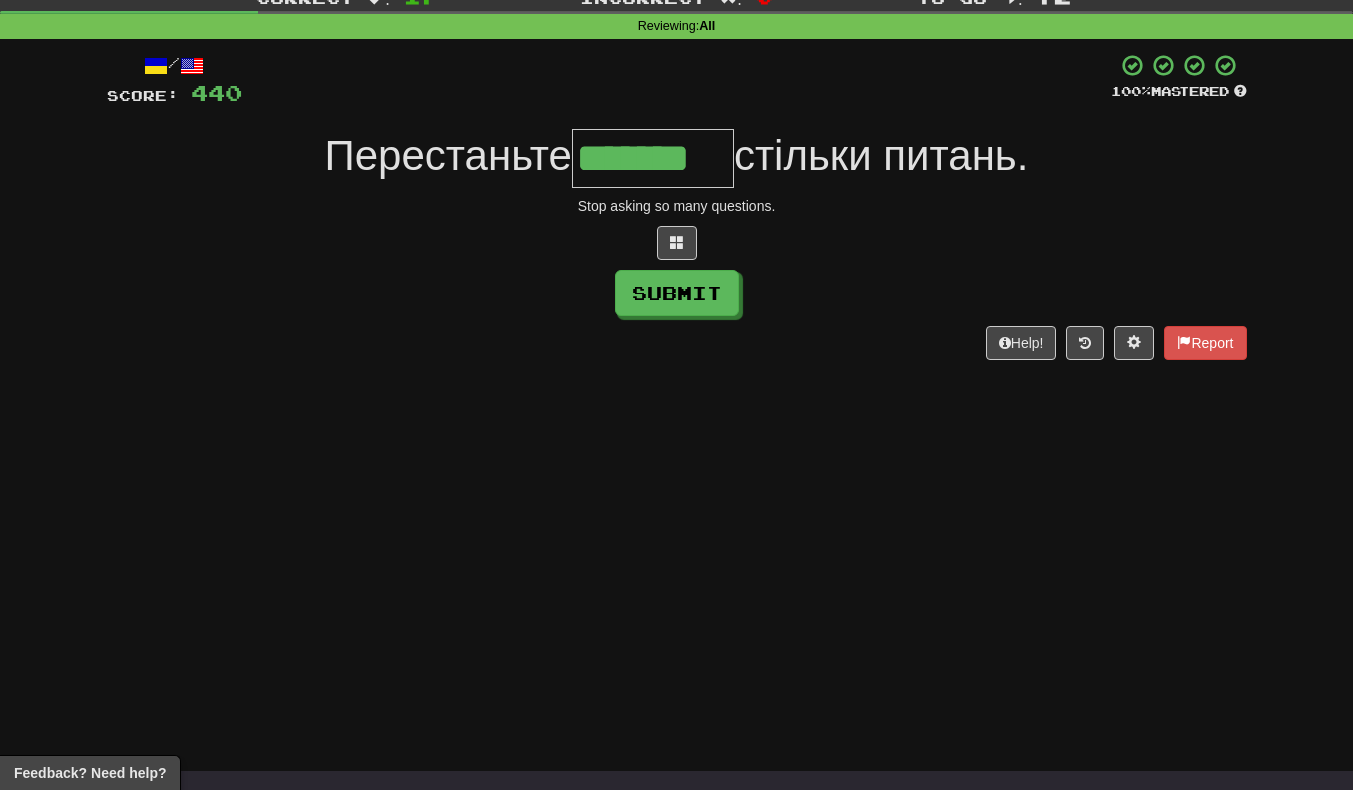 type on "*******" 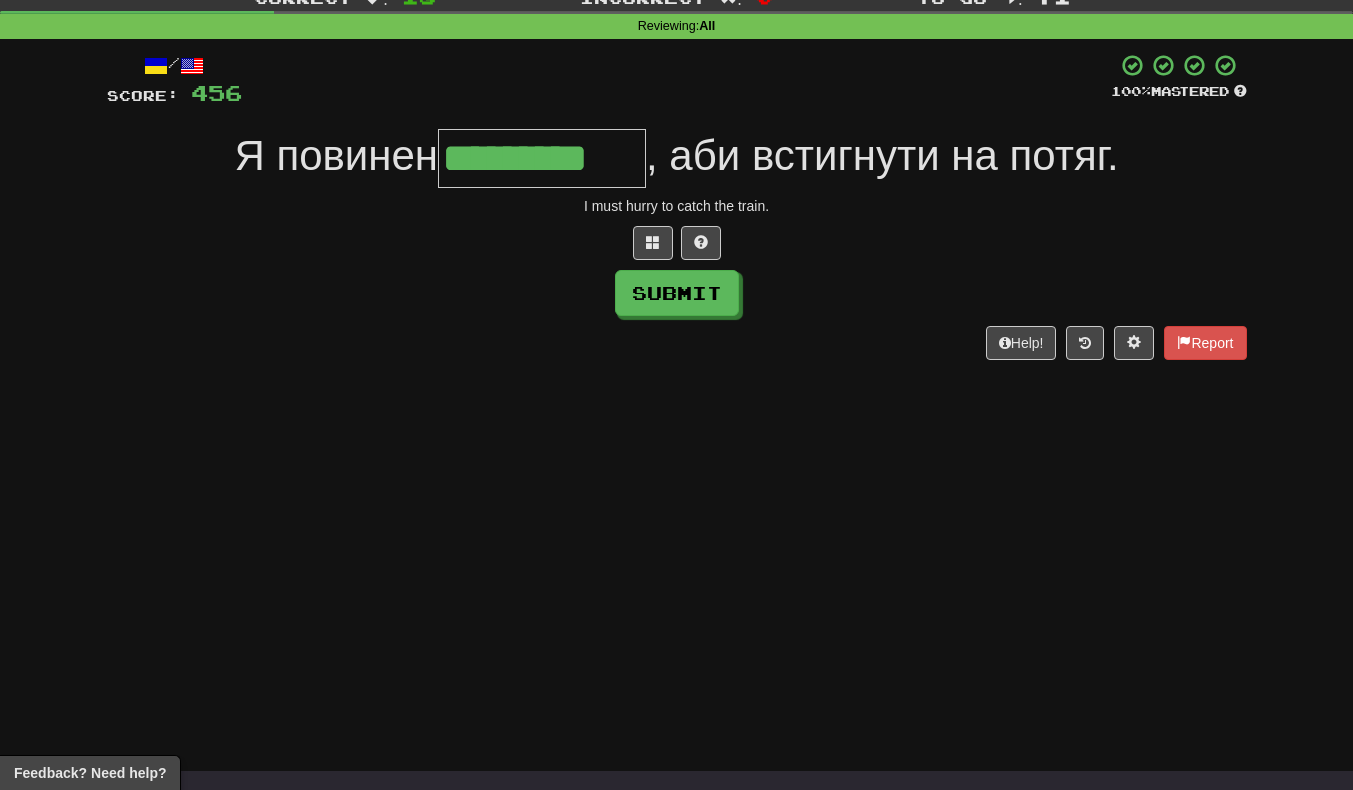 scroll, scrollTop: 0, scrollLeft: 5, axis: horizontal 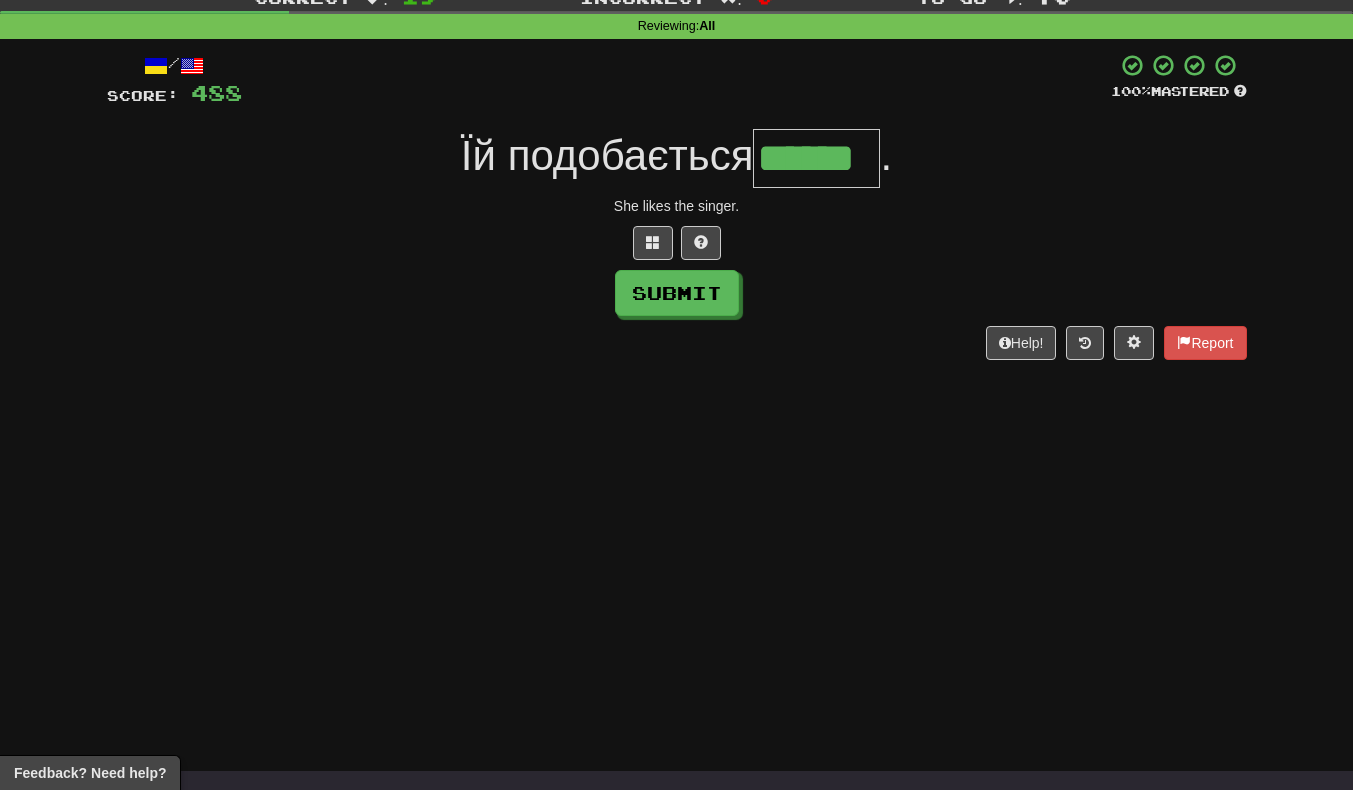 type on "******" 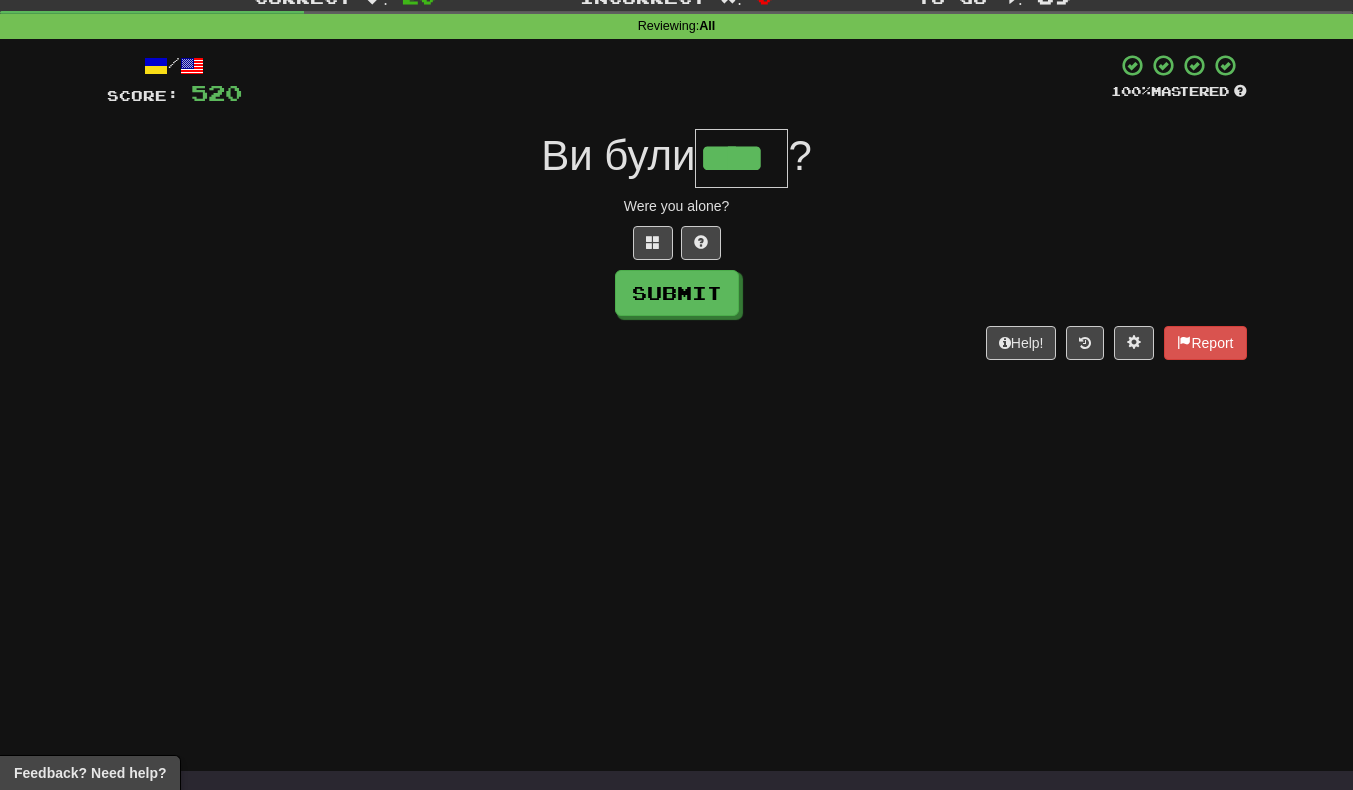 scroll, scrollTop: 0, scrollLeft: 7, axis: horizontal 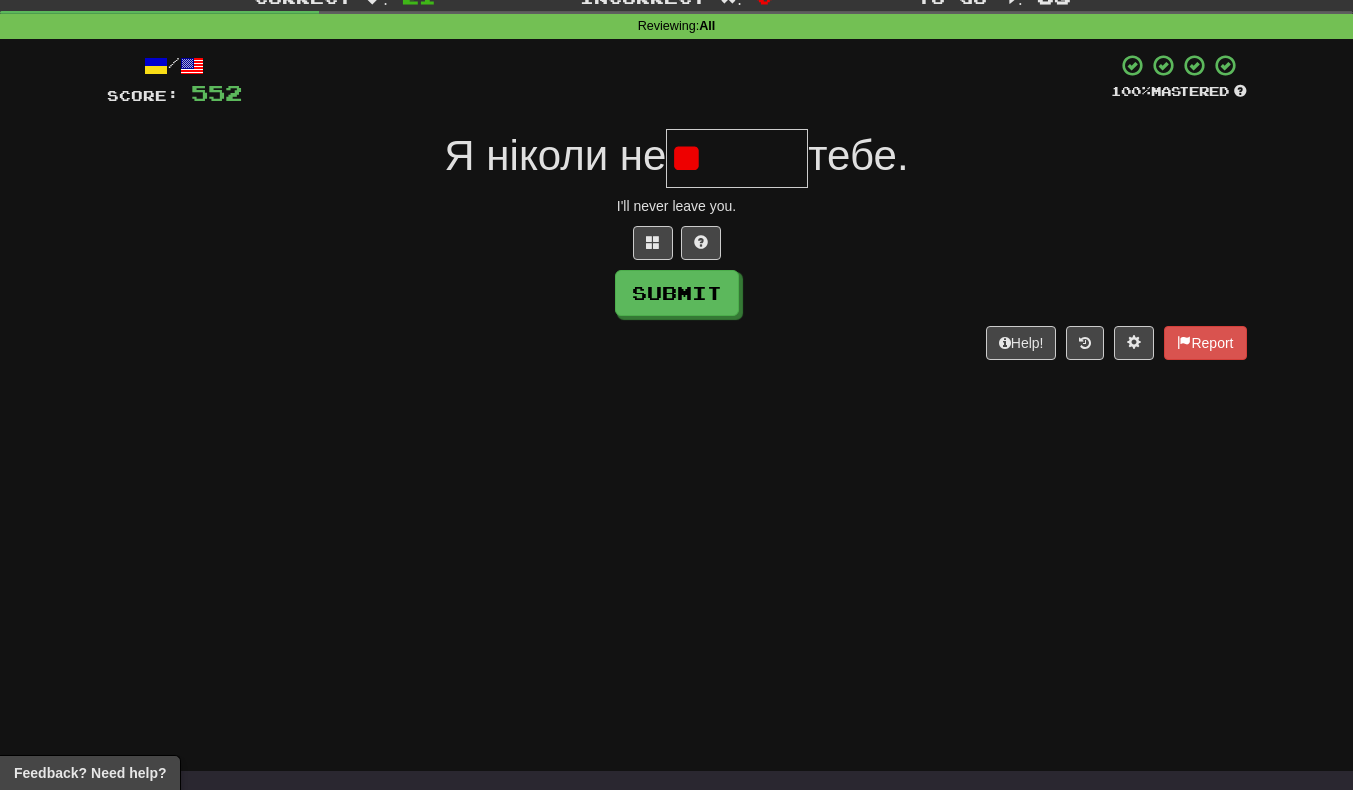 type on "*" 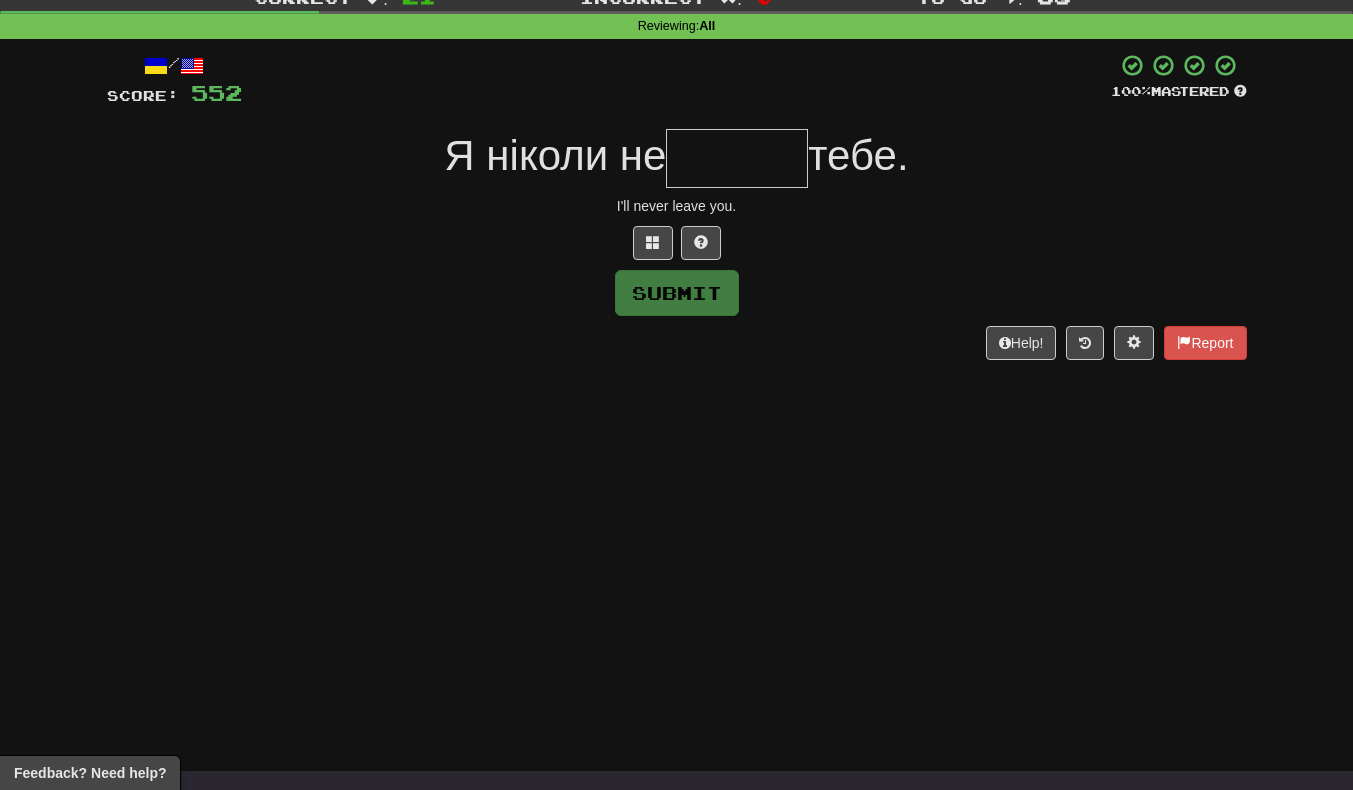 type on "*" 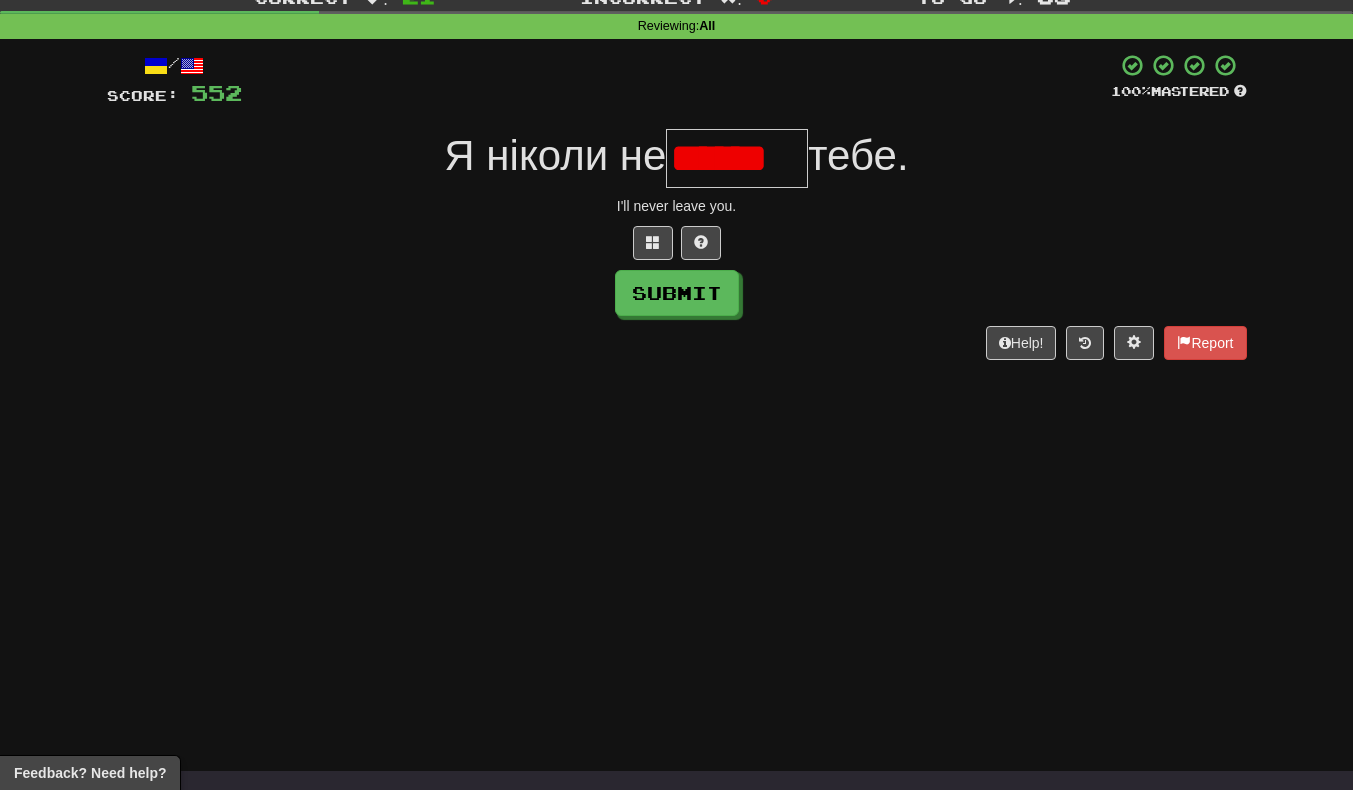scroll, scrollTop: 0, scrollLeft: 5, axis: horizontal 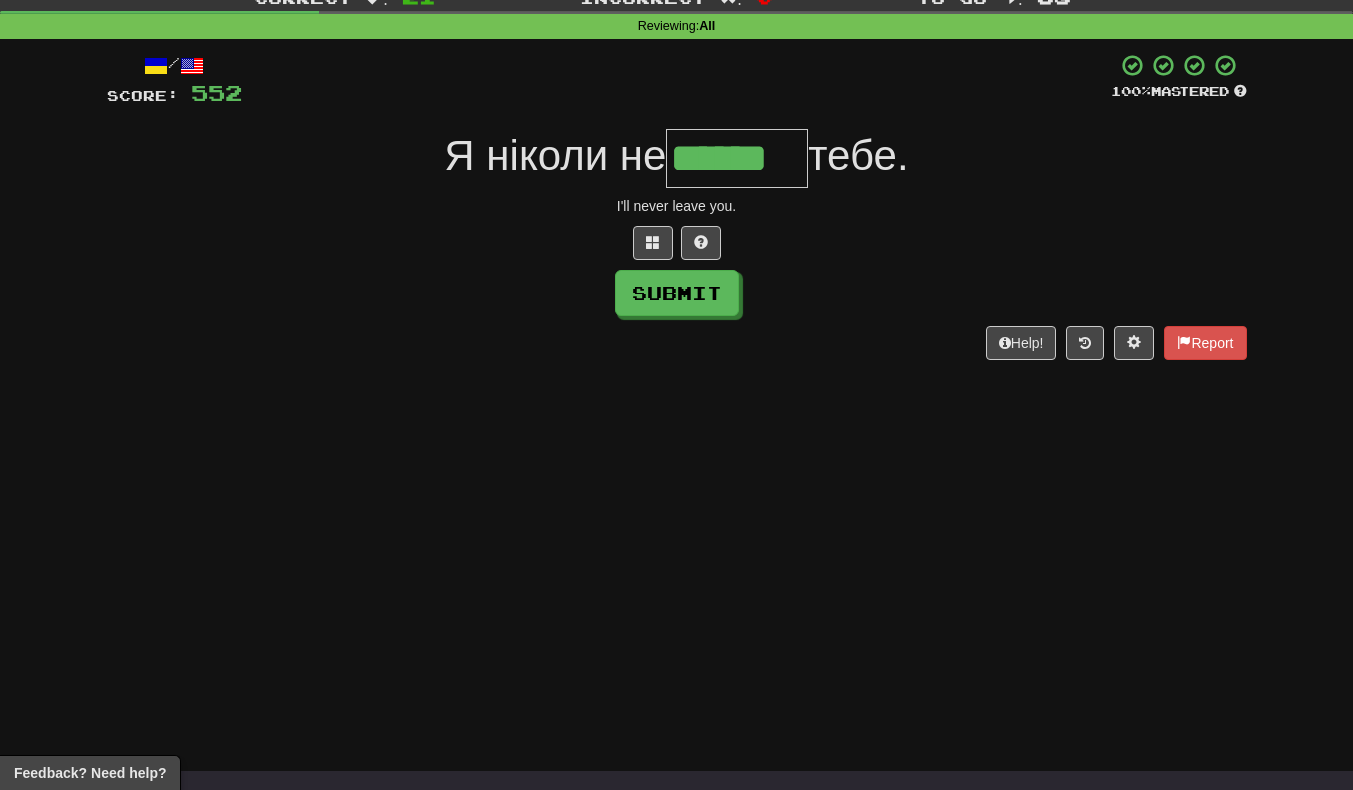 type on "******" 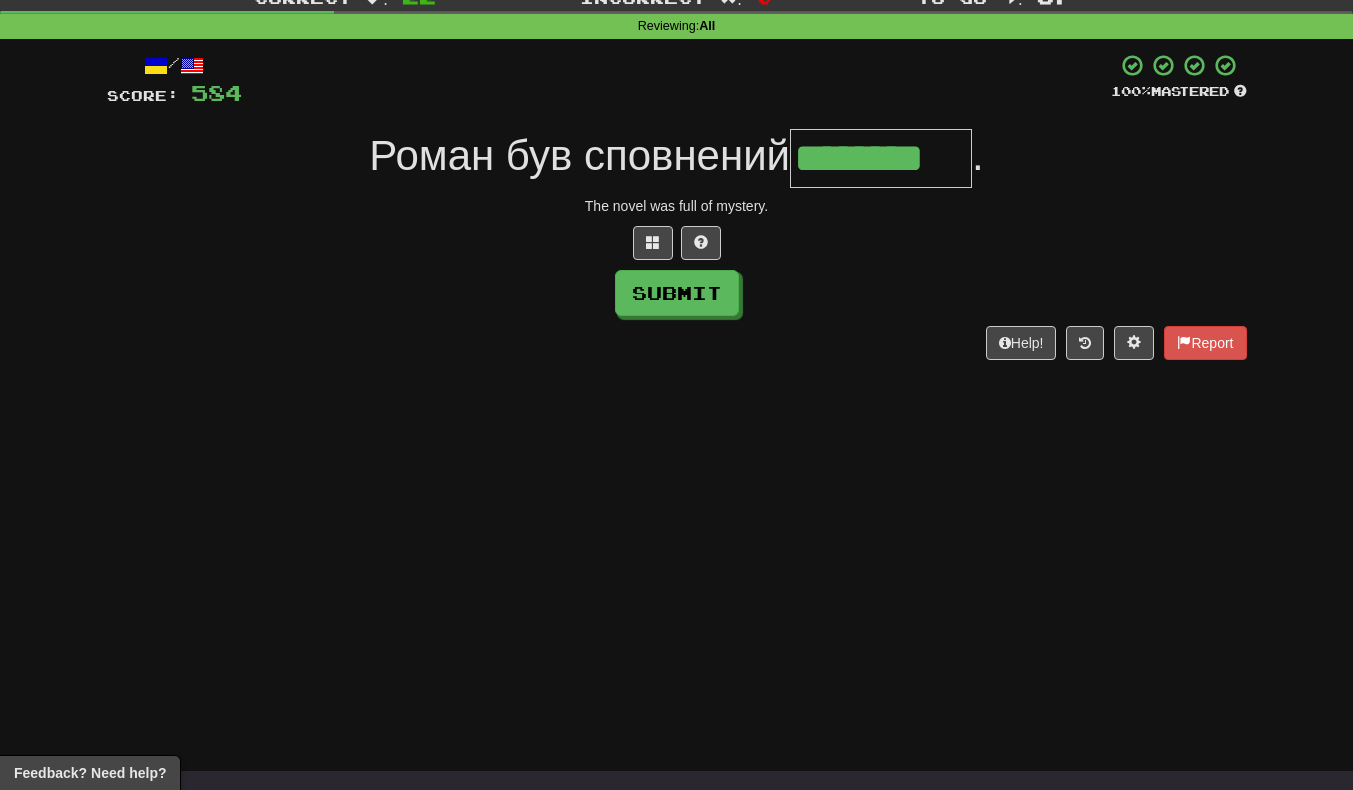 scroll, scrollTop: 0, scrollLeft: 3, axis: horizontal 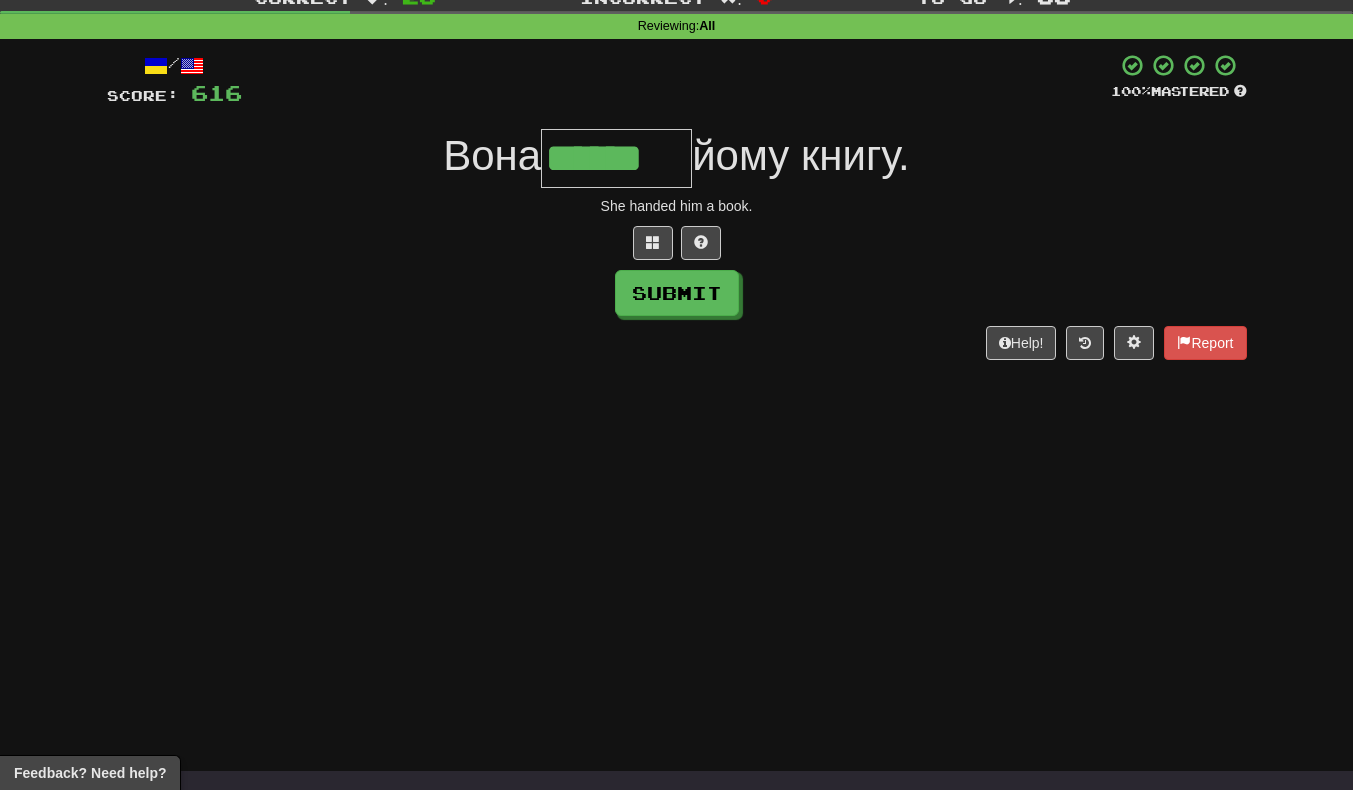 type on "******" 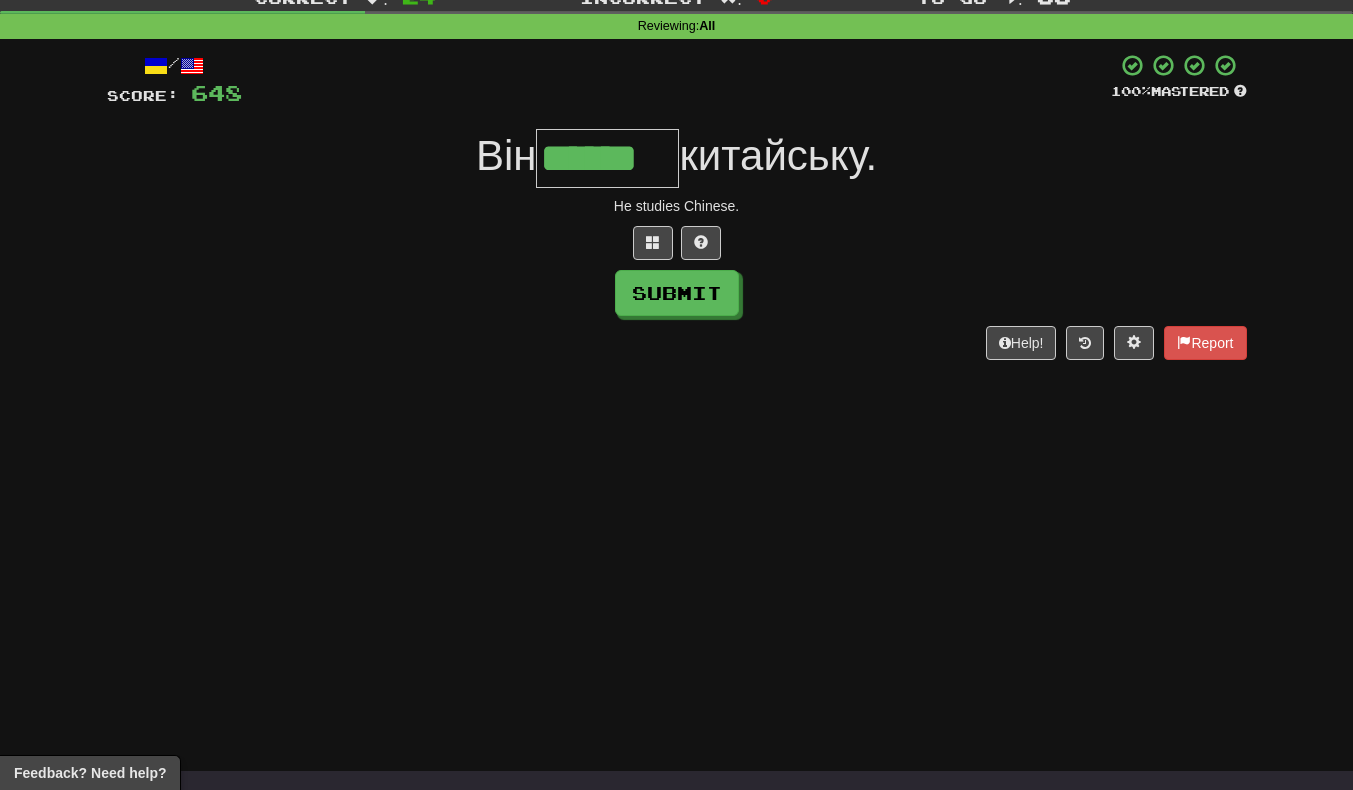 scroll, scrollTop: 0, scrollLeft: 3, axis: horizontal 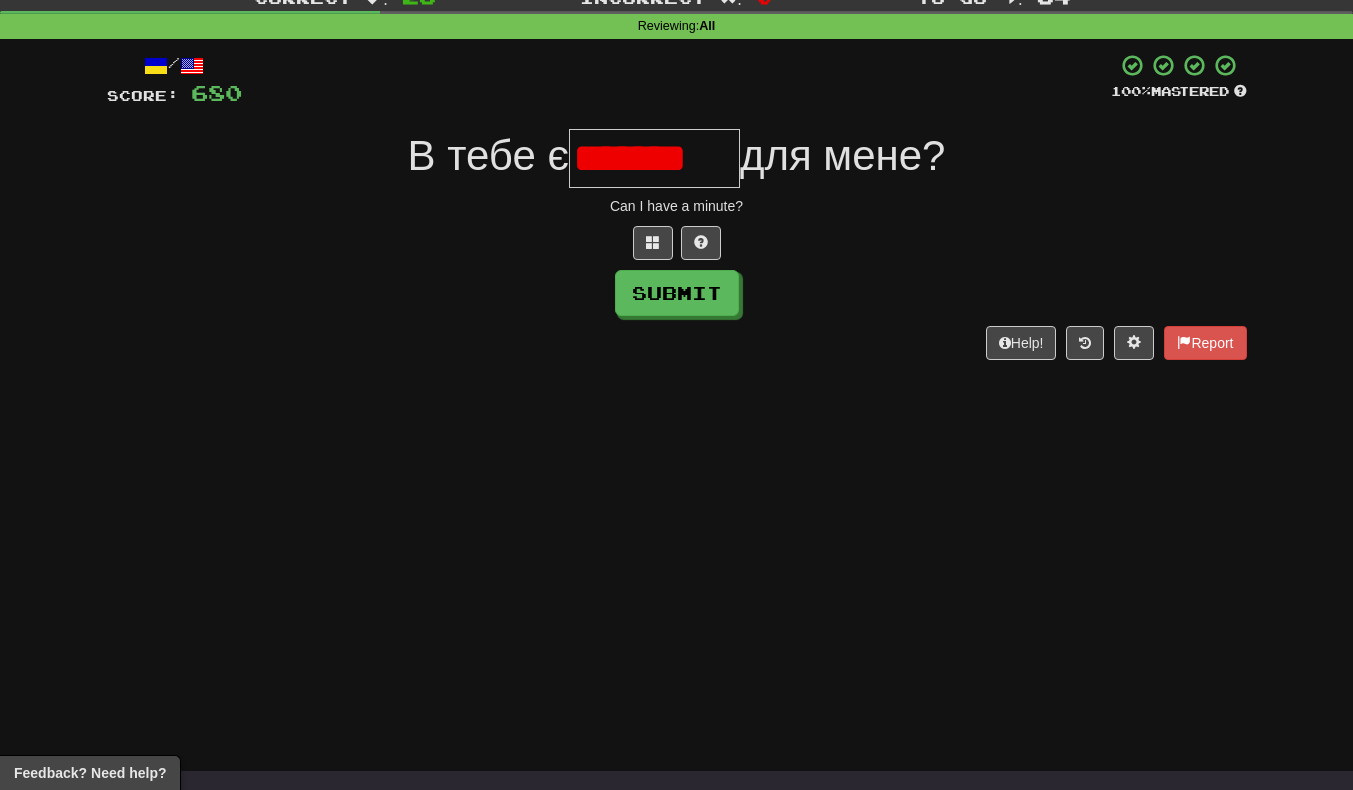 type on "*******" 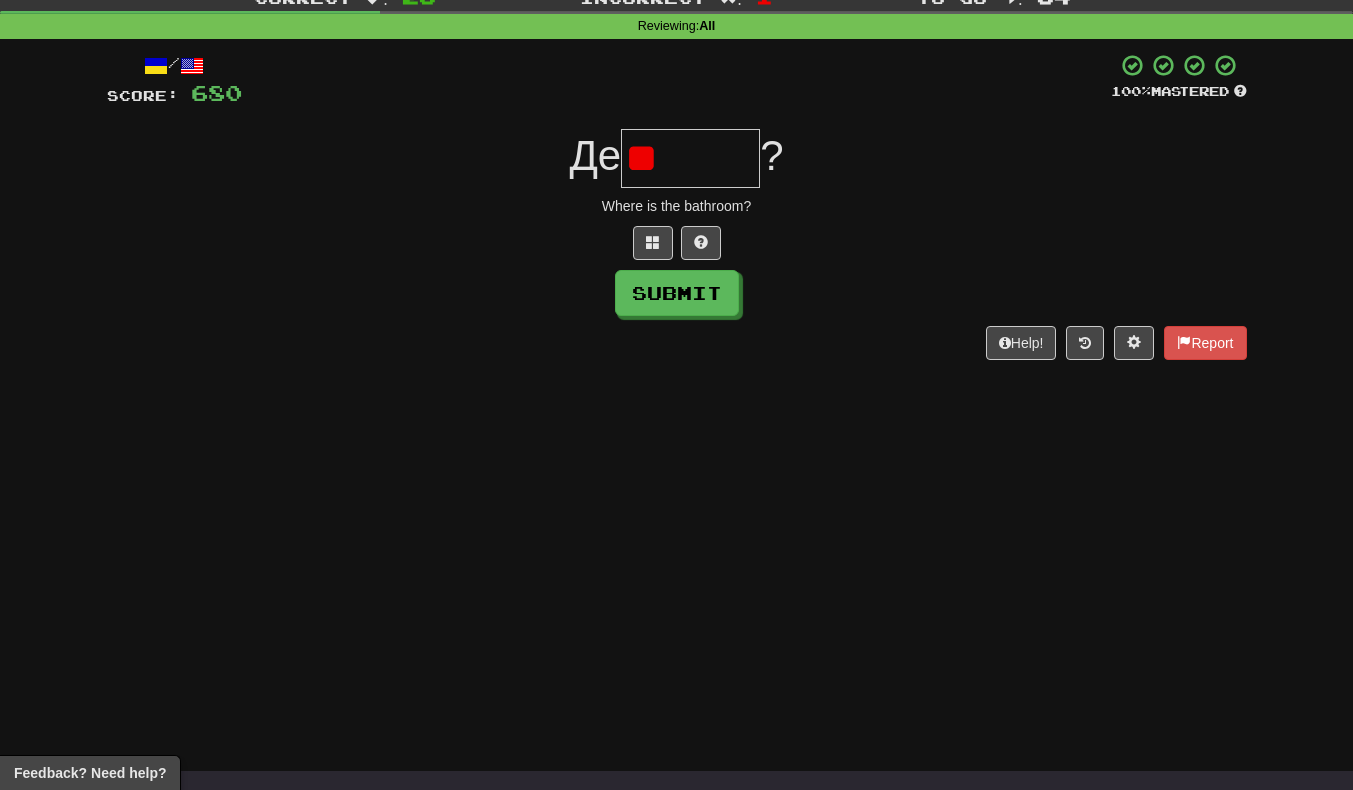 type on "*" 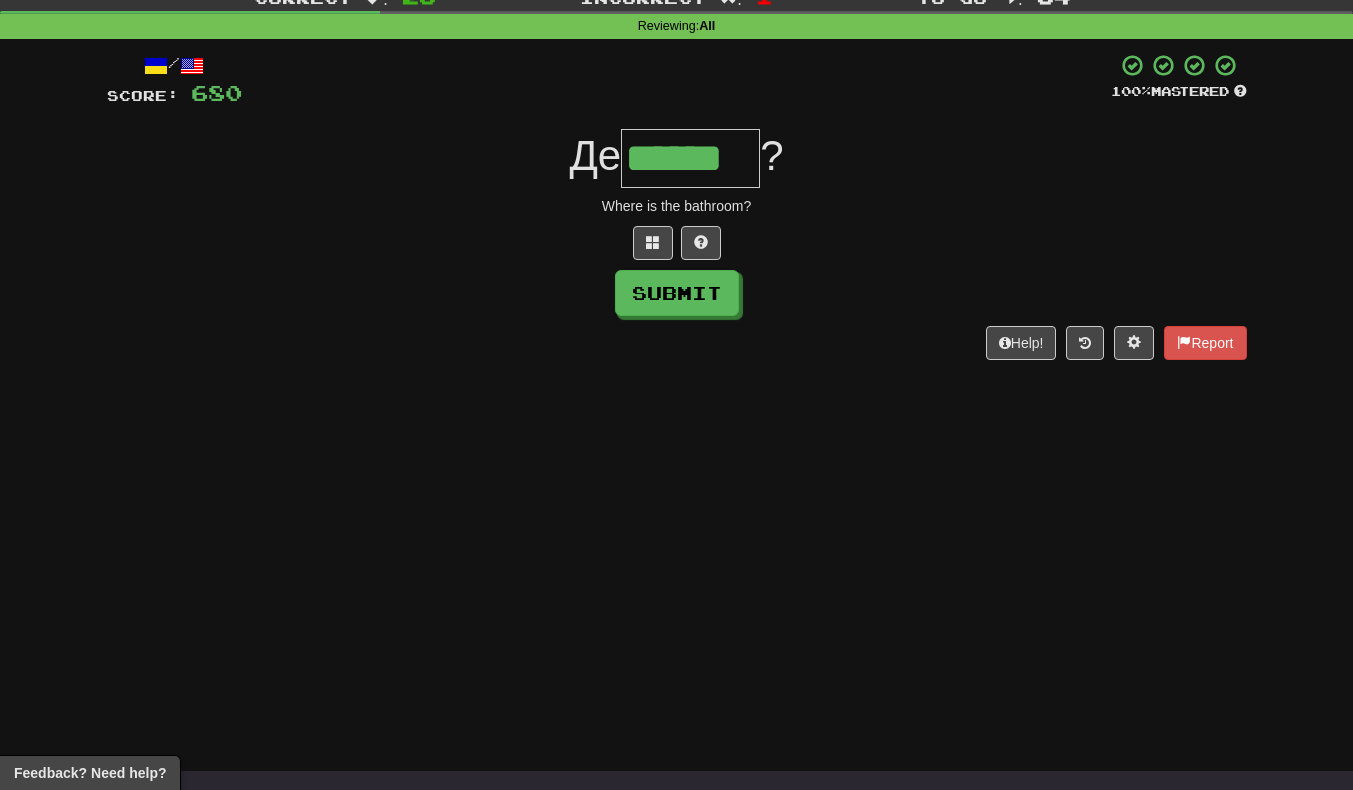 scroll, scrollTop: 0, scrollLeft: 2, axis: horizontal 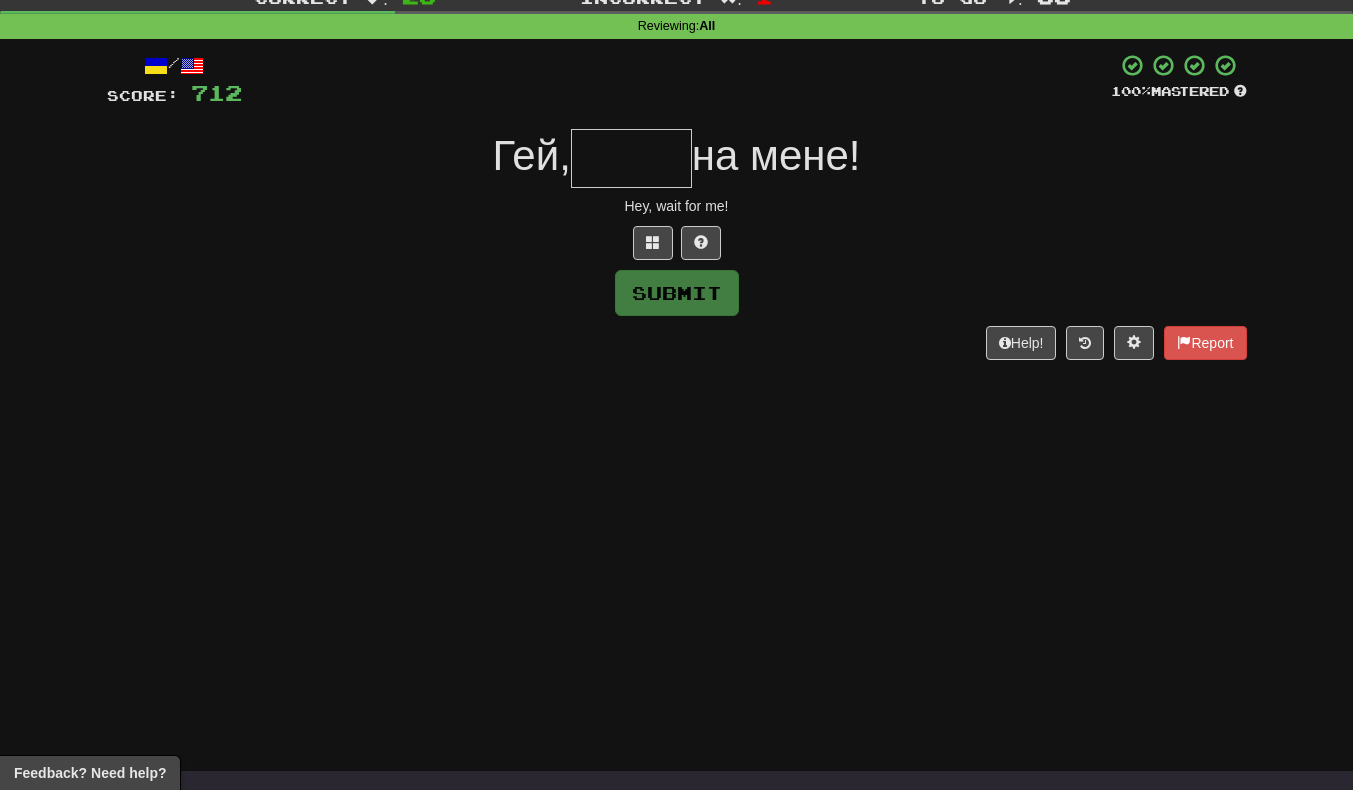 type on "*" 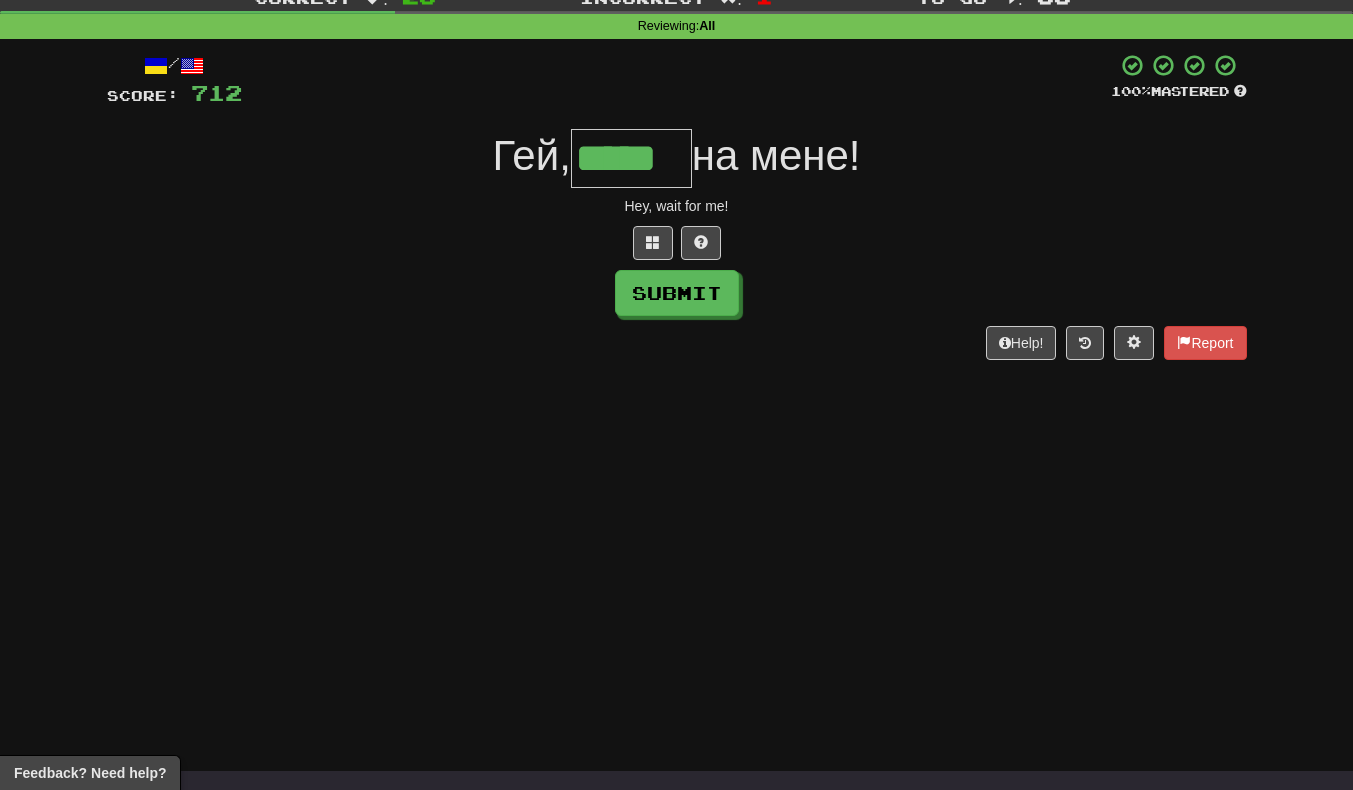 scroll, scrollTop: 0, scrollLeft: 4, axis: horizontal 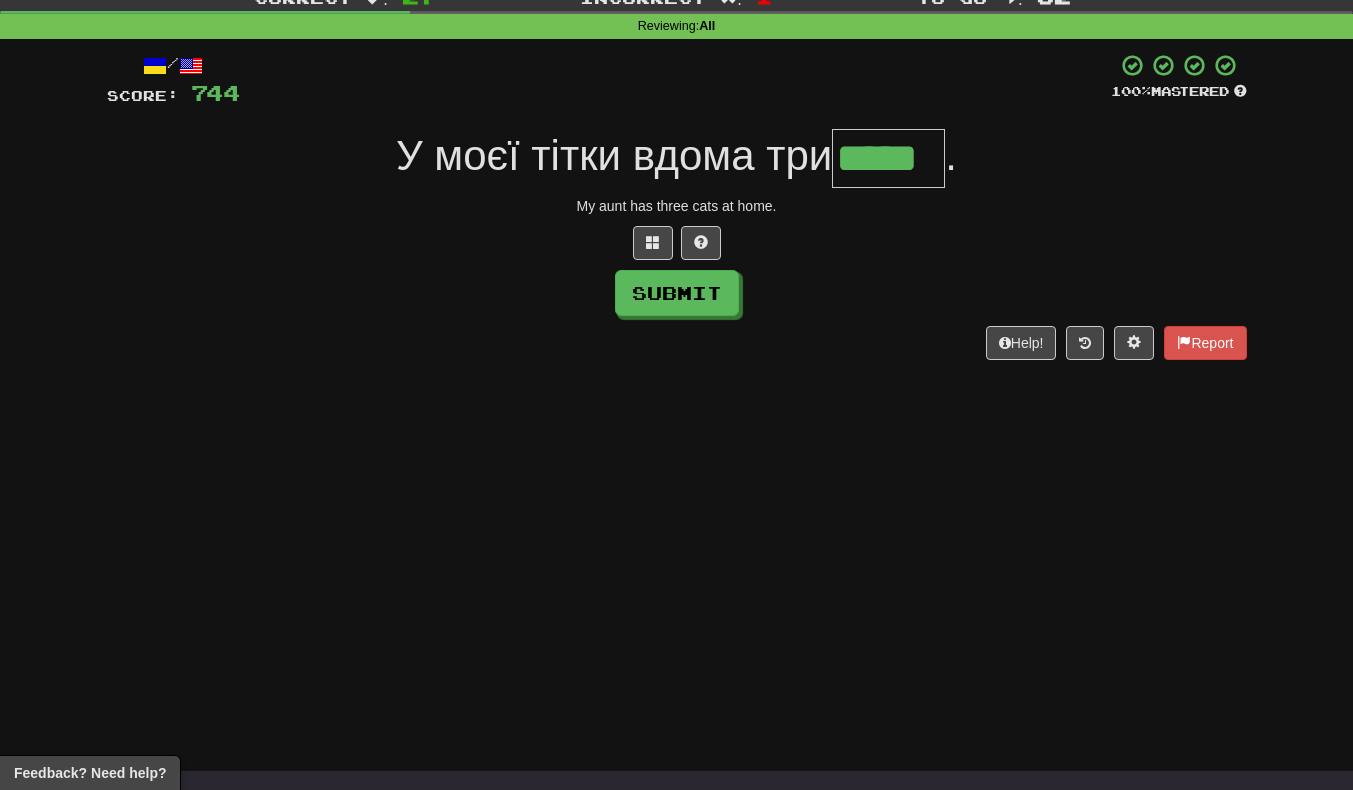 type on "*****" 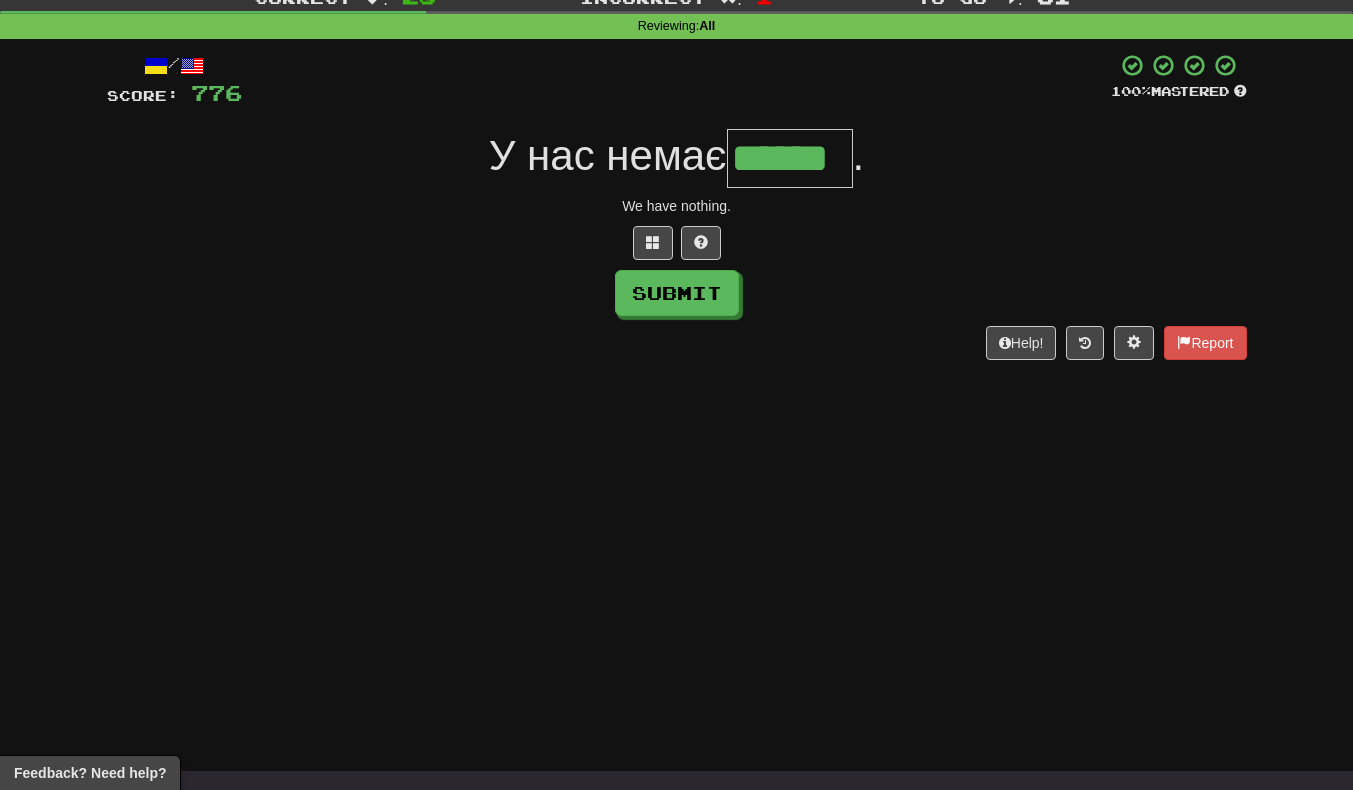 scroll, scrollTop: 0, scrollLeft: 4, axis: horizontal 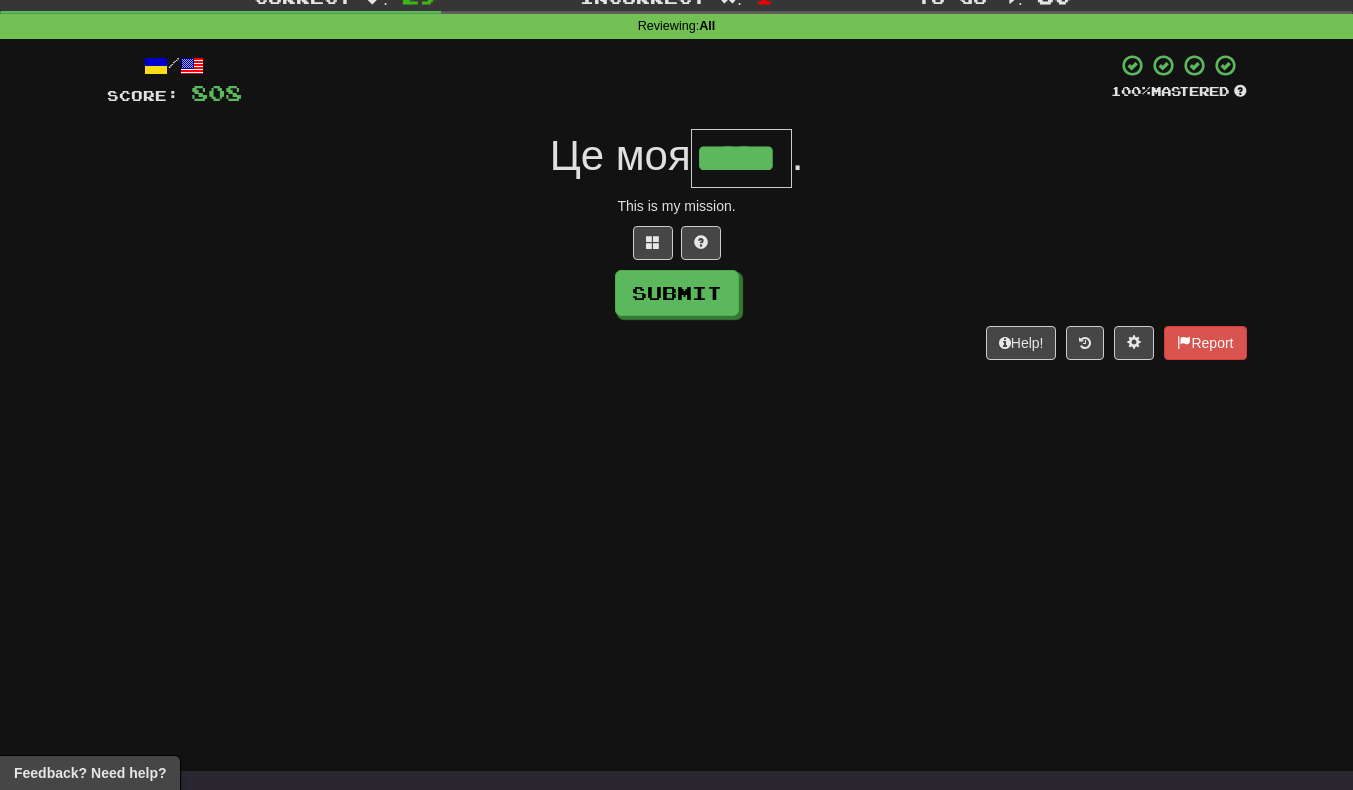 type on "*****" 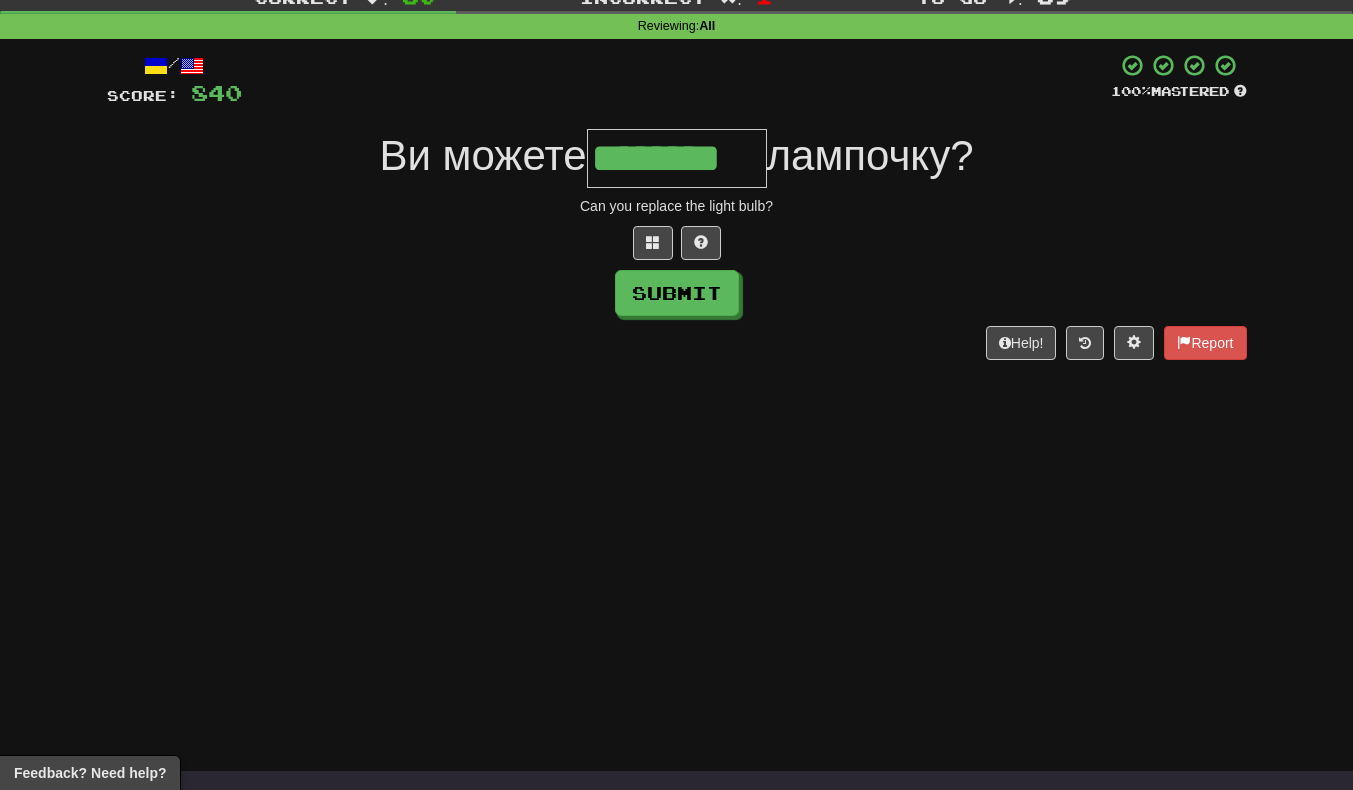 scroll, scrollTop: 0, scrollLeft: 4, axis: horizontal 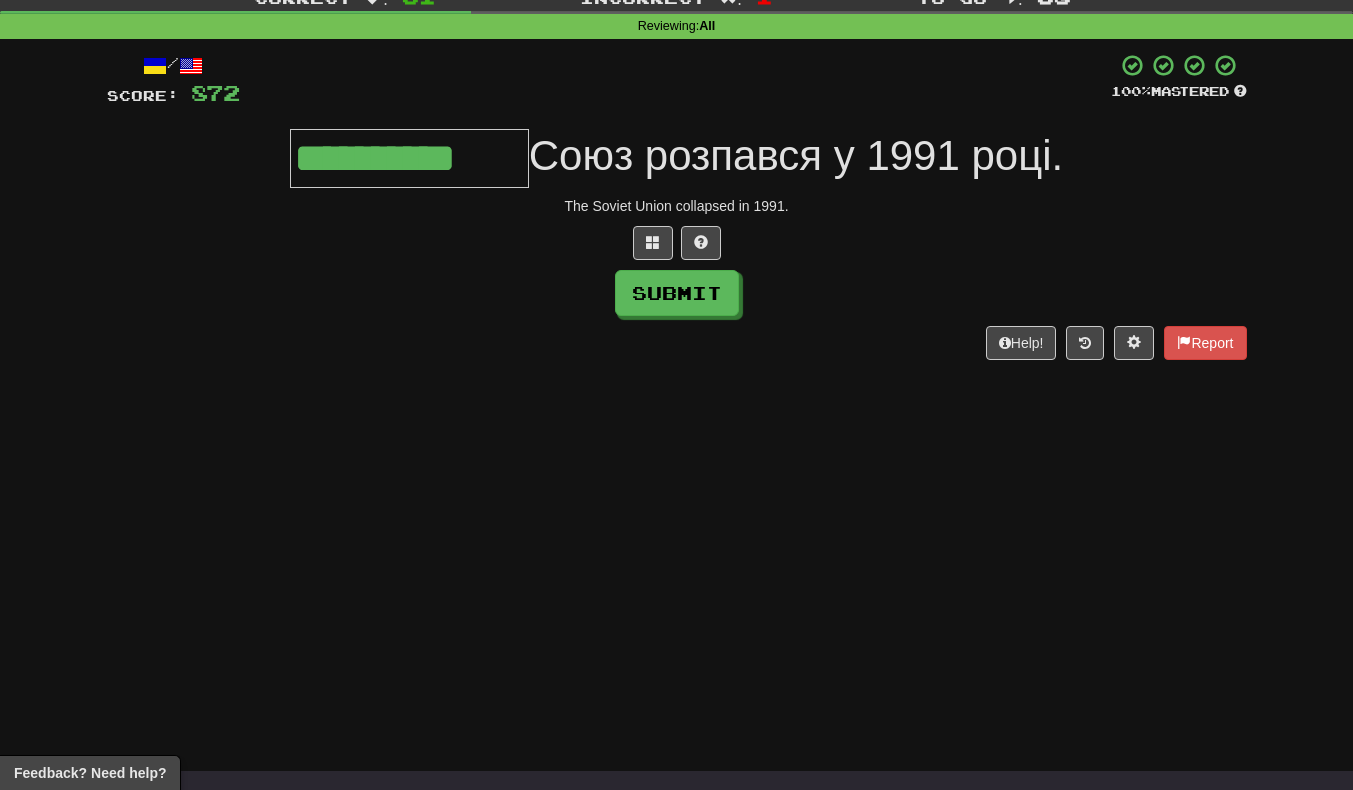 type on "**********" 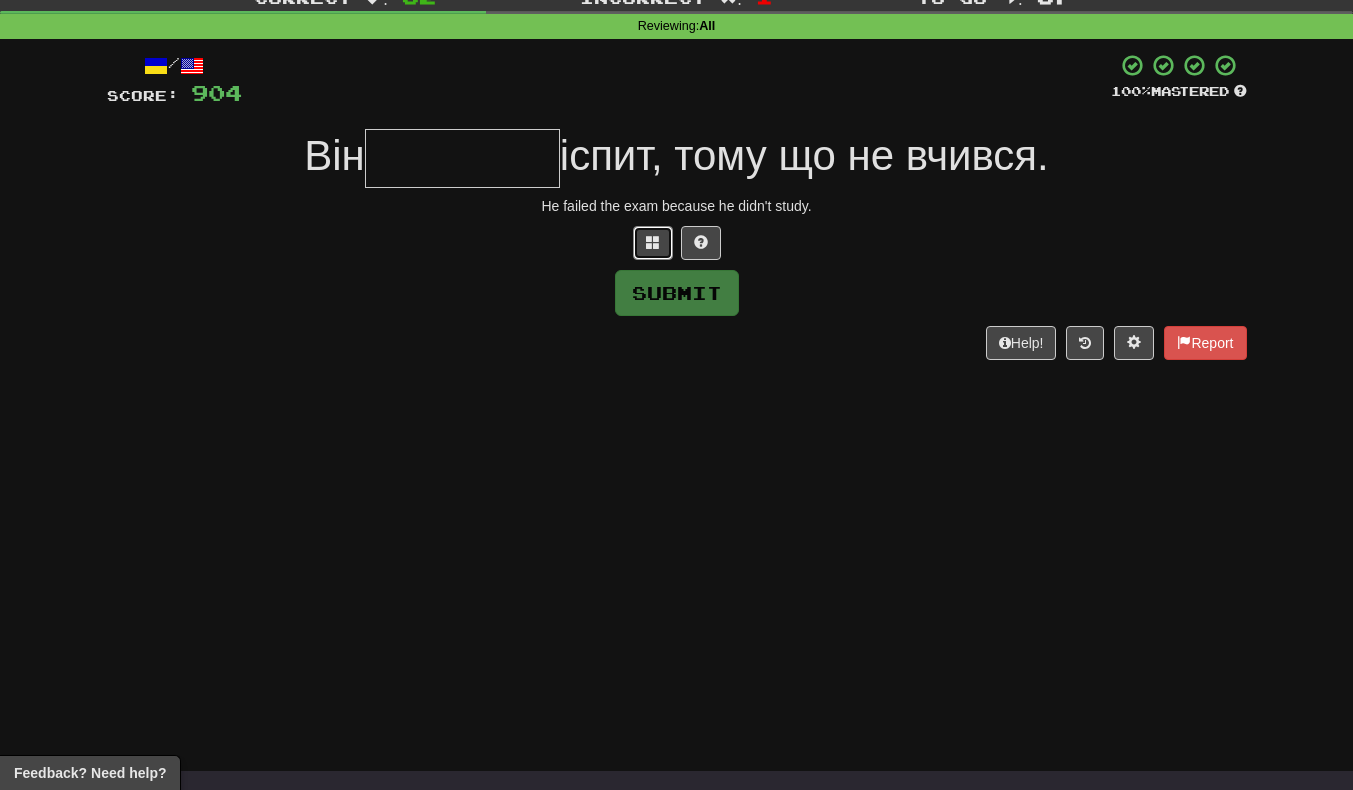 click at bounding box center [653, 242] 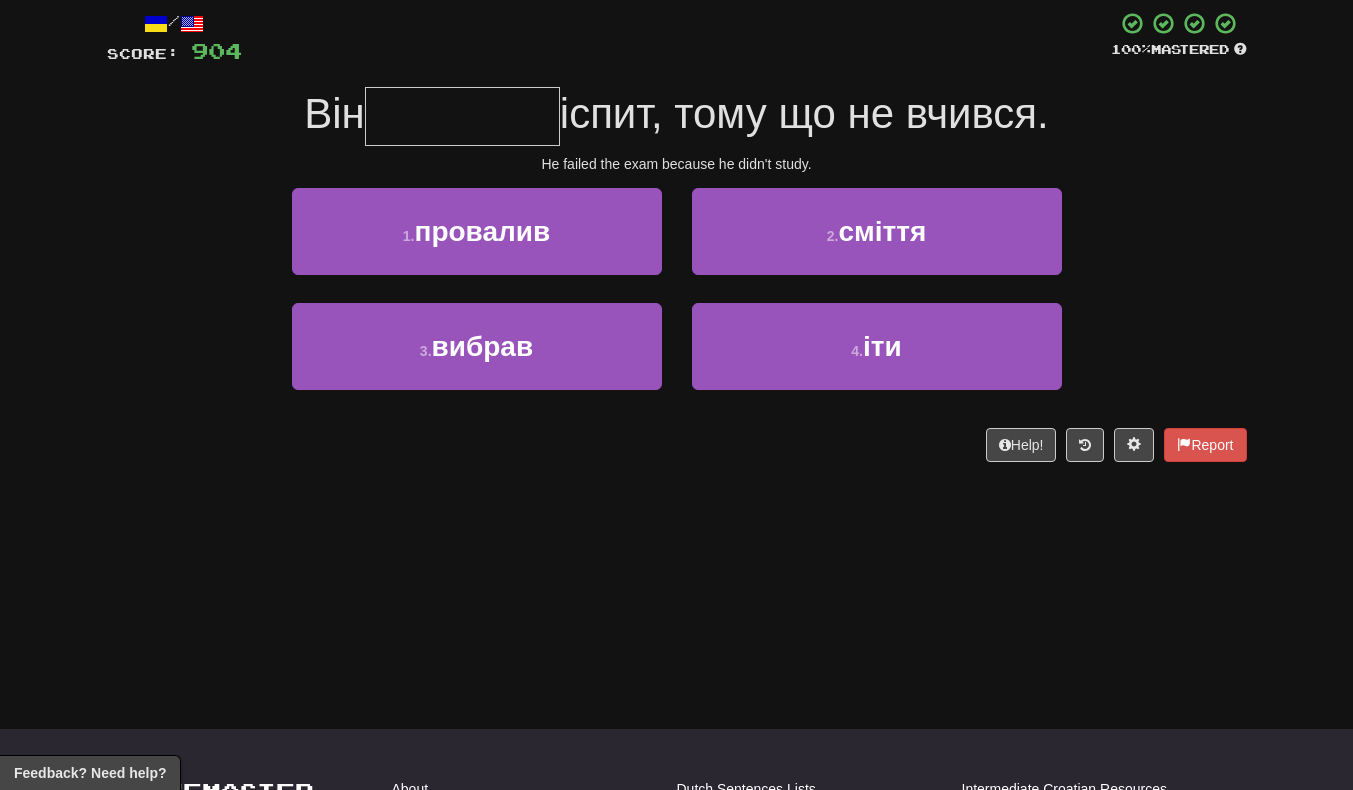 scroll, scrollTop: 107, scrollLeft: 0, axis: vertical 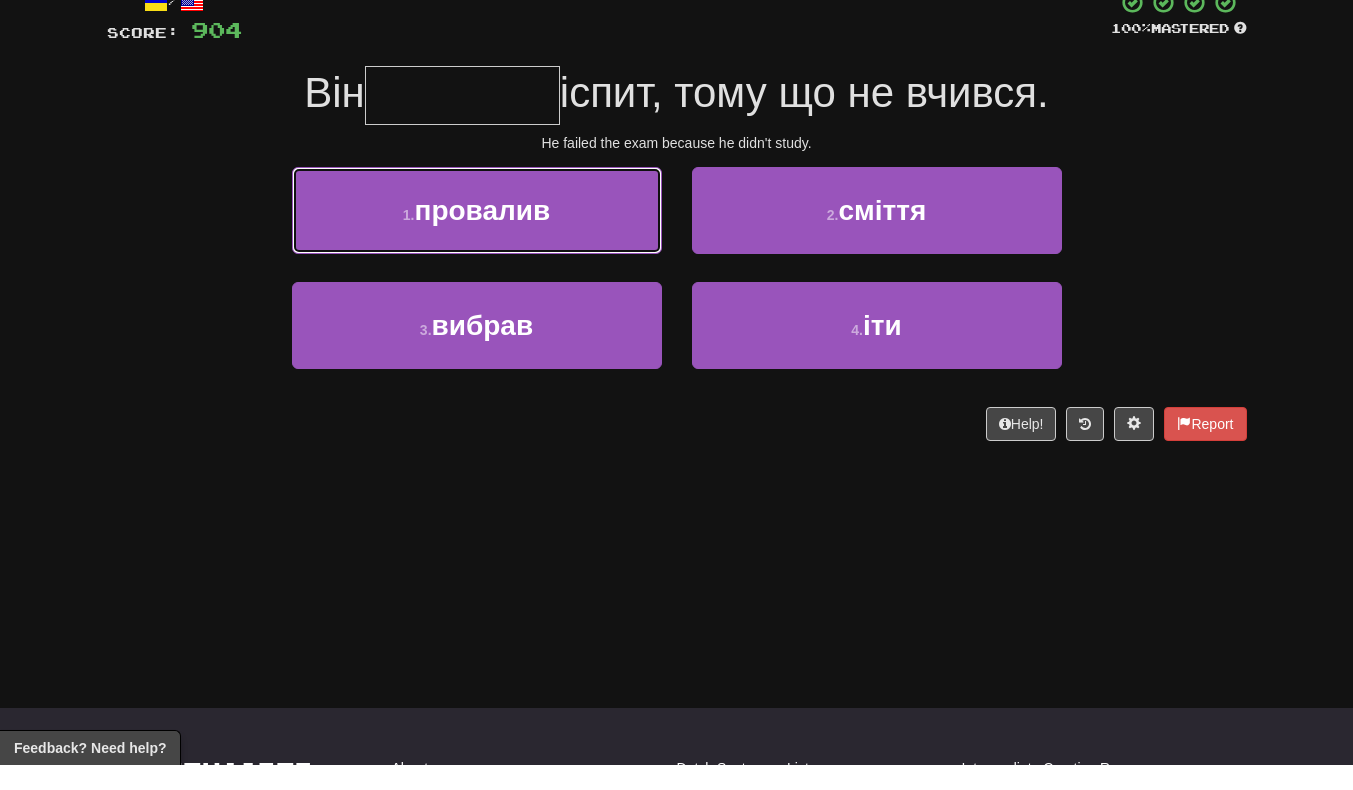 click on "1 .  провалив" at bounding box center [477, 235] 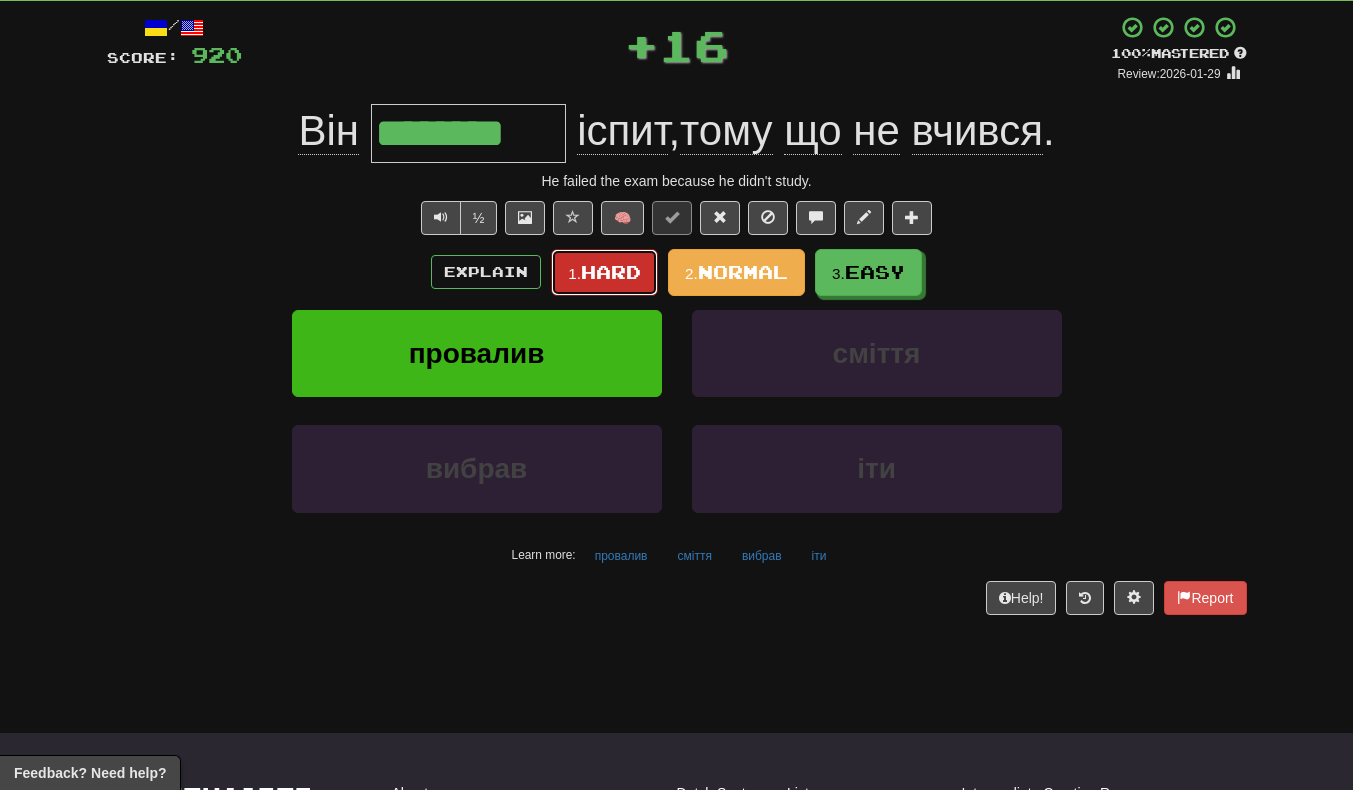 click on "Hard" at bounding box center [611, 272] 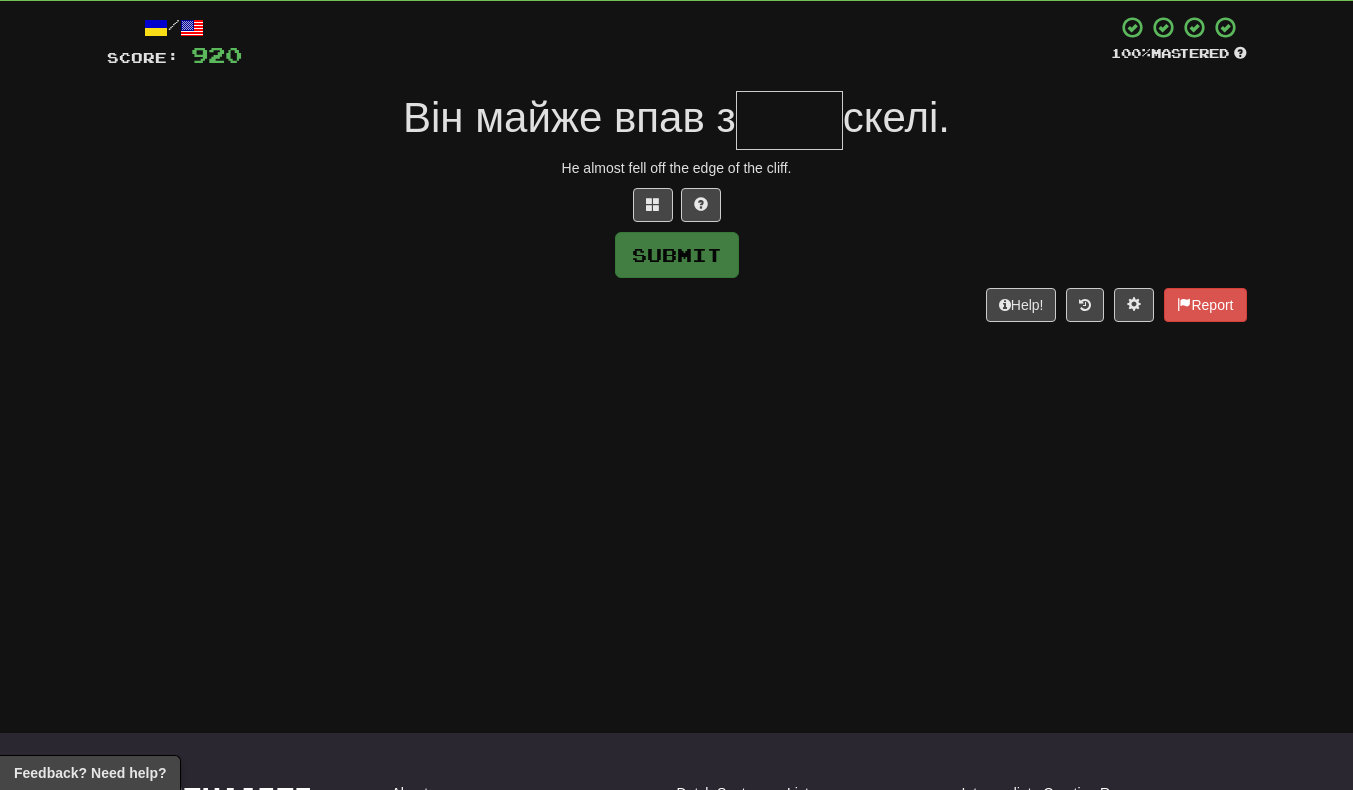 type on "*" 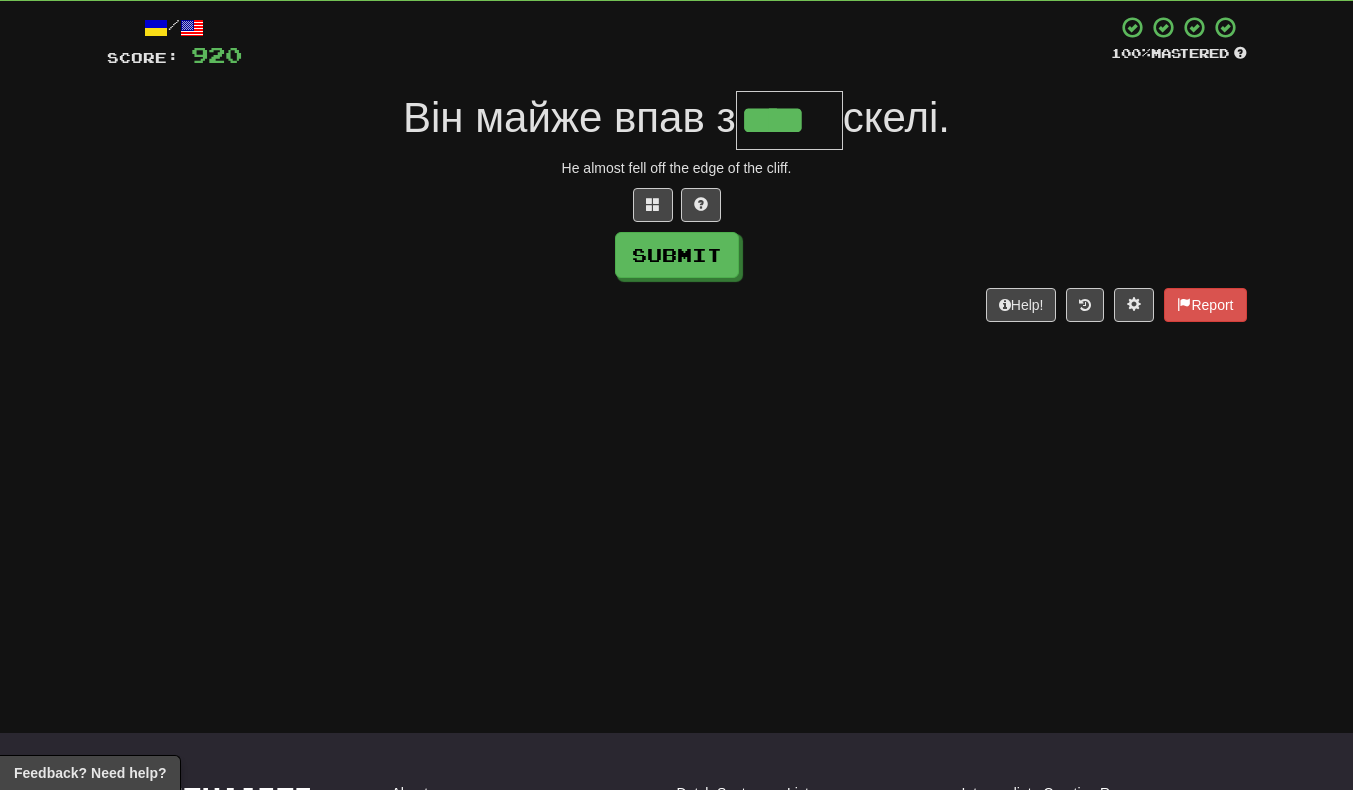 scroll, scrollTop: 0, scrollLeft: 3, axis: horizontal 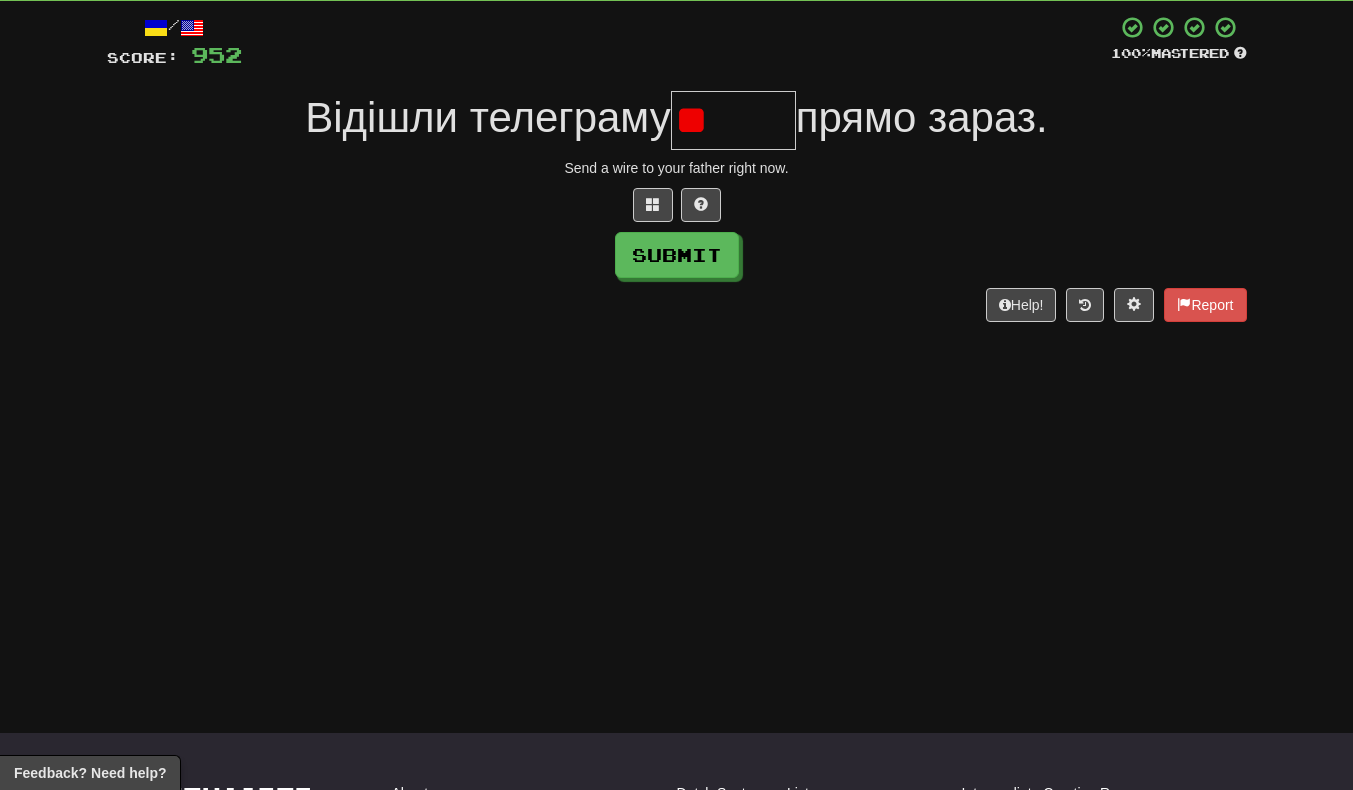 type on "*" 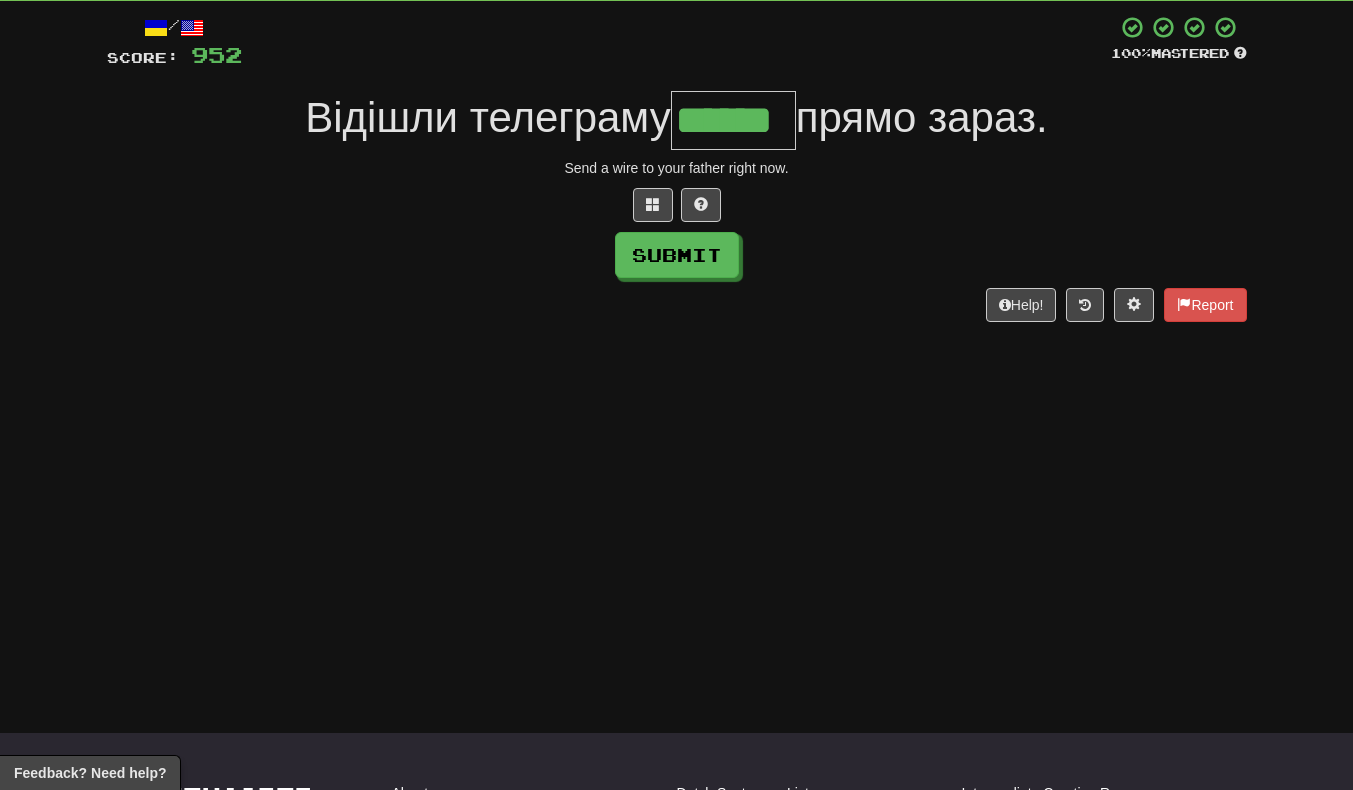 scroll, scrollTop: 0, scrollLeft: 3, axis: horizontal 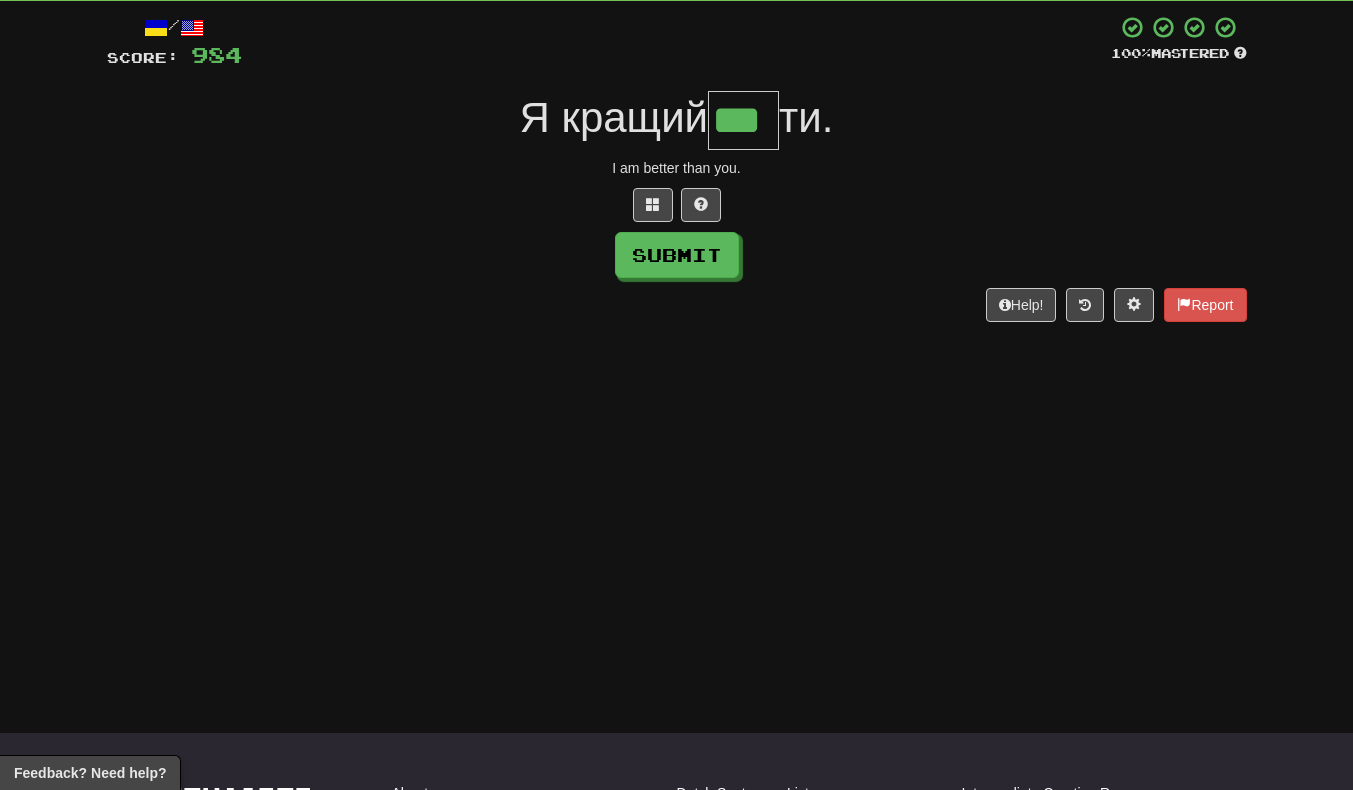 type on "***" 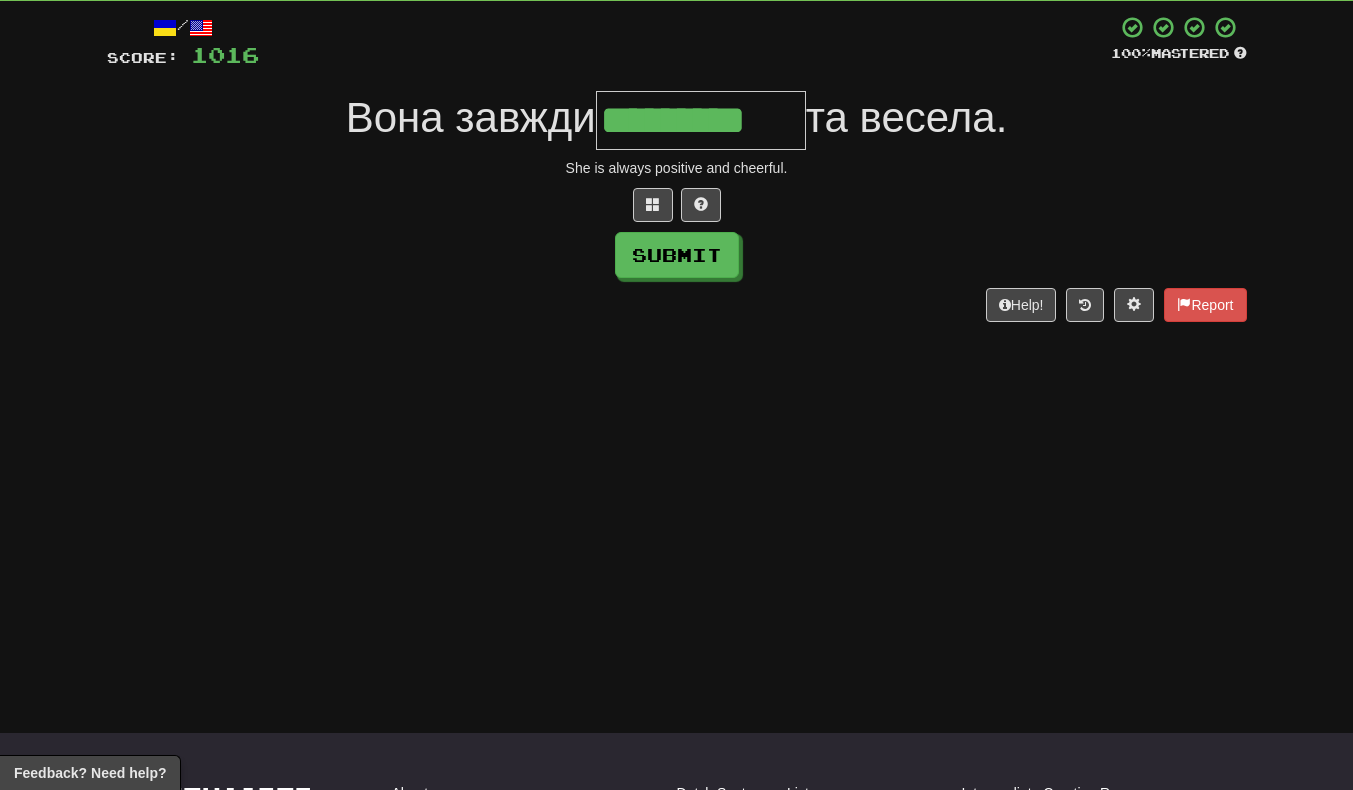 scroll, scrollTop: 0, scrollLeft: 5, axis: horizontal 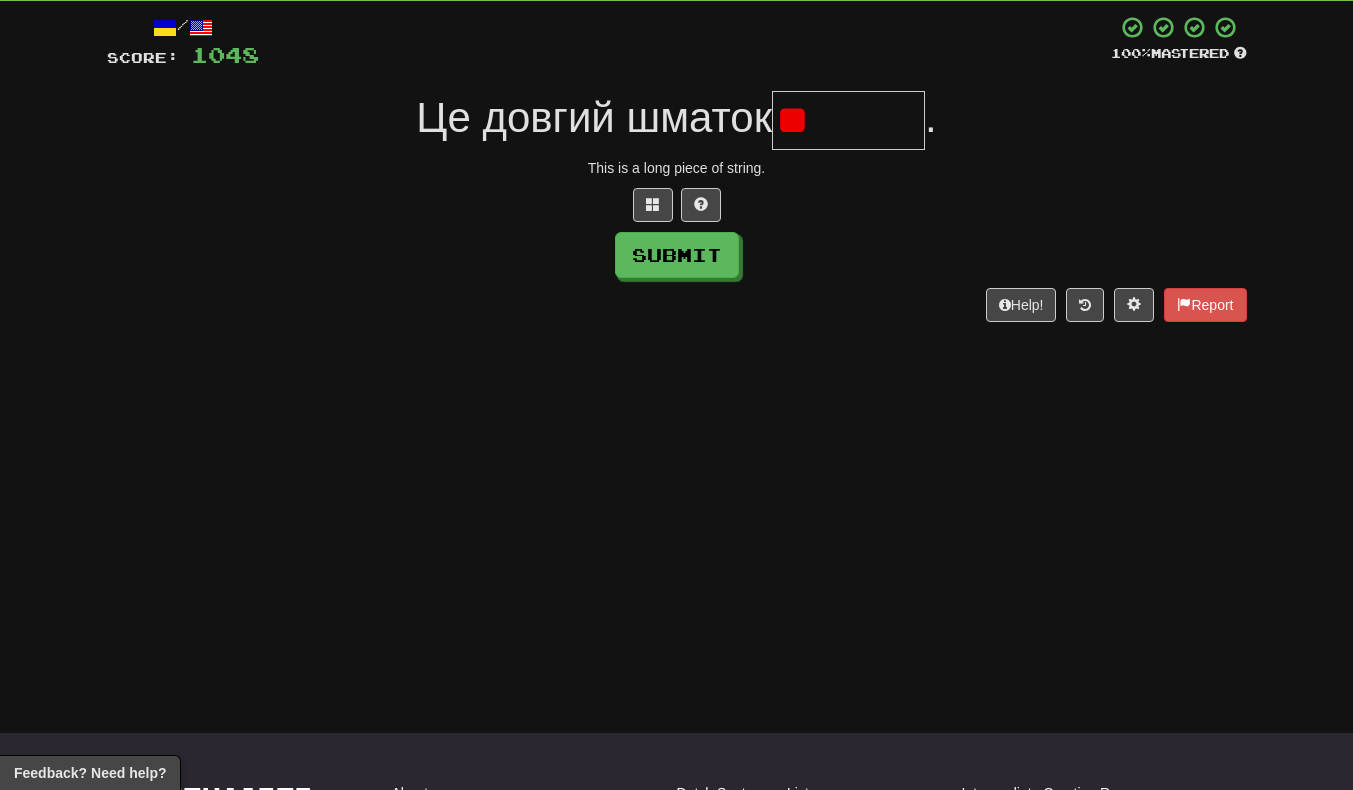 type on "*" 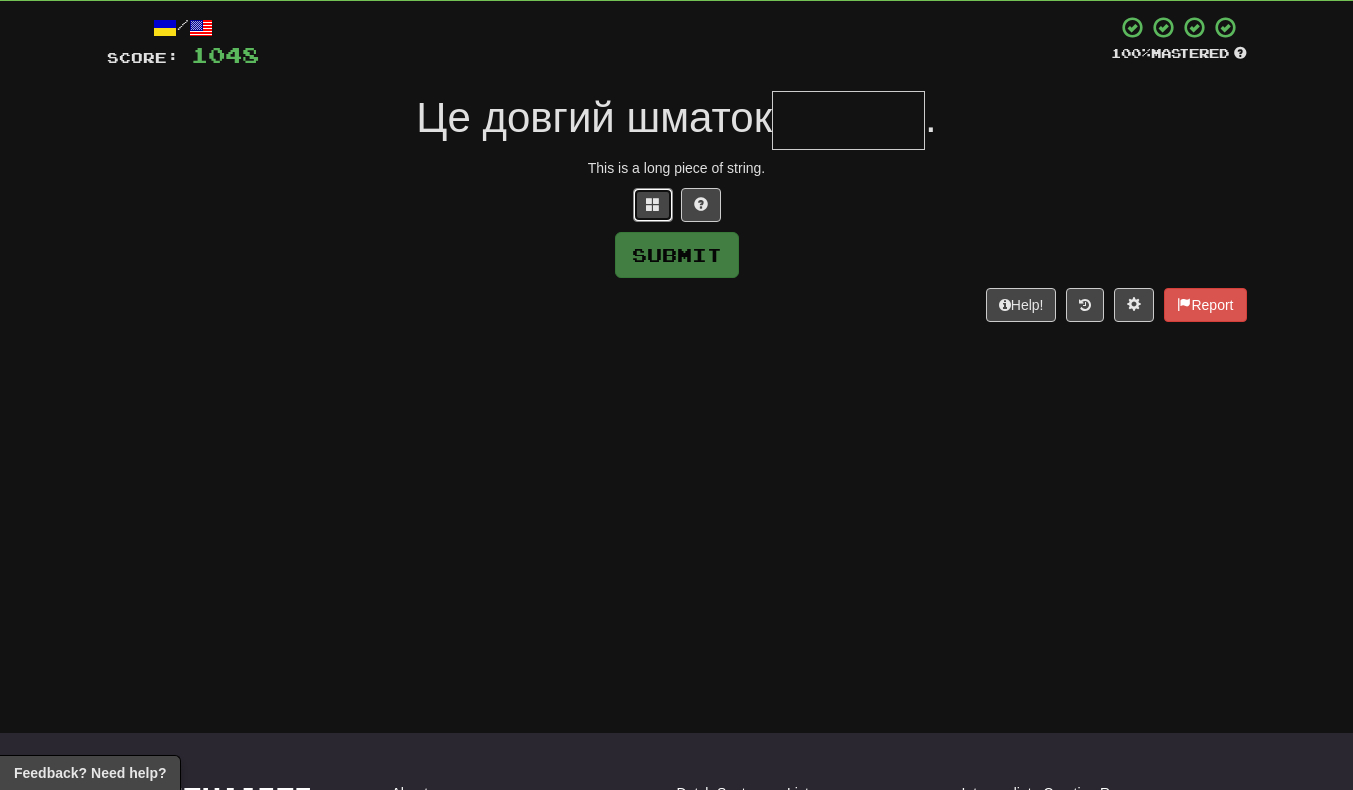 click at bounding box center [653, 204] 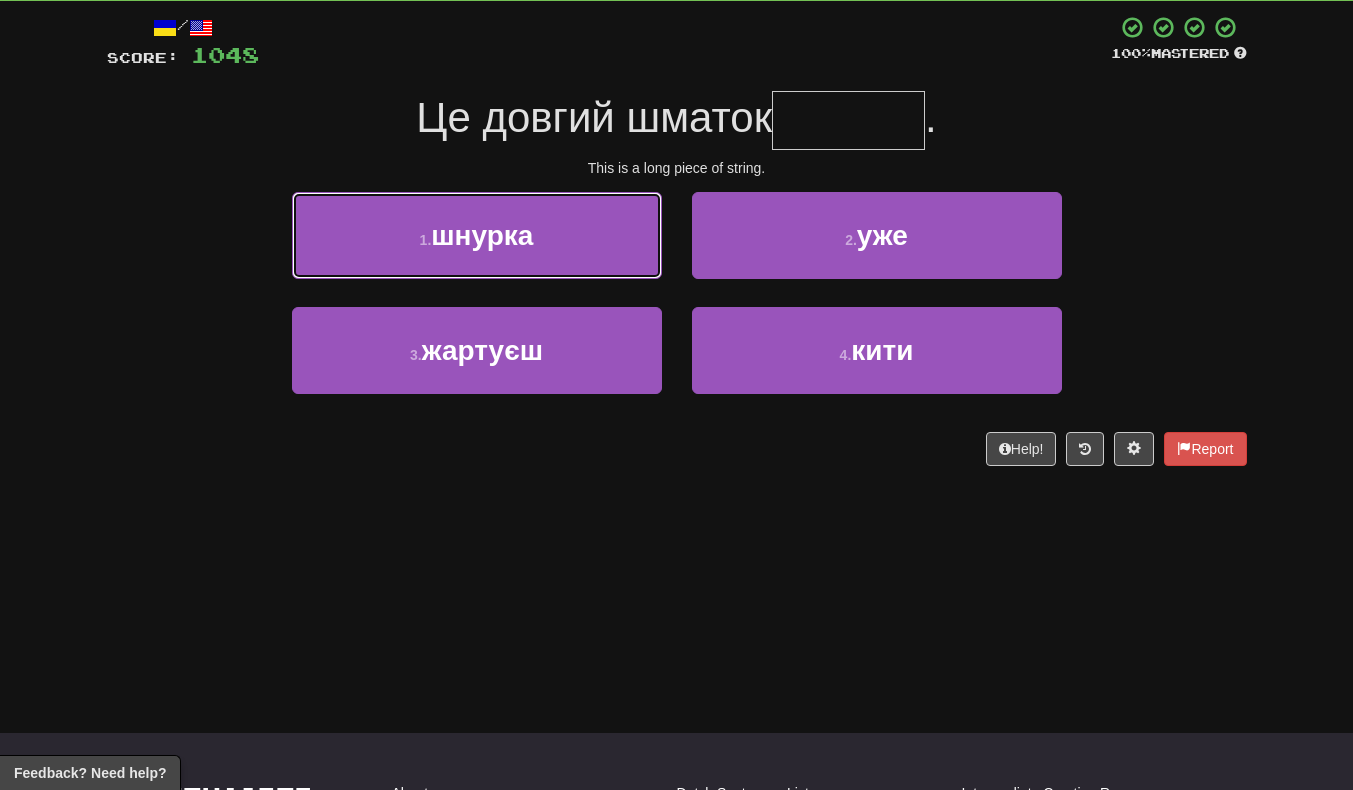 click on "1 .  шнурка" at bounding box center [477, 235] 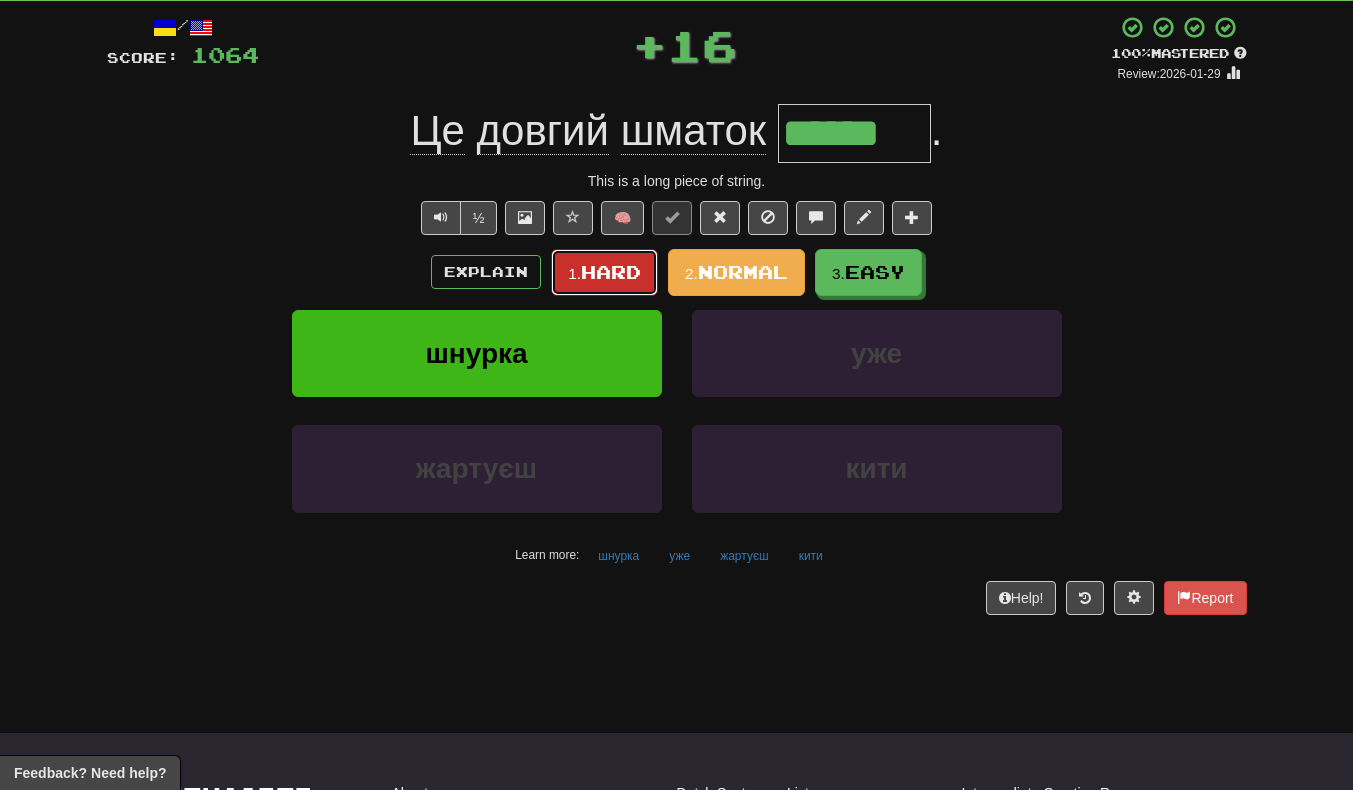 click on "1.  Hard" at bounding box center (604, 272) 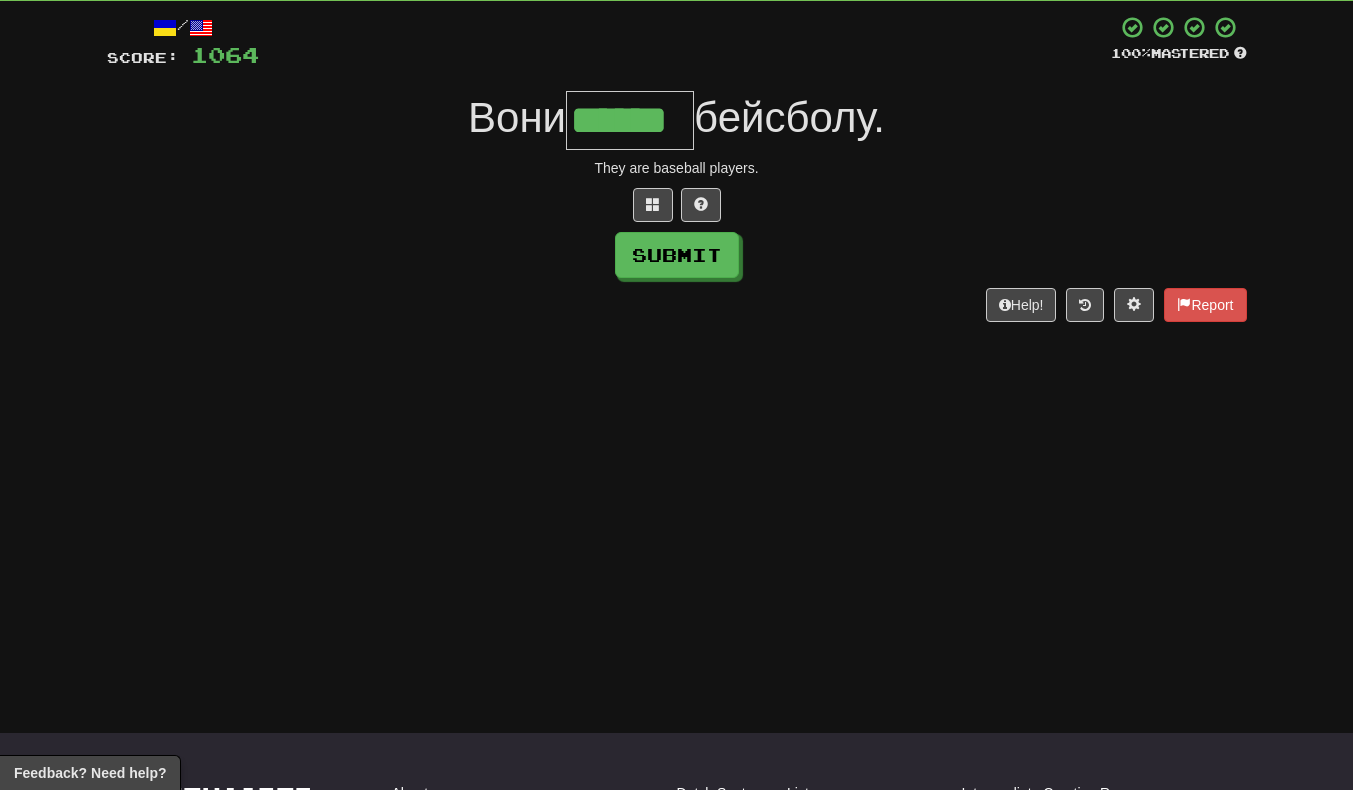 scroll, scrollTop: 0, scrollLeft: 3, axis: horizontal 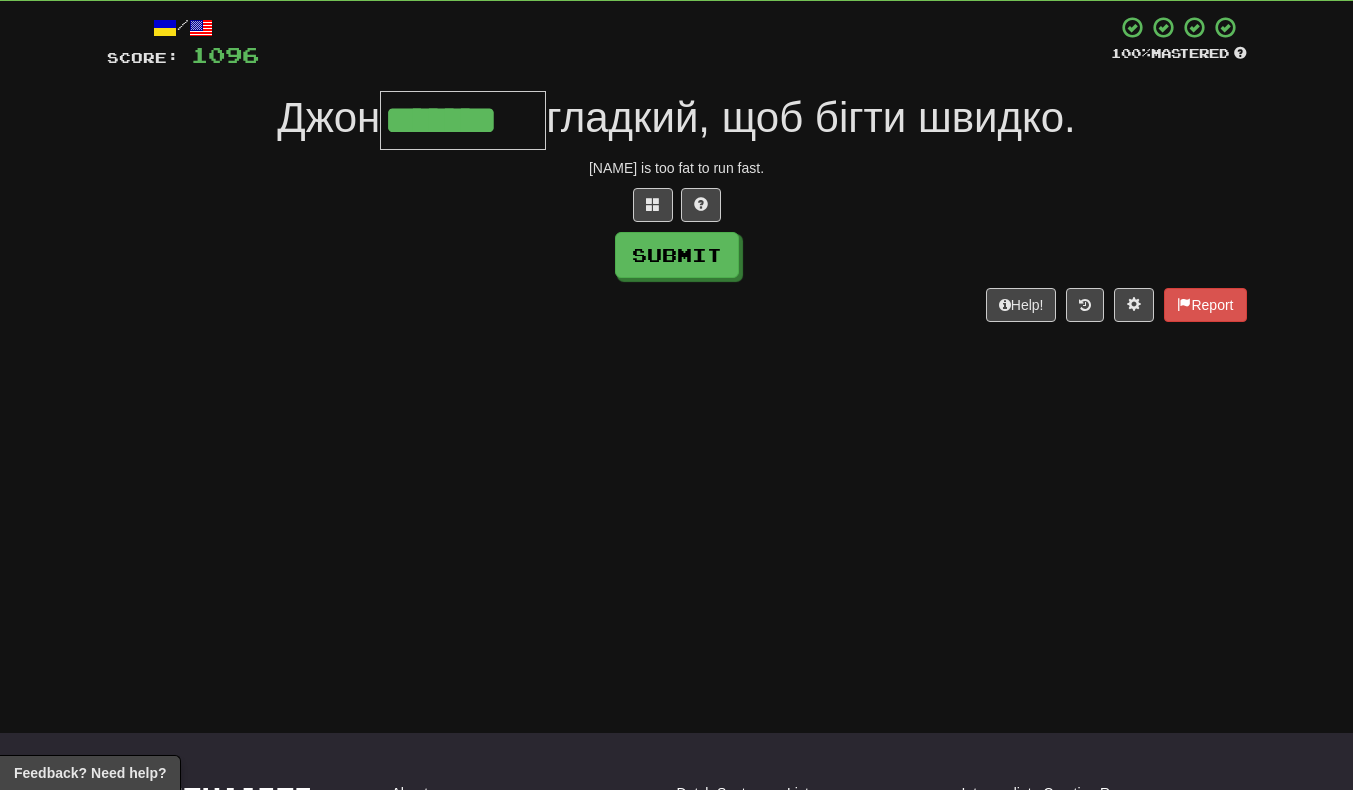type on "*******" 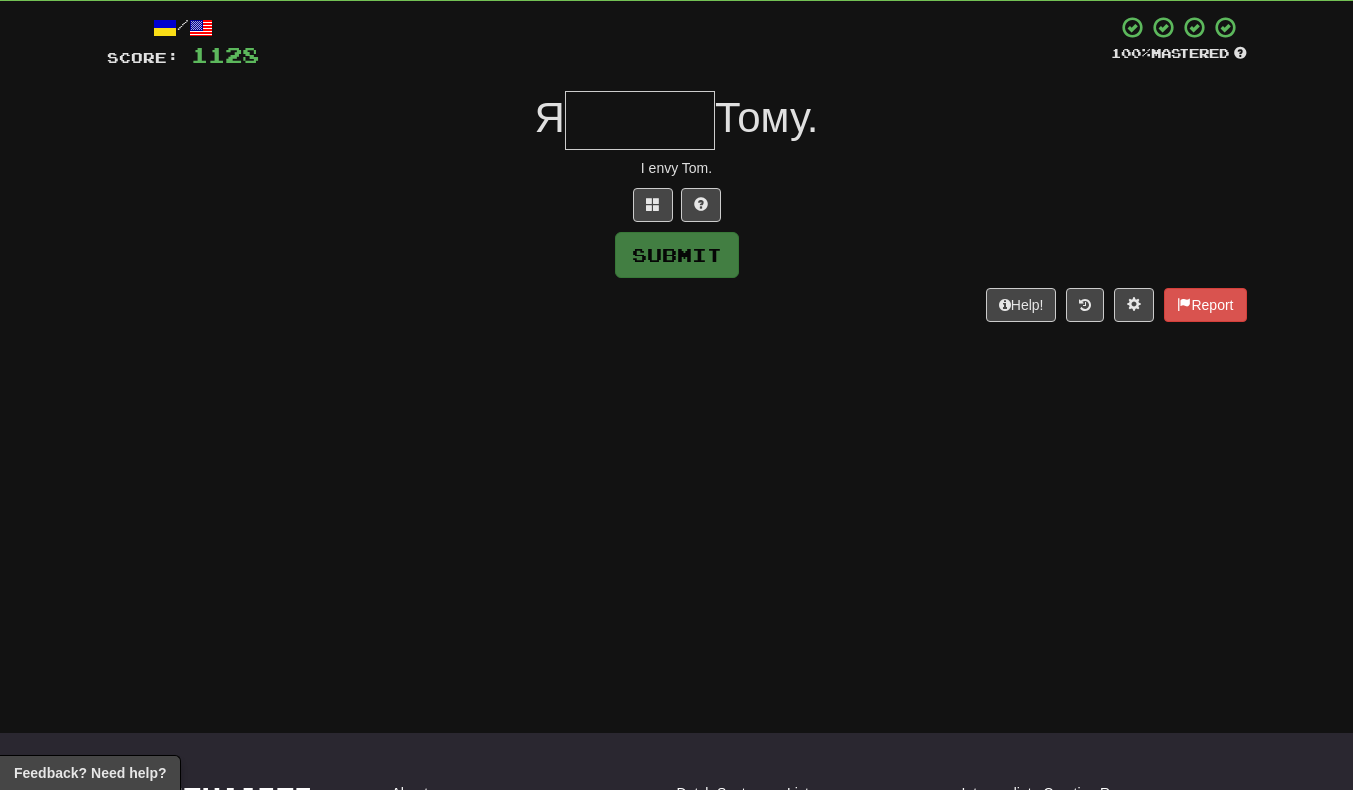 type on "*" 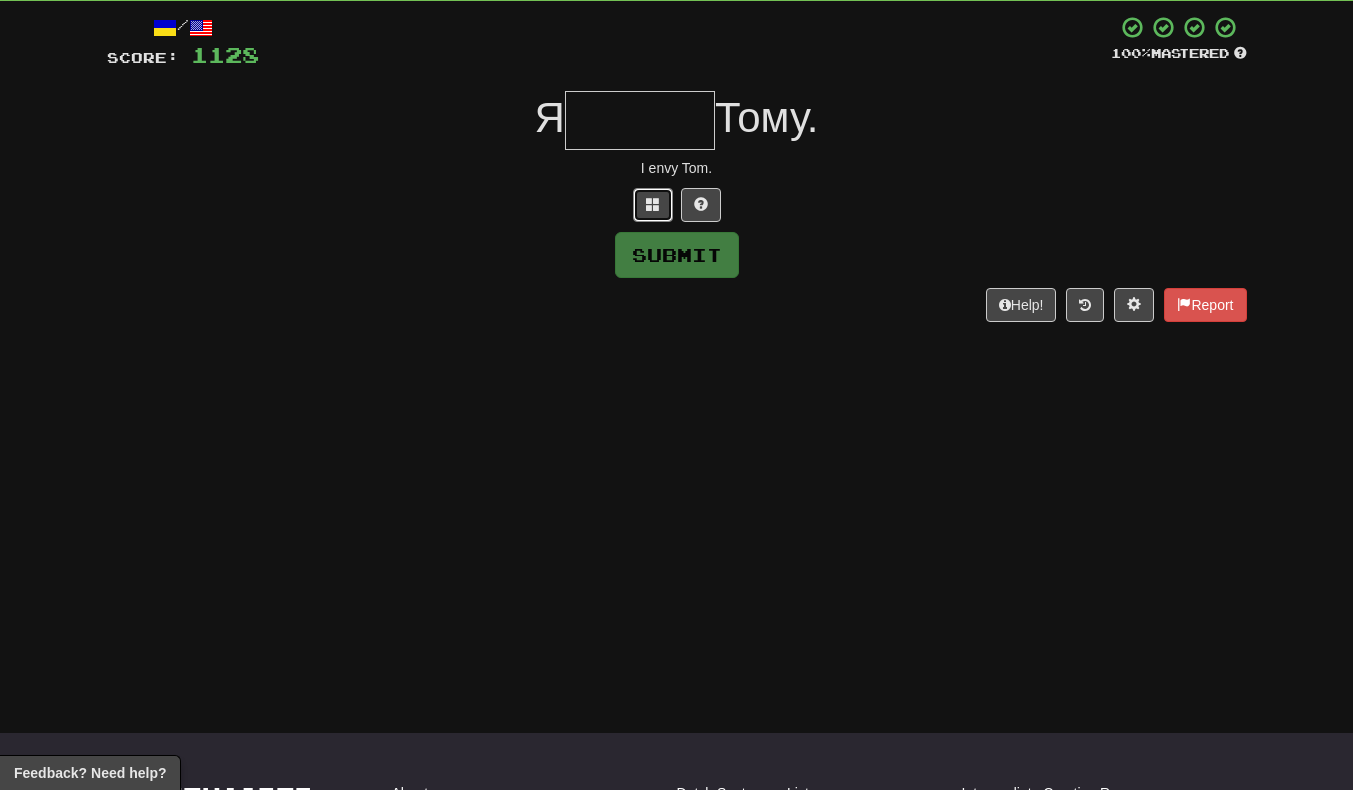 click at bounding box center [653, 205] 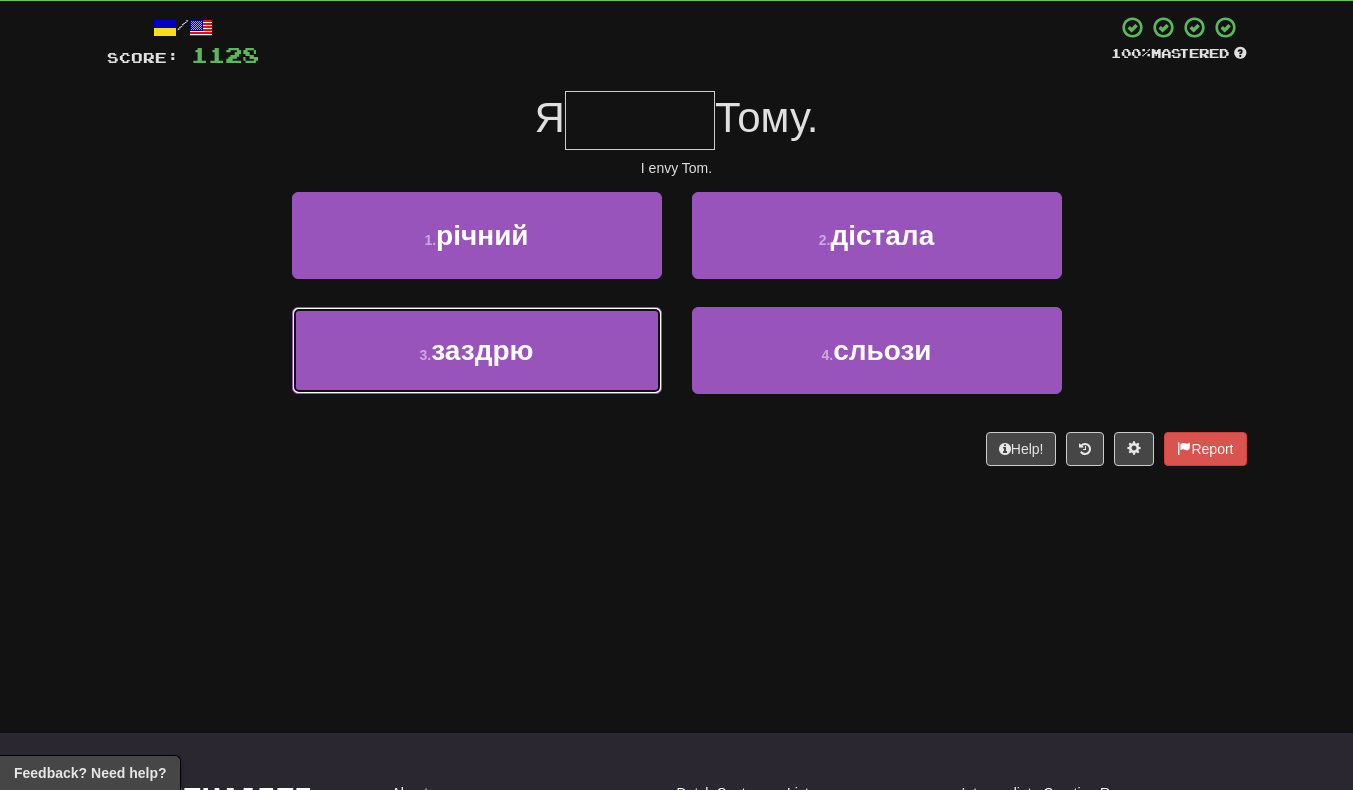 click on "3 .  заздрю" at bounding box center [477, 350] 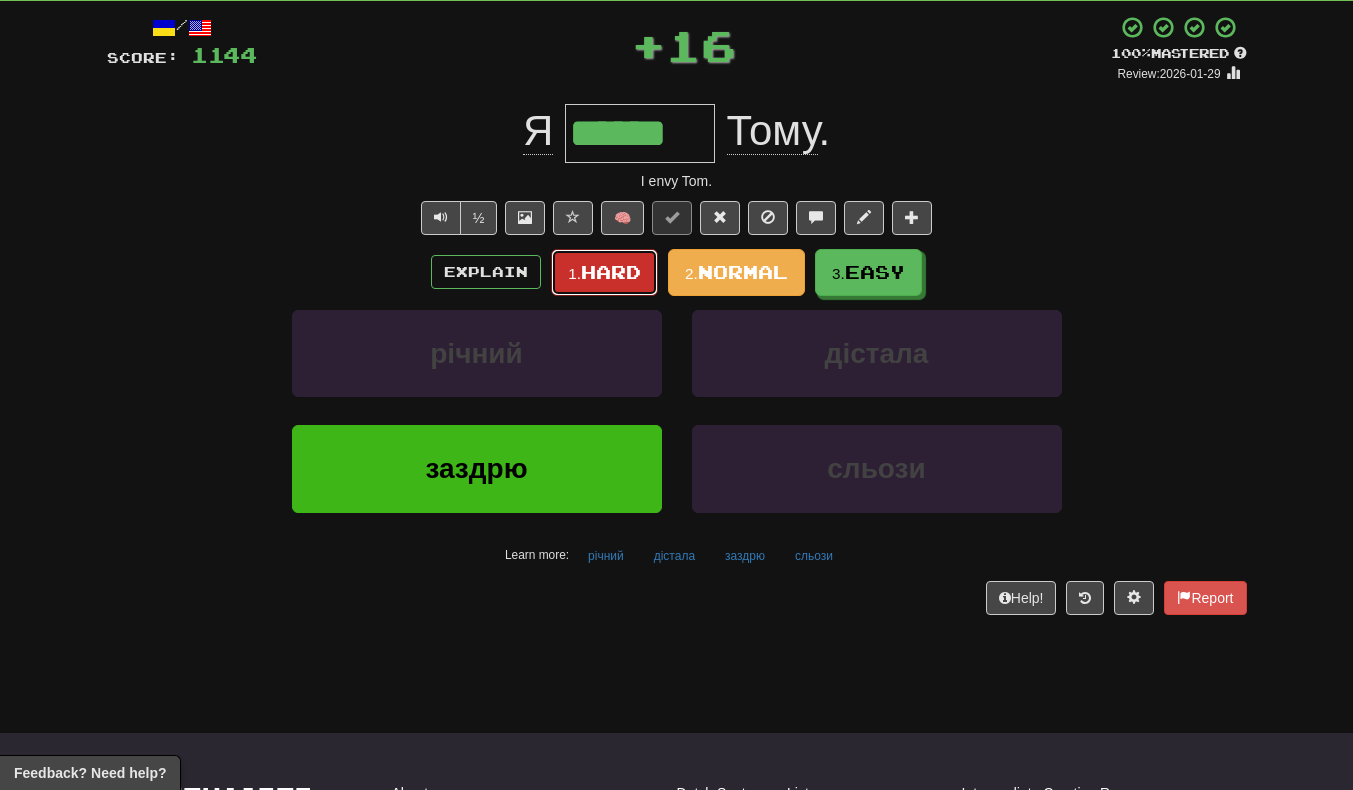 click on "1.  Hard" at bounding box center (604, 272) 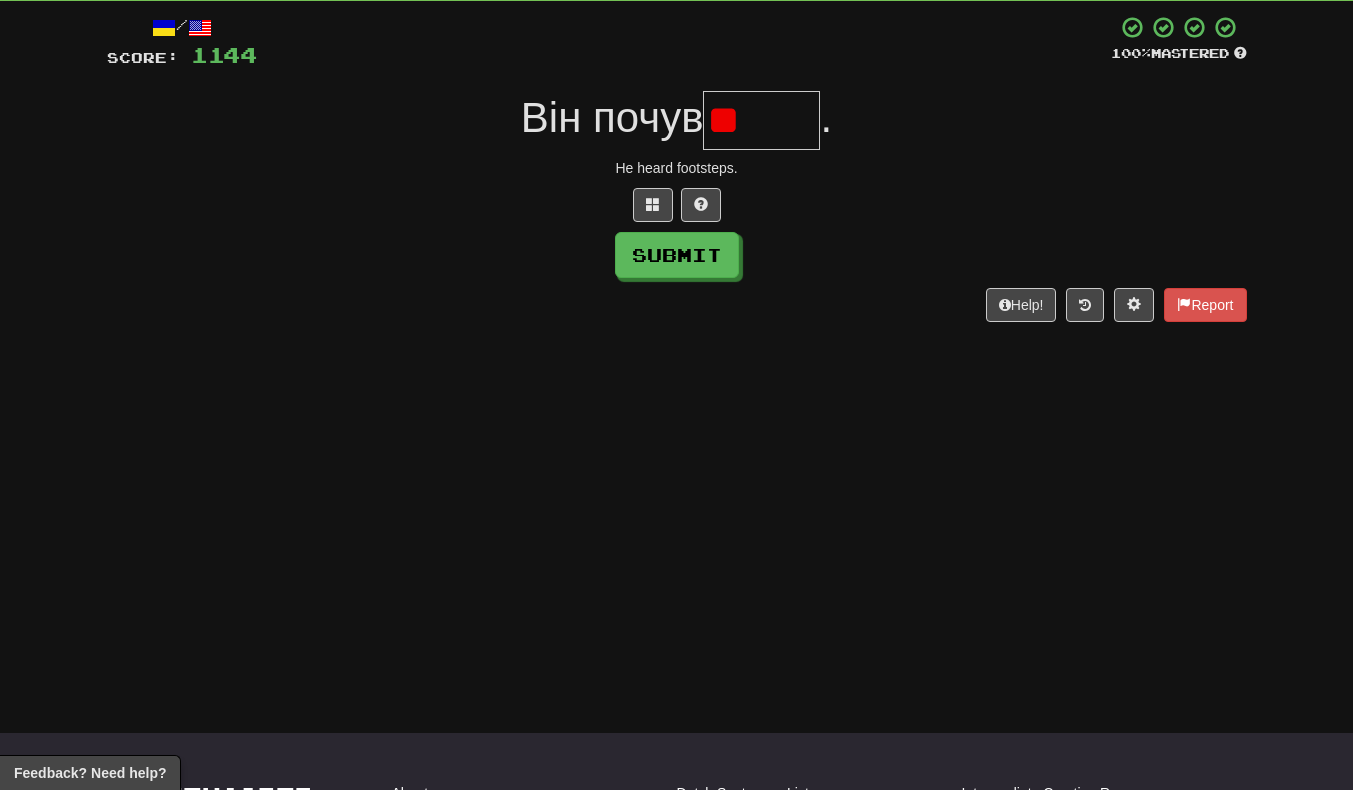 type on "*" 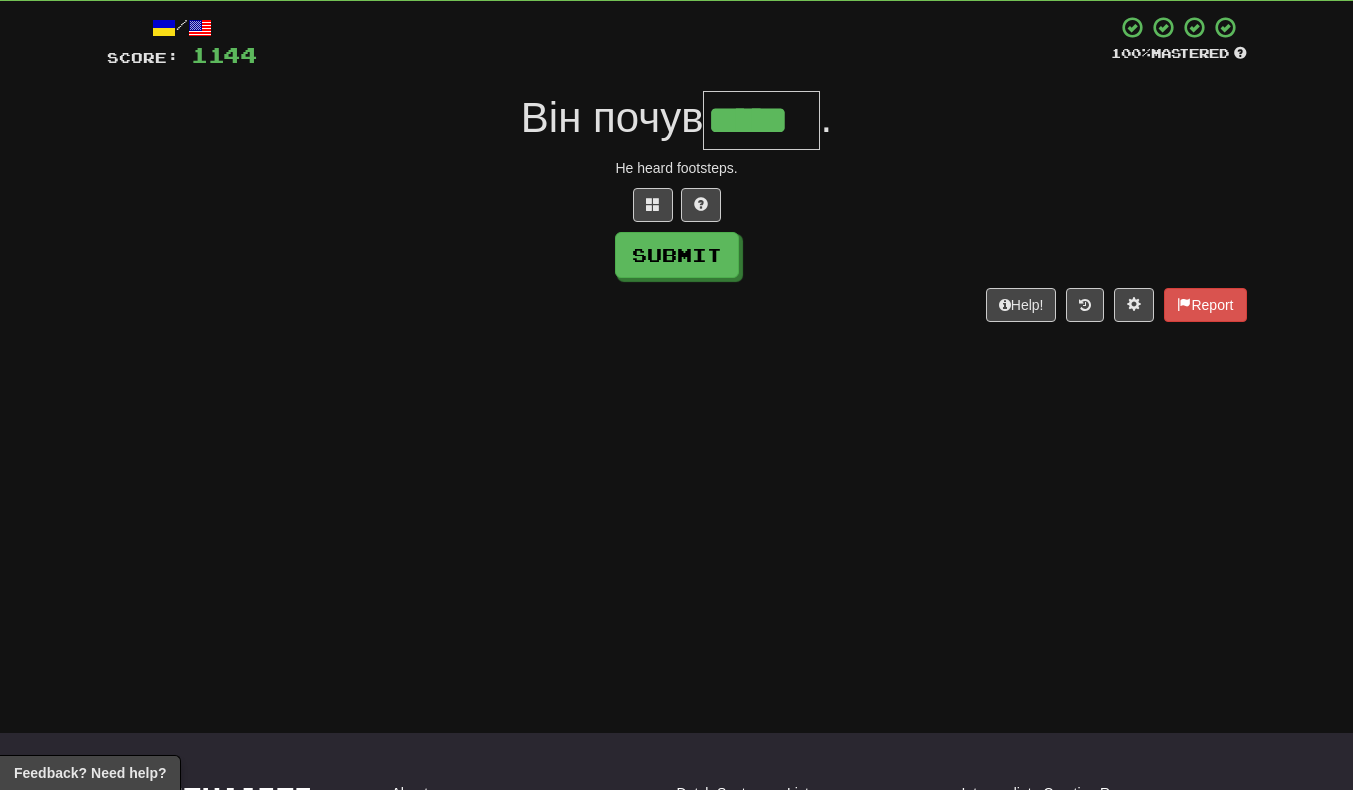 scroll, scrollTop: 0, scrollLeft: 4, axis: horizontal 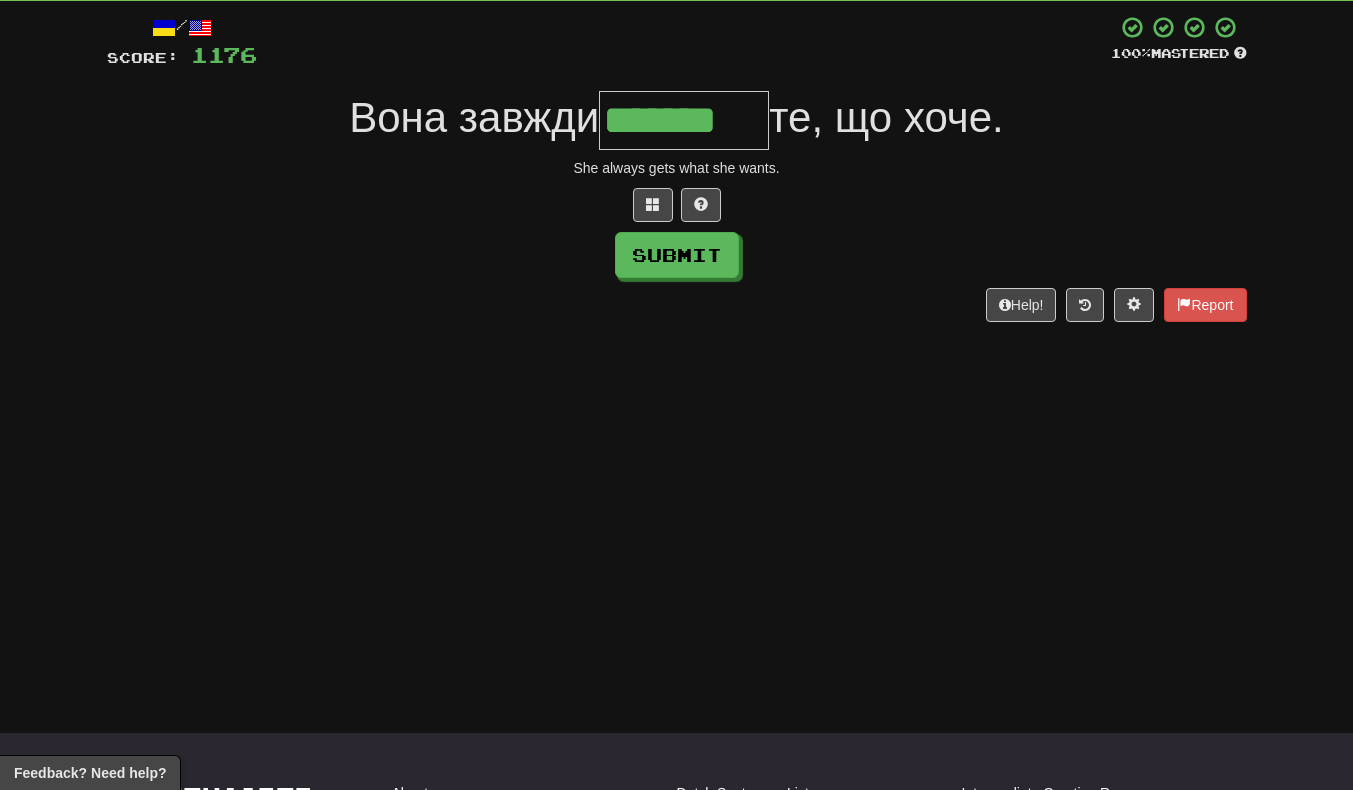 type on "*******" 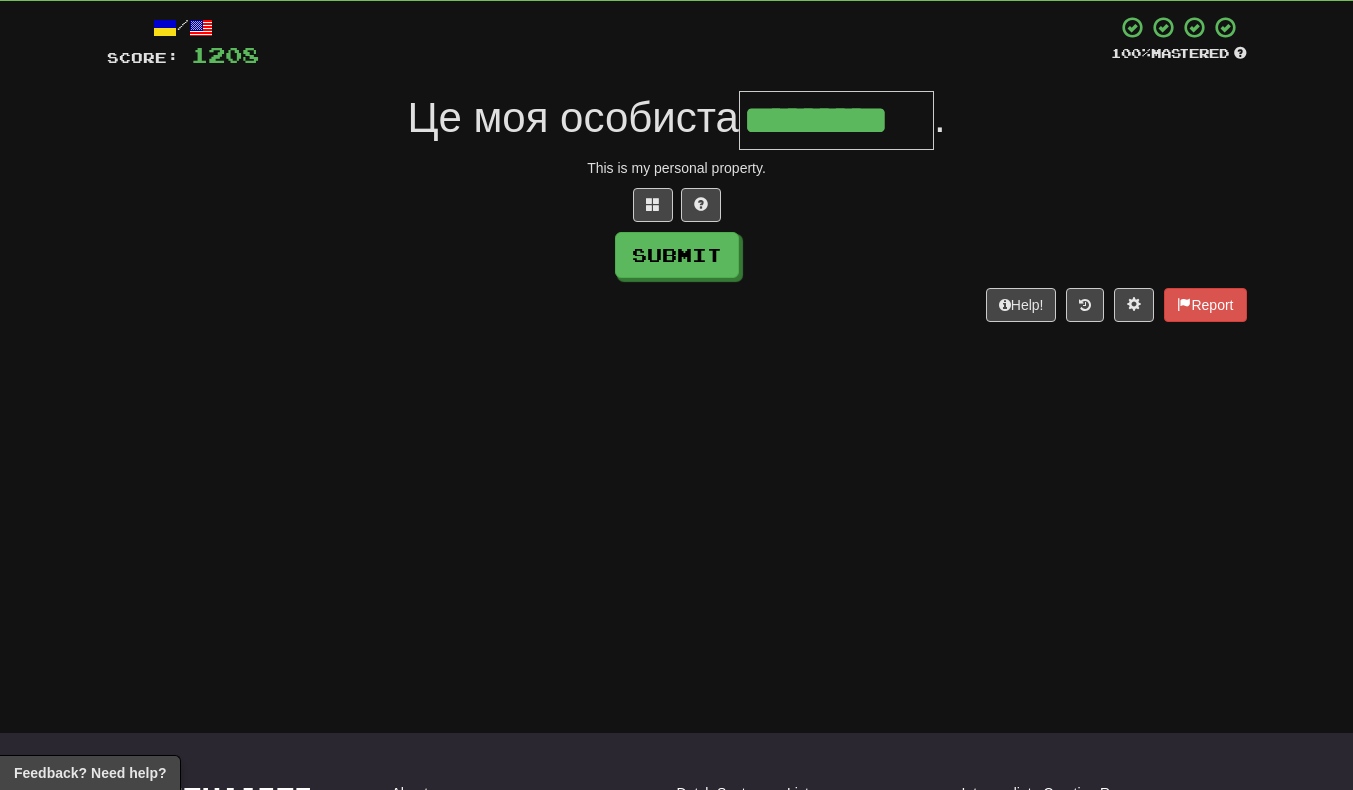 scroll, scrollTop: 0, scrollLeft: 4, axis: horizontal 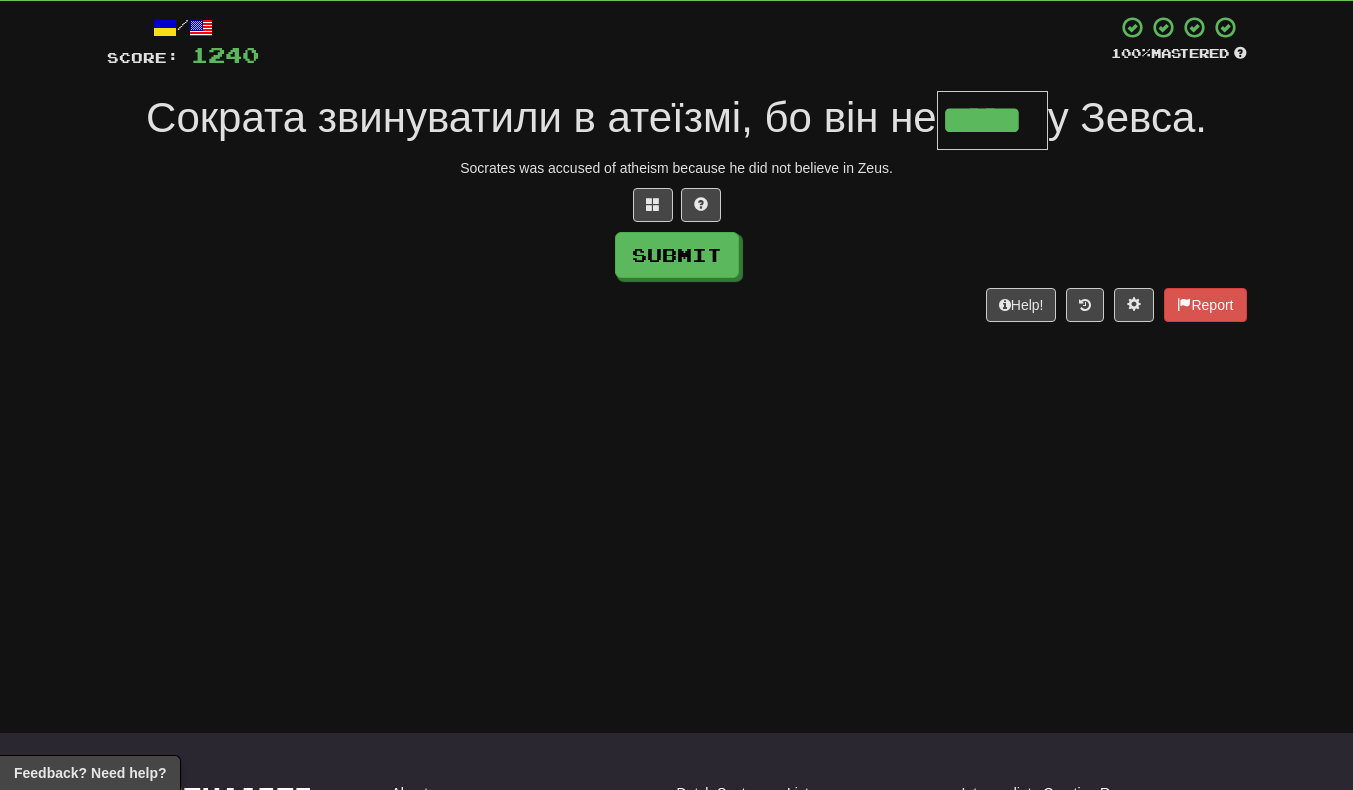 type on "*****" 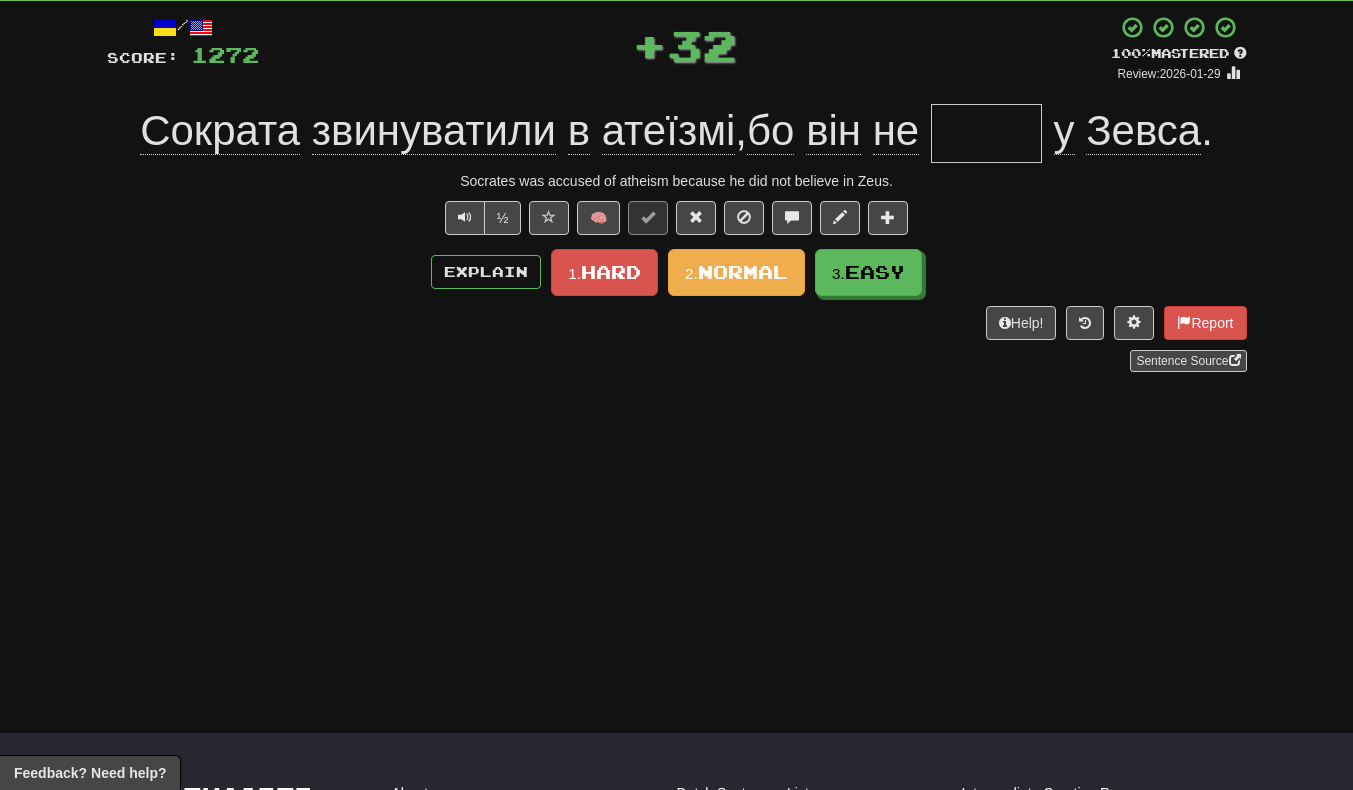 scroll, scrollTop: 0, scrollLeft: 0, axis: both 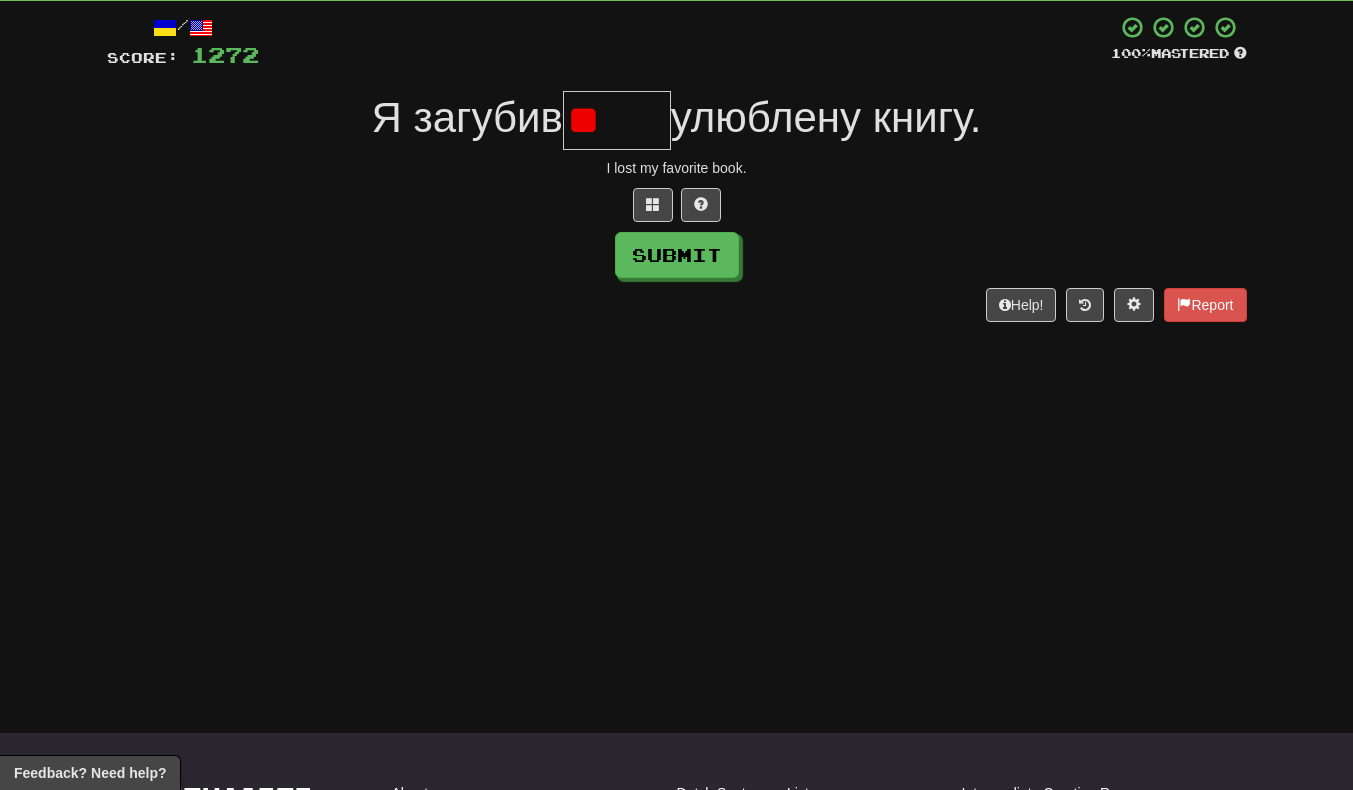 type on "*" 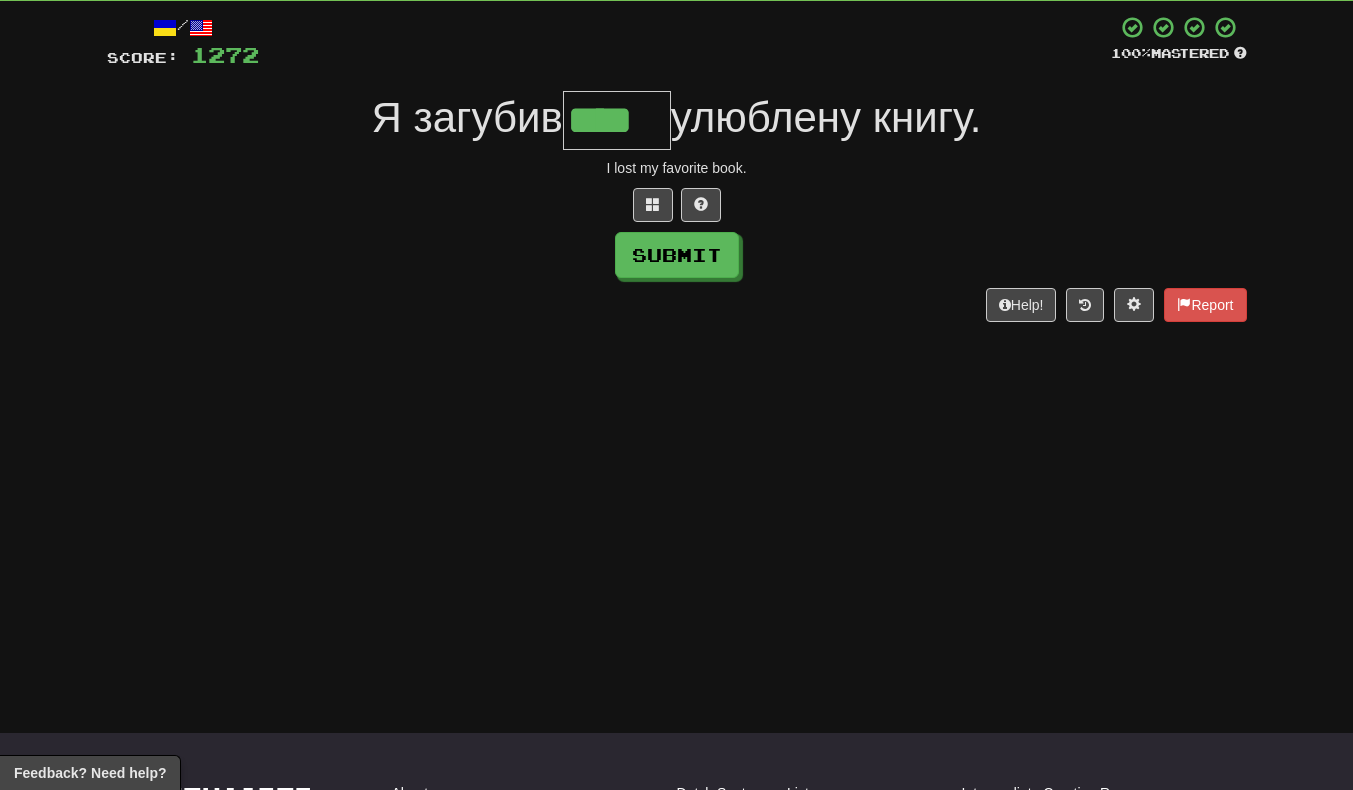 scroll, scrollTop: 0, scrollLeft: 7, axis: horizontal 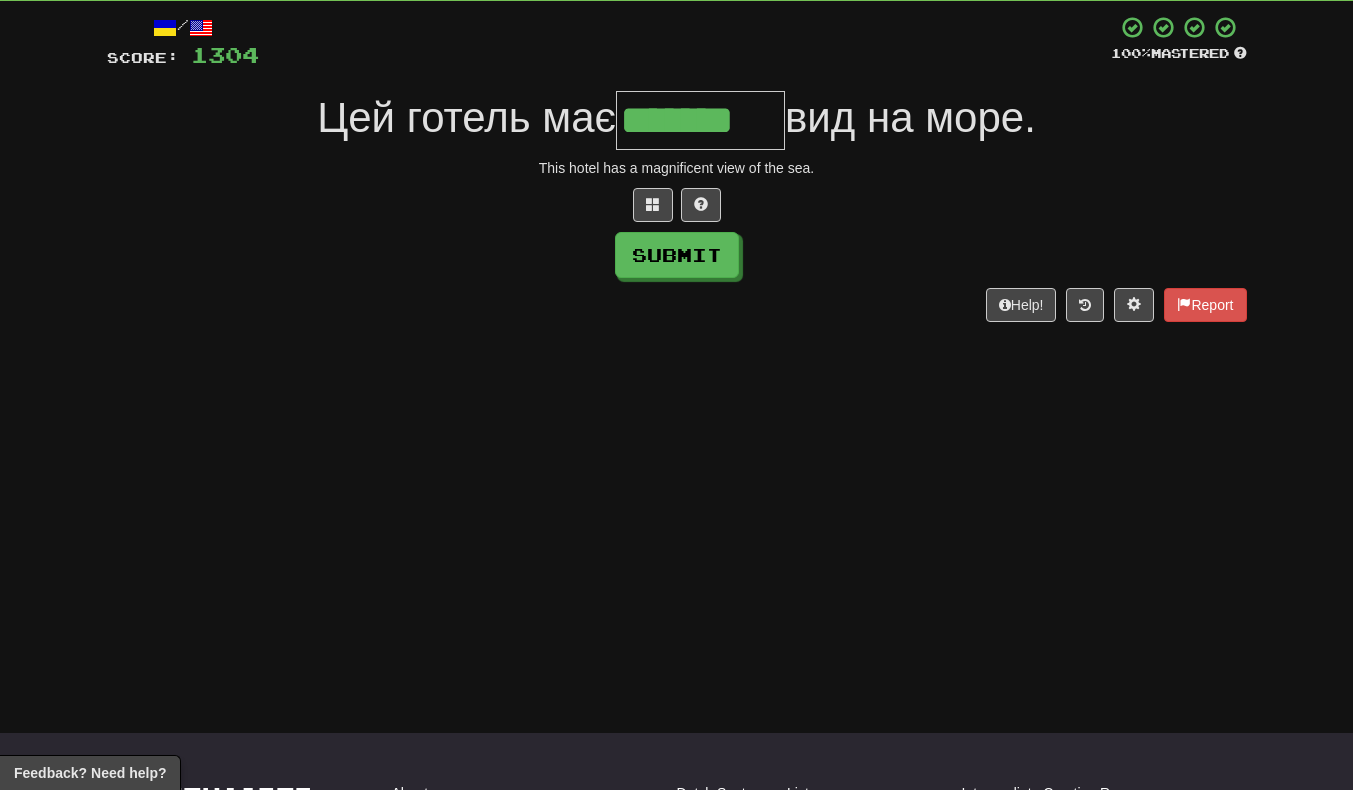 type on "*******" 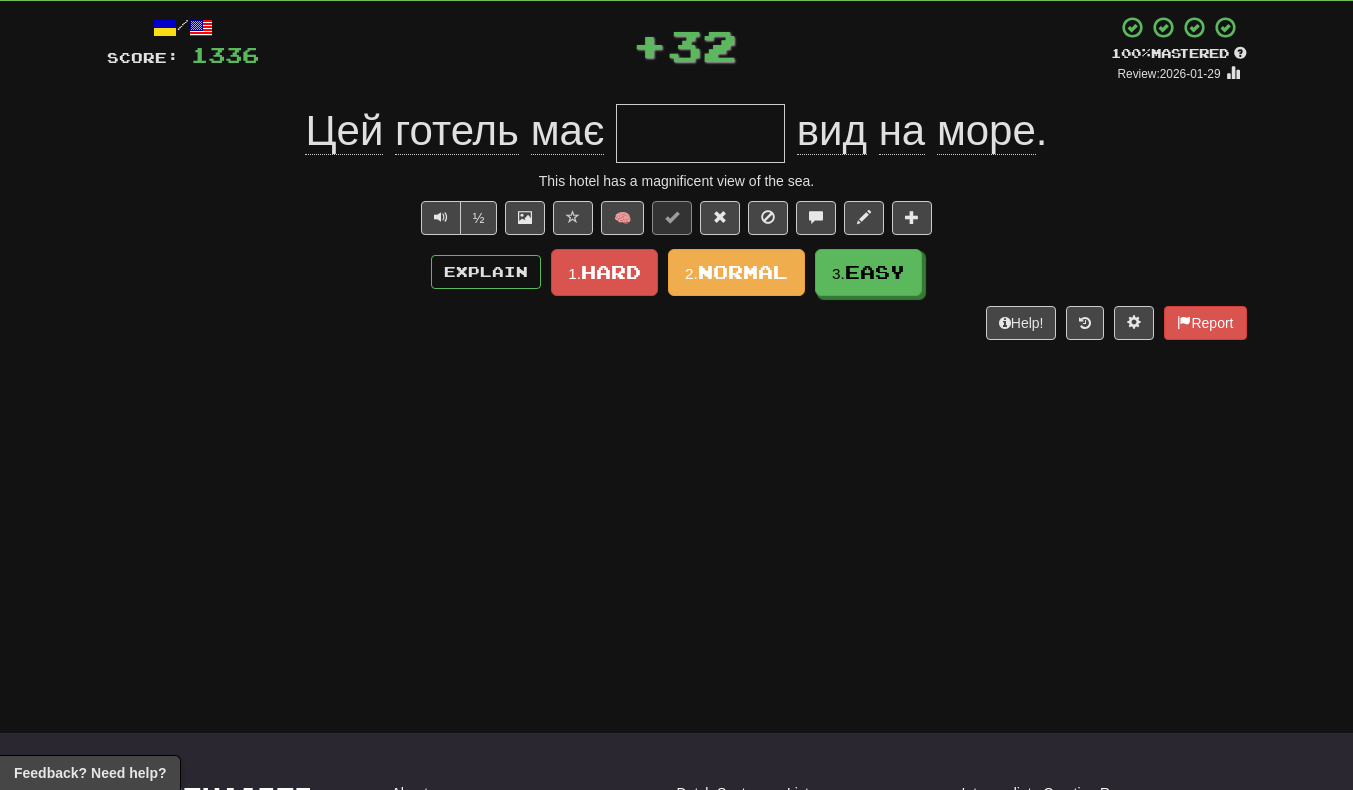 scroll, scrollTop: 0, scrollLeft: 0, axis: both 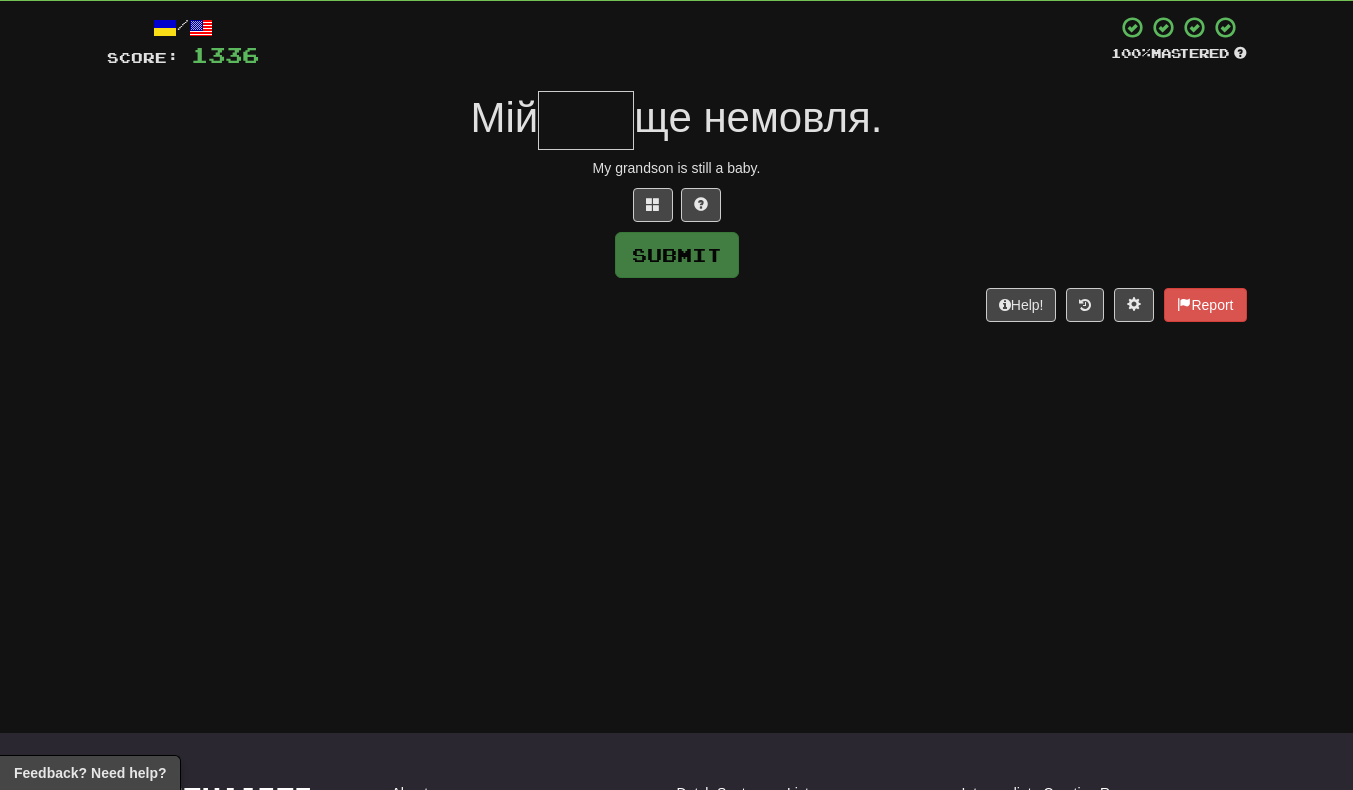 type on "*" 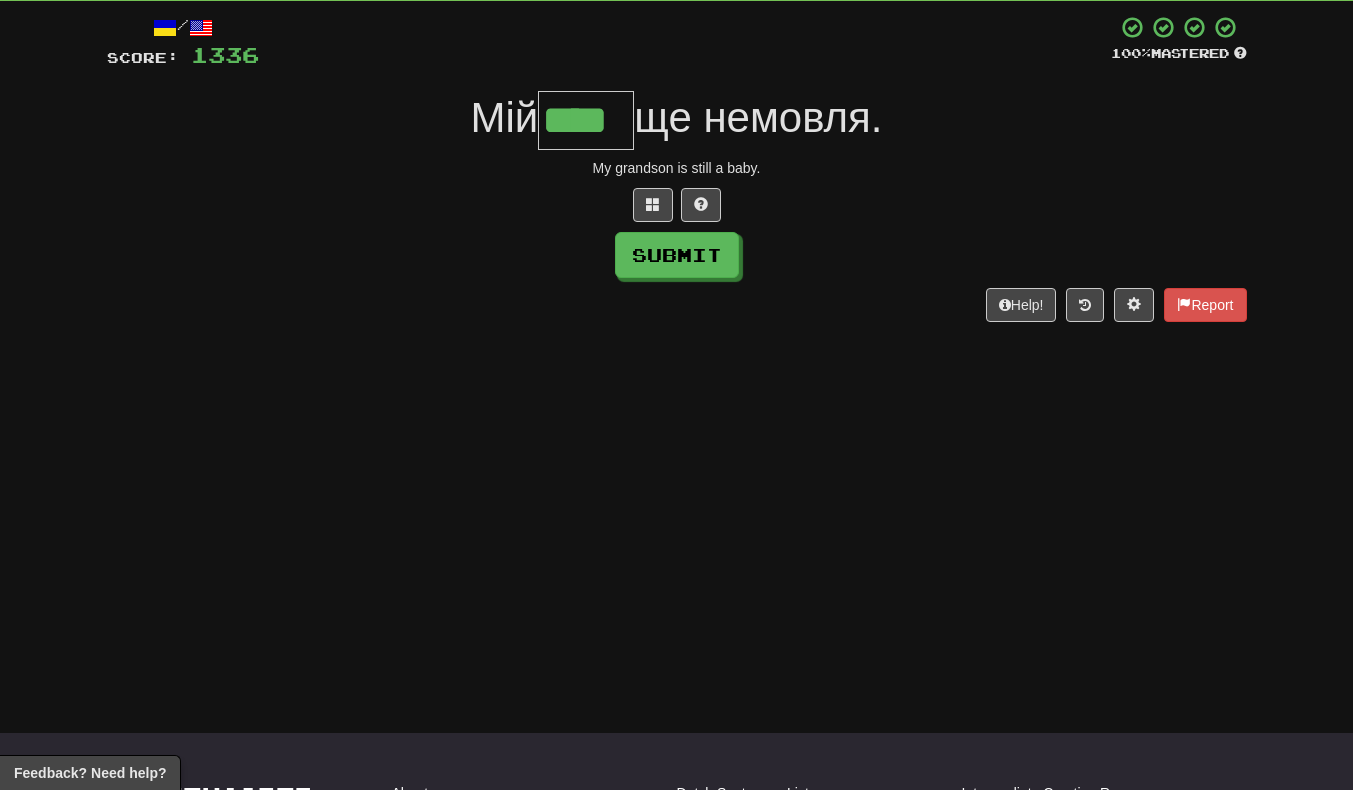 scroll, scrollTop: 0, scrollLeft: 7, axis: horizontal 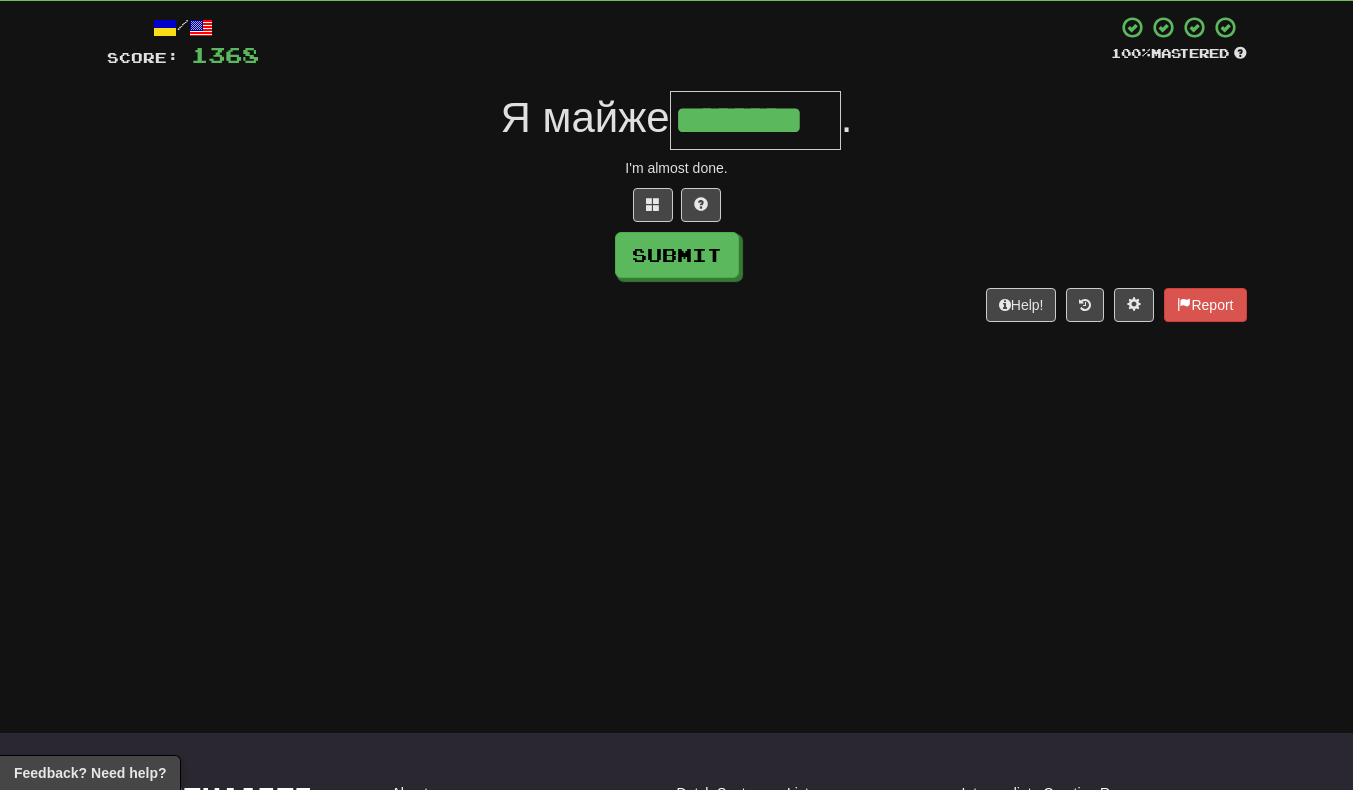 type on "********" 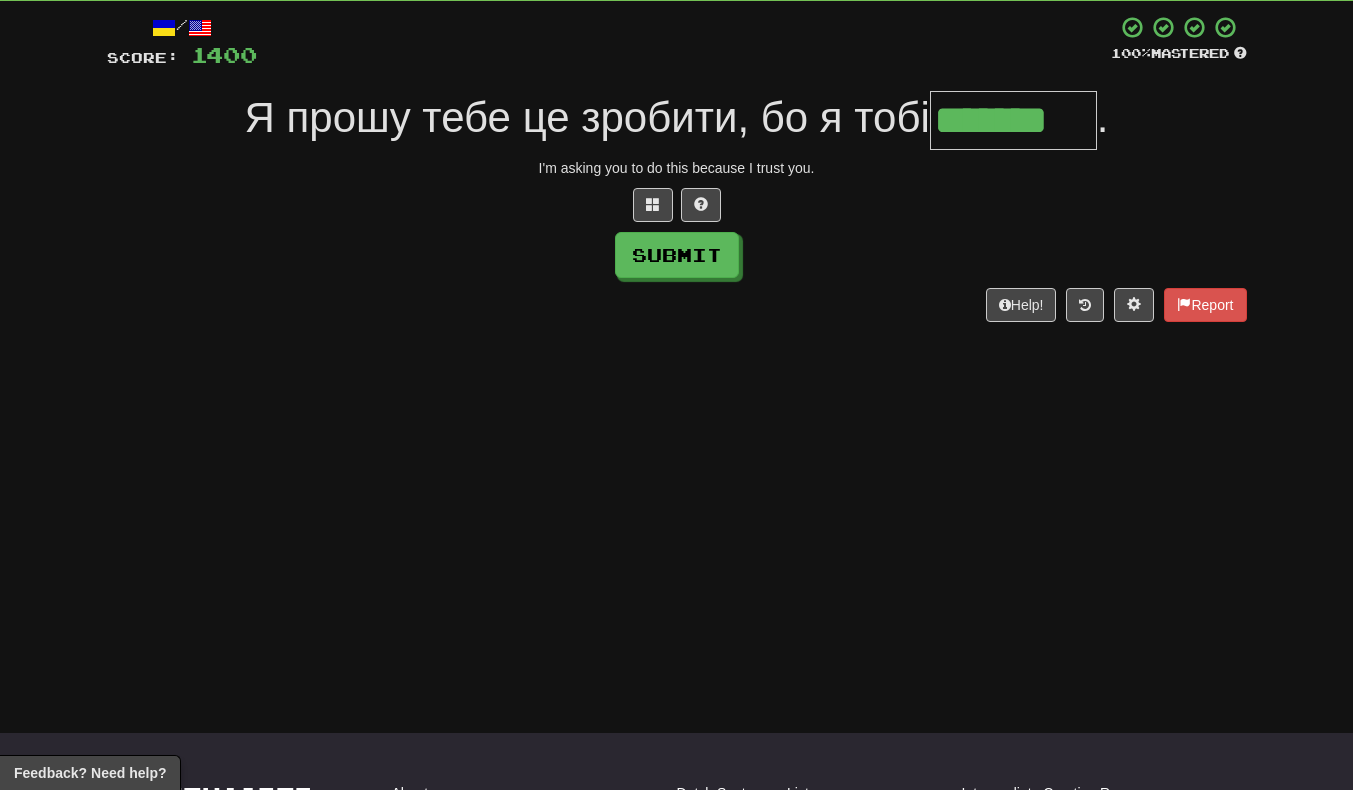 scroll, scrollTop: 0, scrollLeft: 2, axis: horizontal 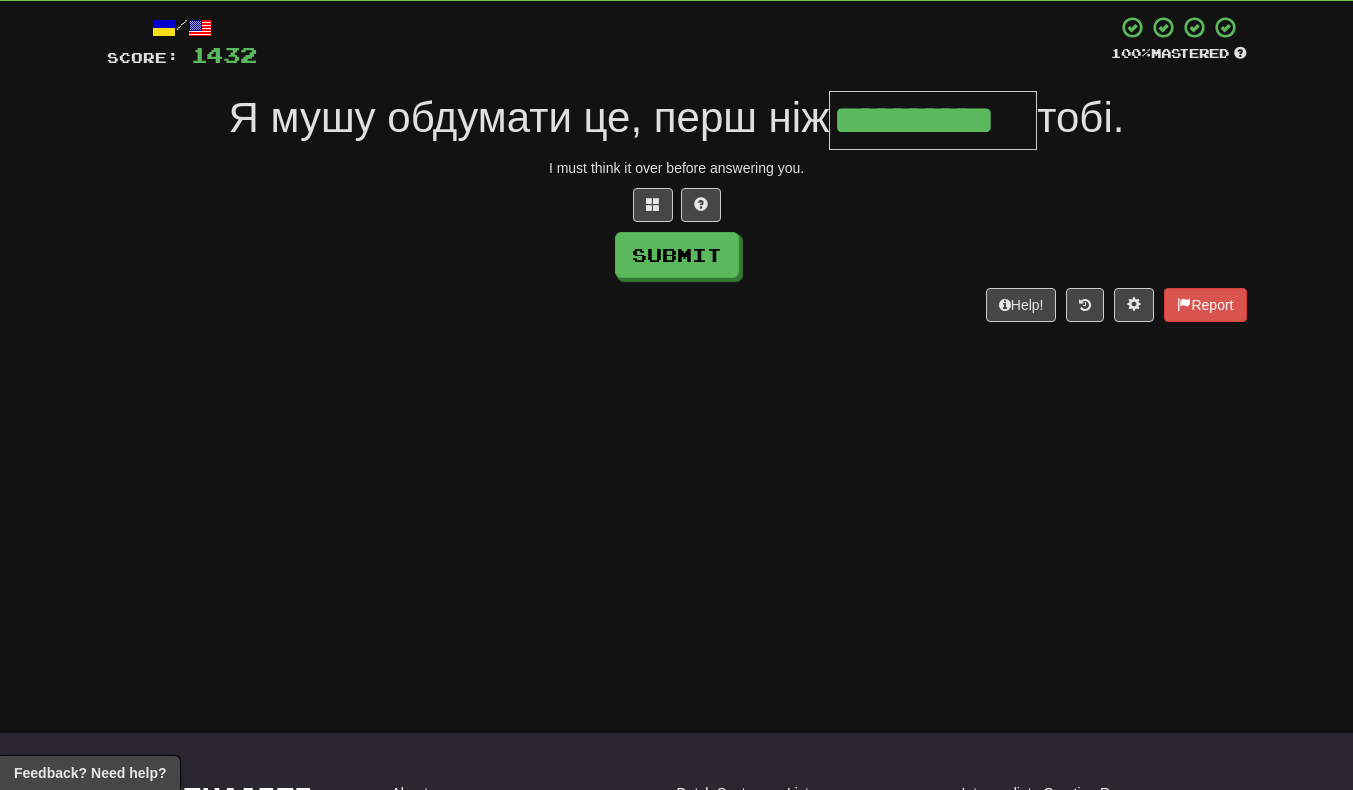 type on "**********" 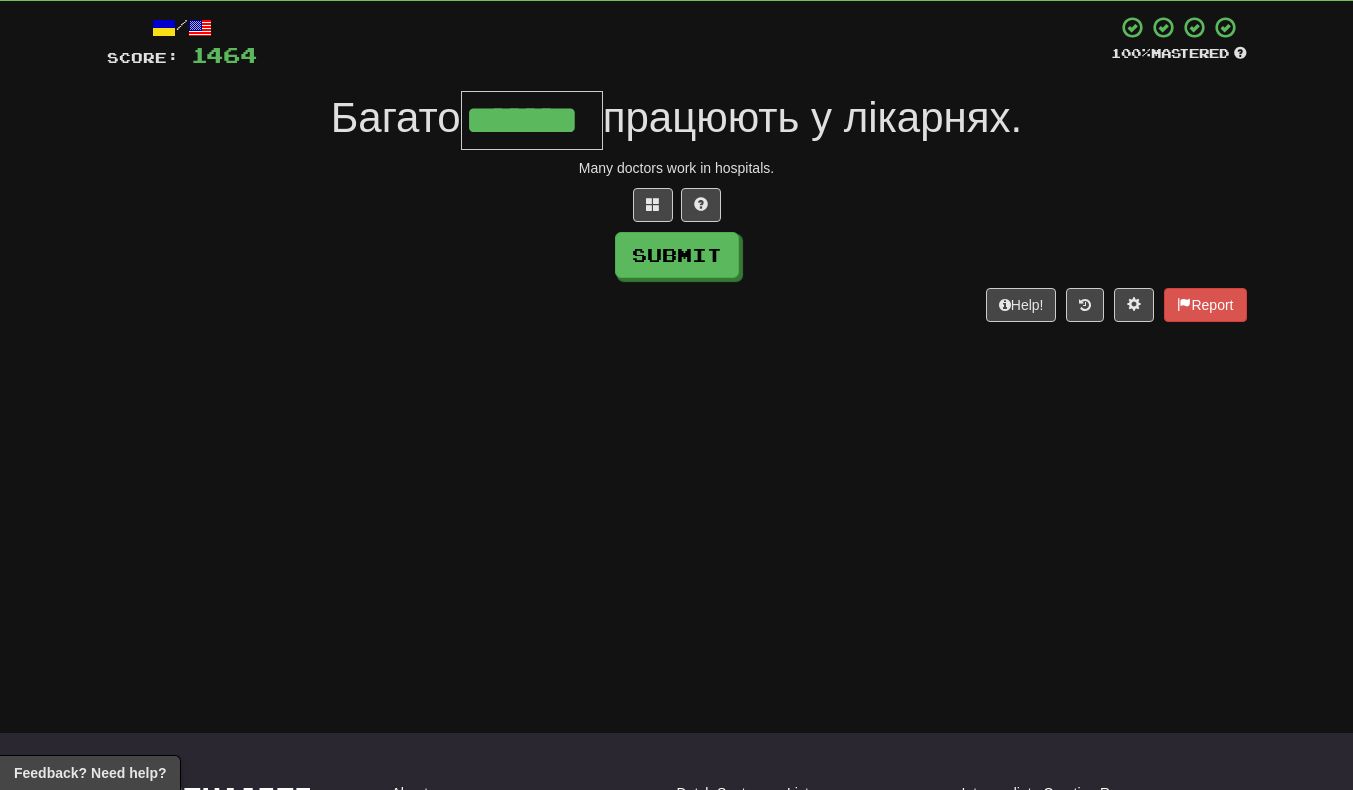 type on "*******" 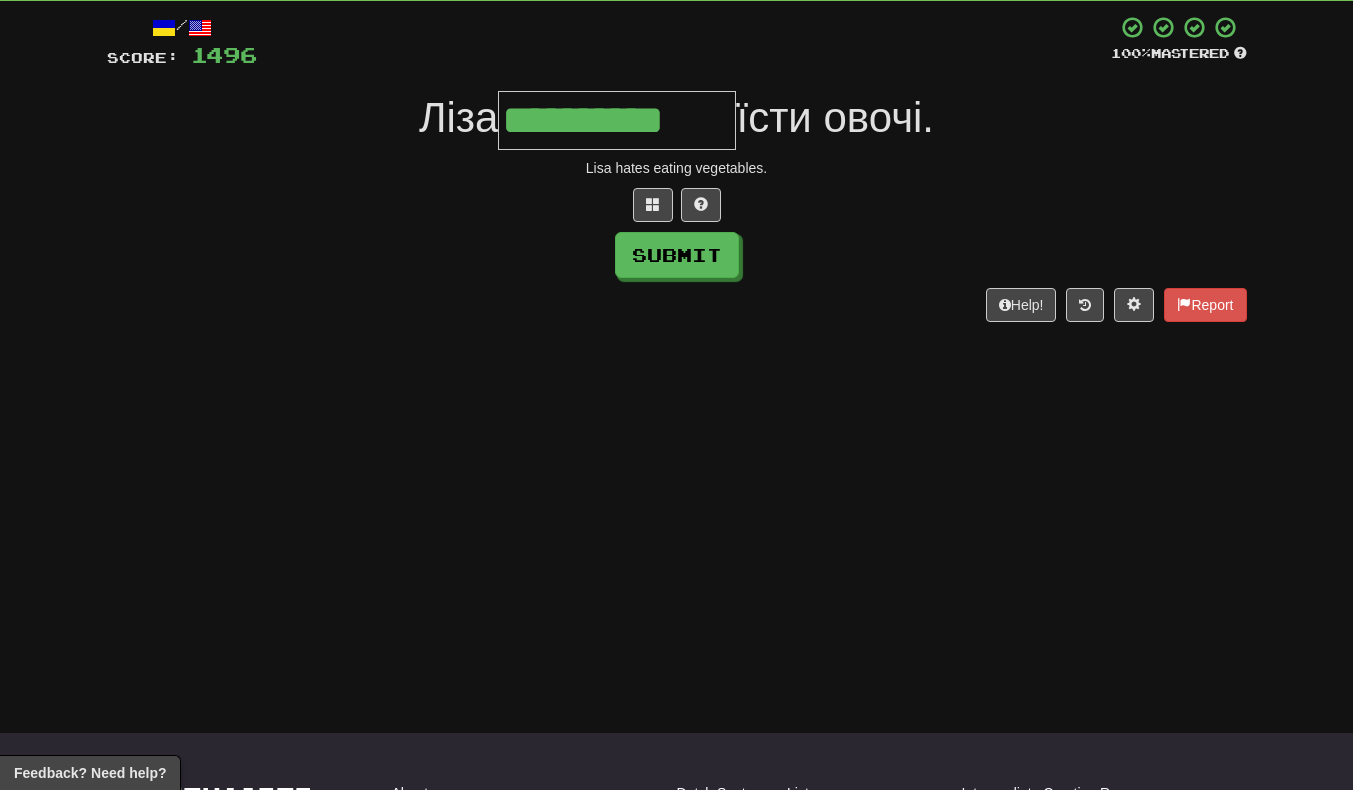 scroll, scrollTop: 0, scrollLeft: 5, axis: horizontal 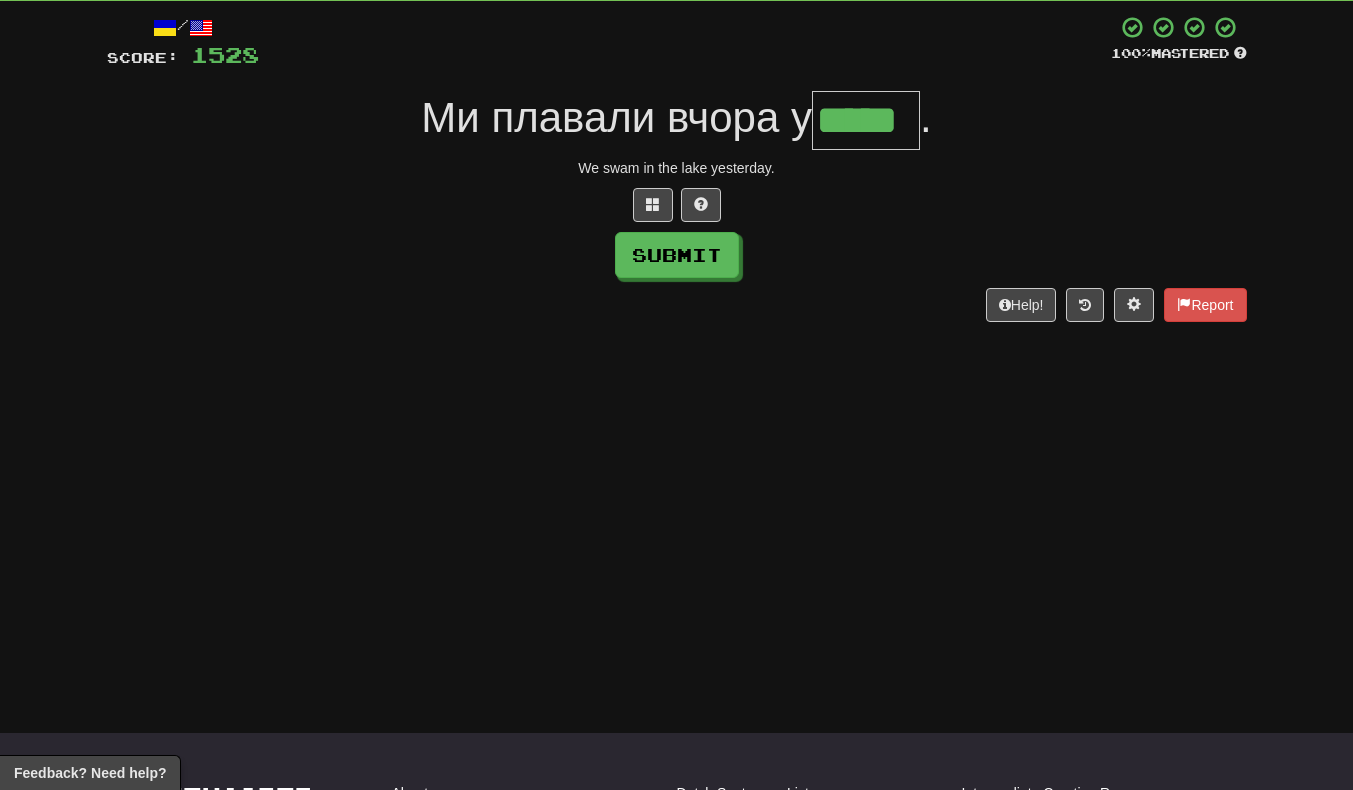type on "*****" 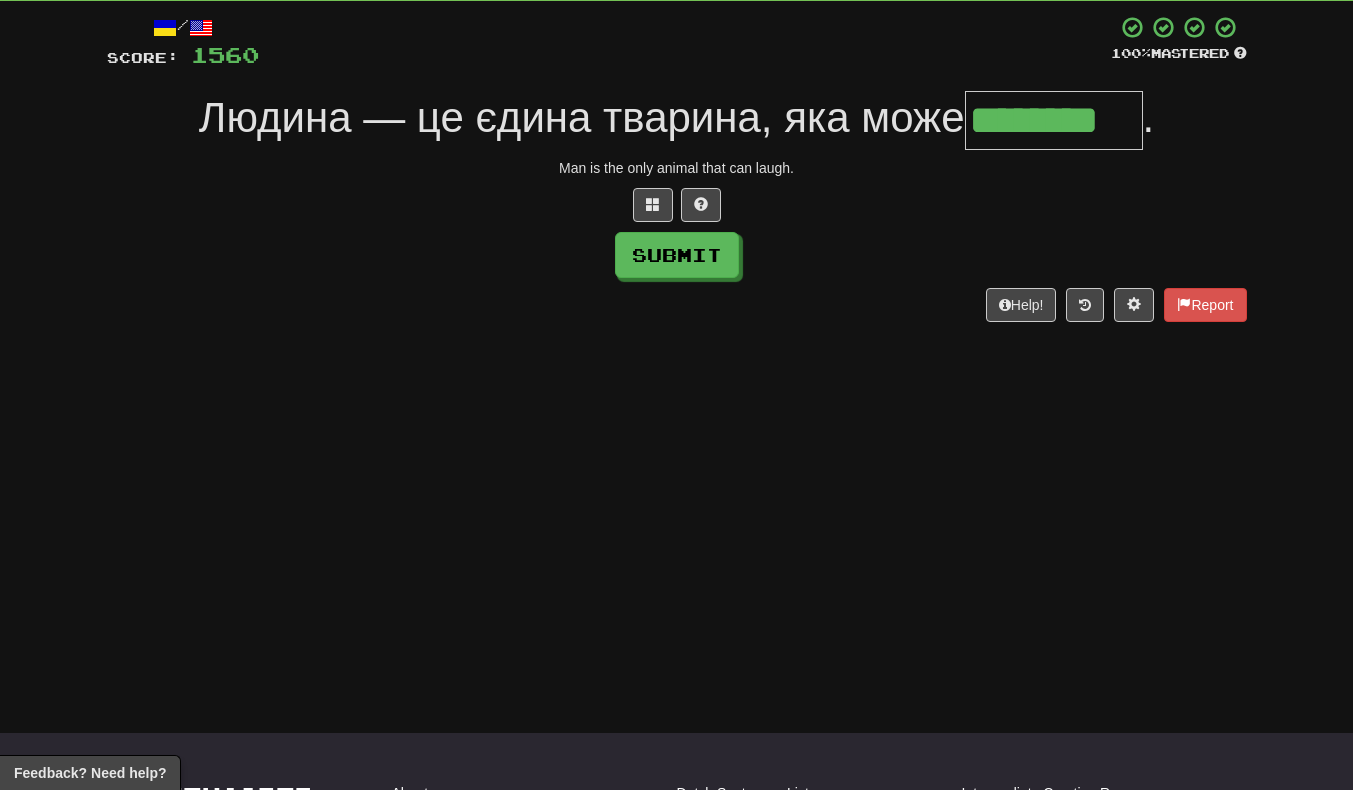 scroll, scrollTop: 0, scrollLeft: 7, axis: horizontal 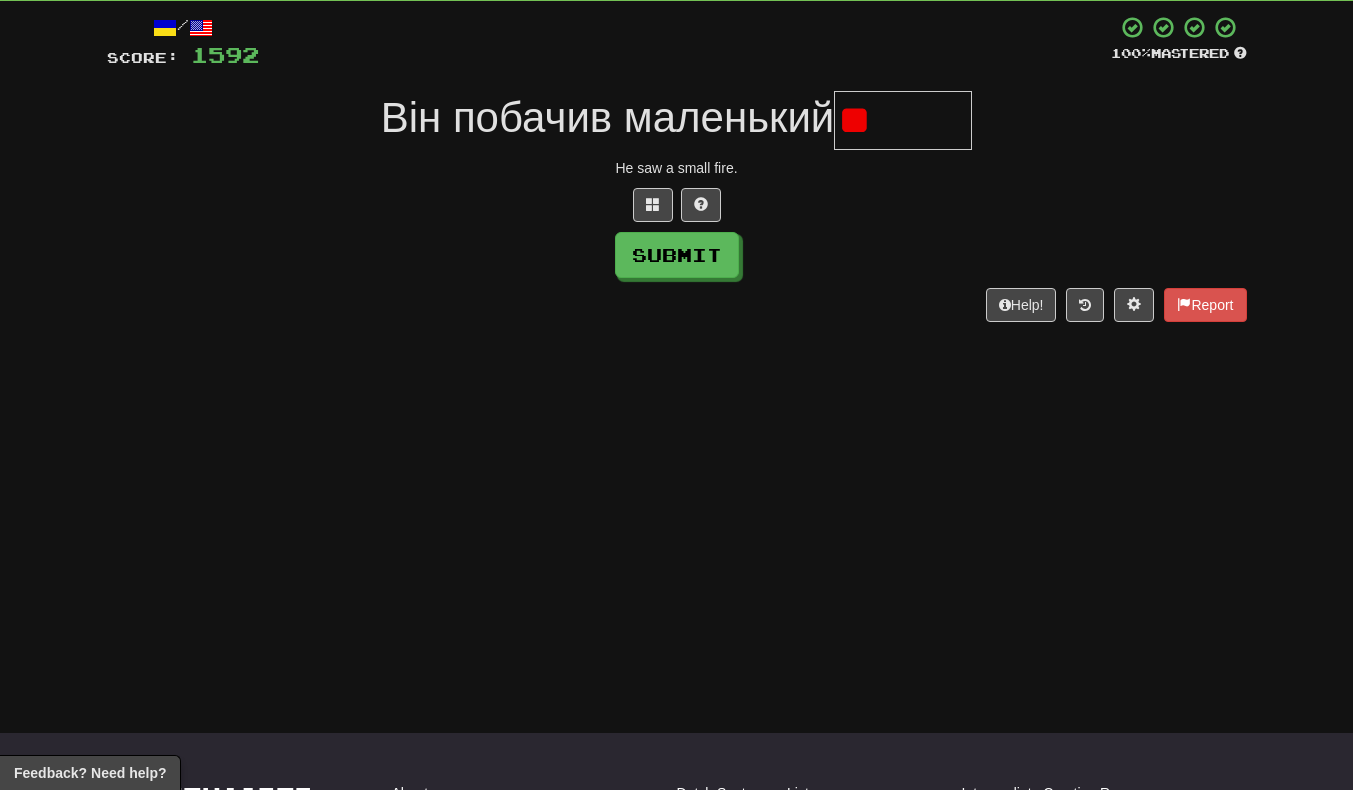 type on "*" 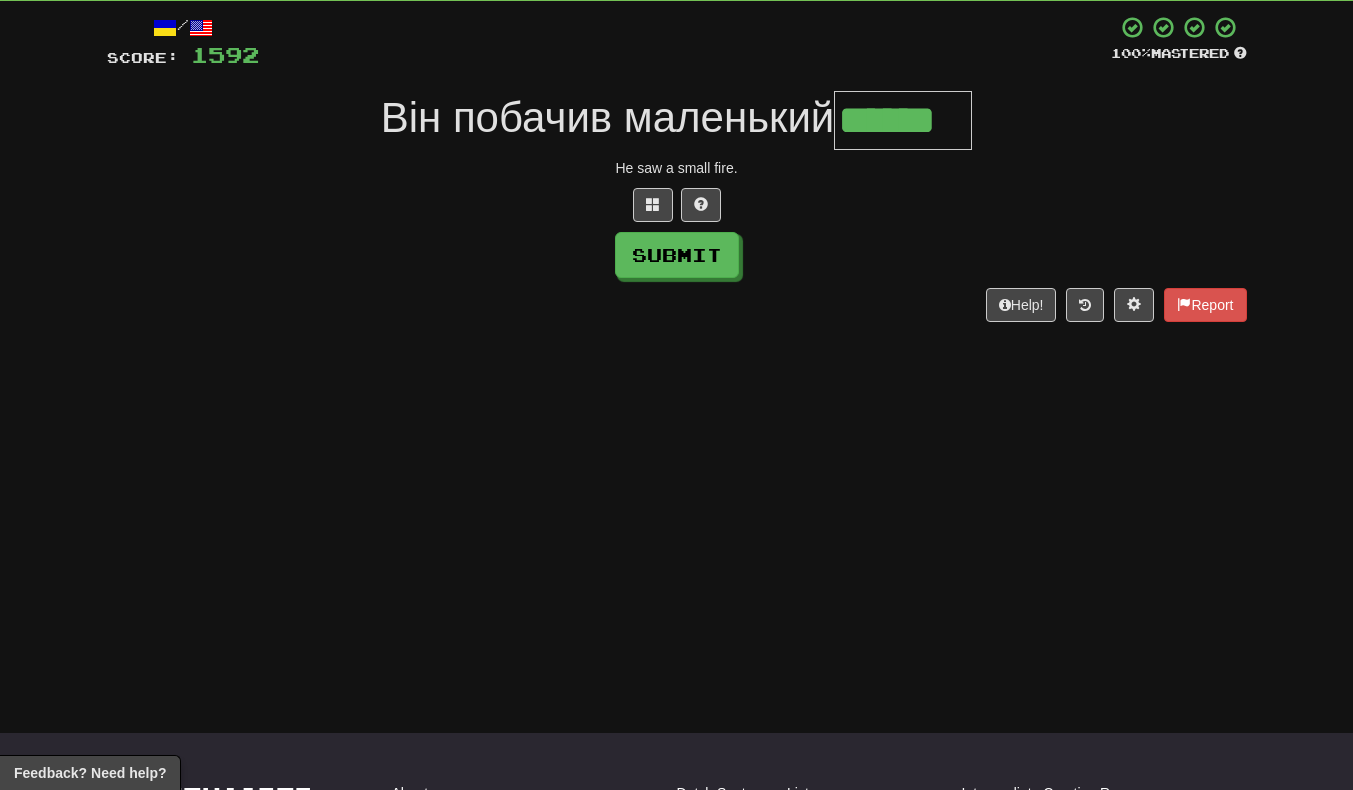 scroll, scrollTop: 0, scrollLeft: 4, axis: horizontal 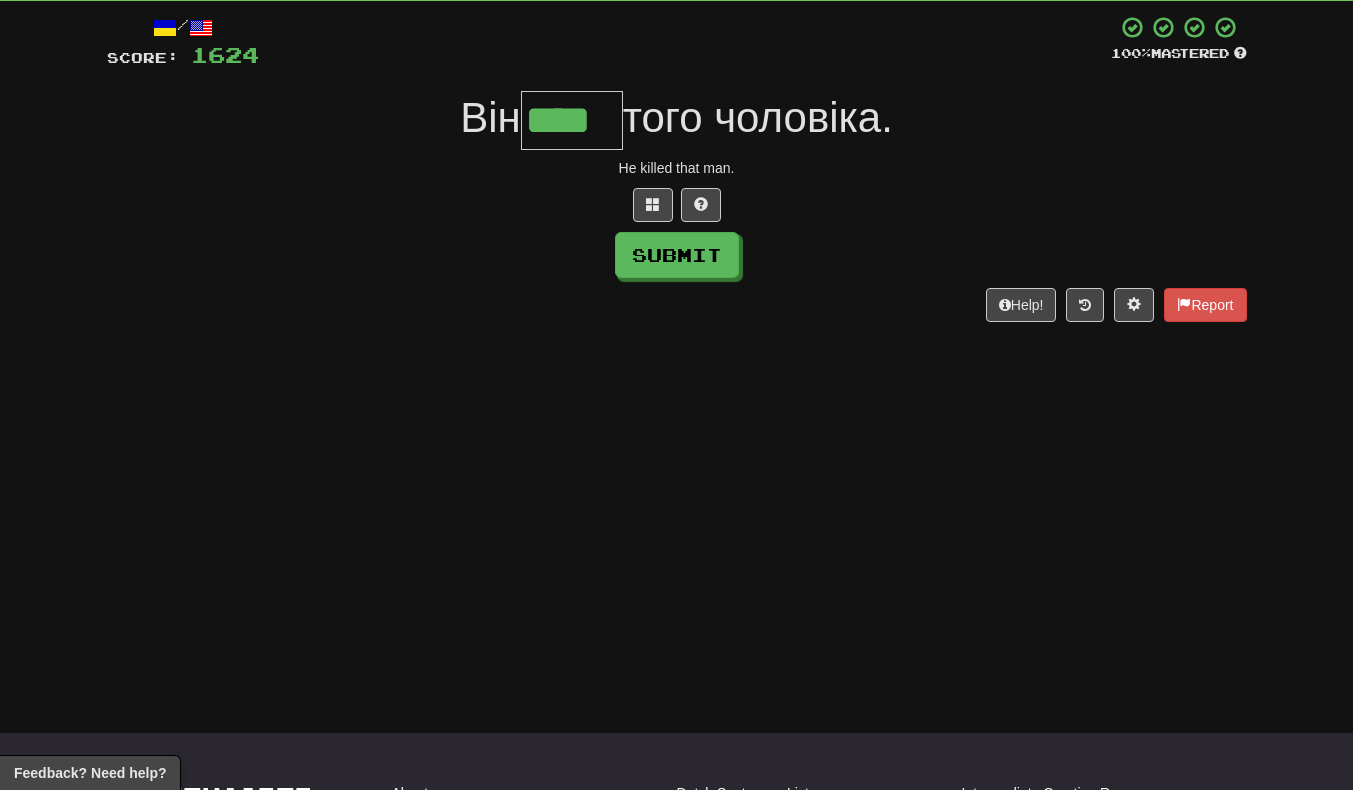 type on "****" 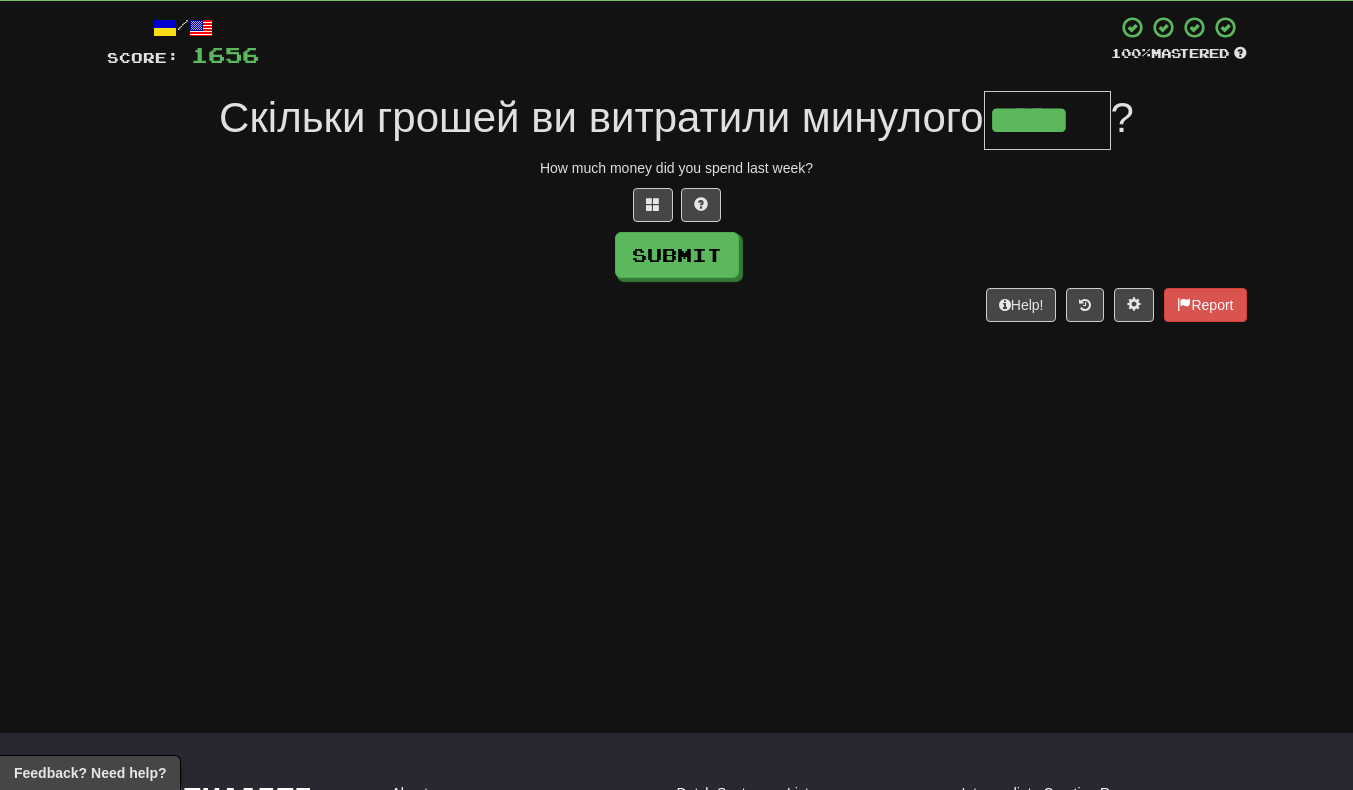 scroll, scrollTop: 0, scrollLeft: 2, axis: horizontal 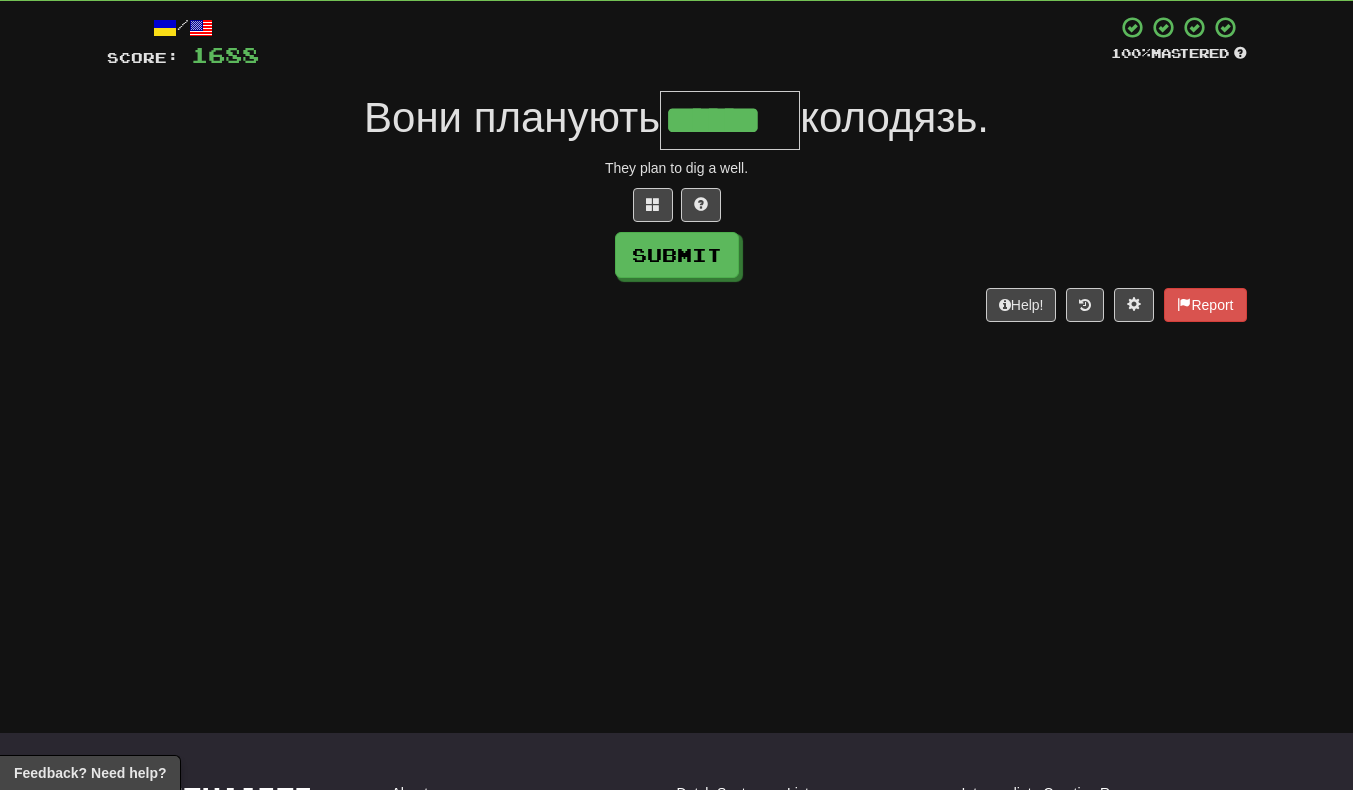 type on "******" 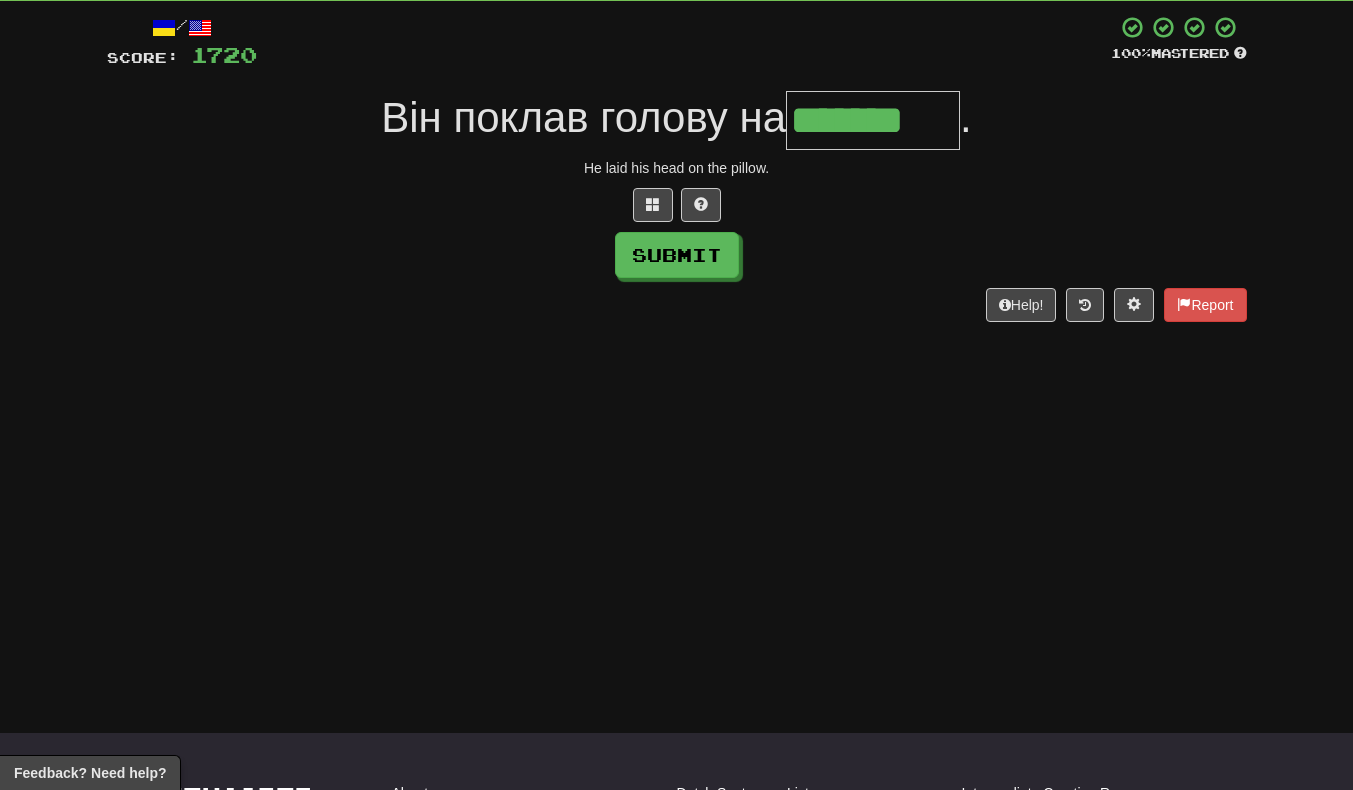 scroll, scrollTop: 0, scrollLeft: 5, axis: horizontal 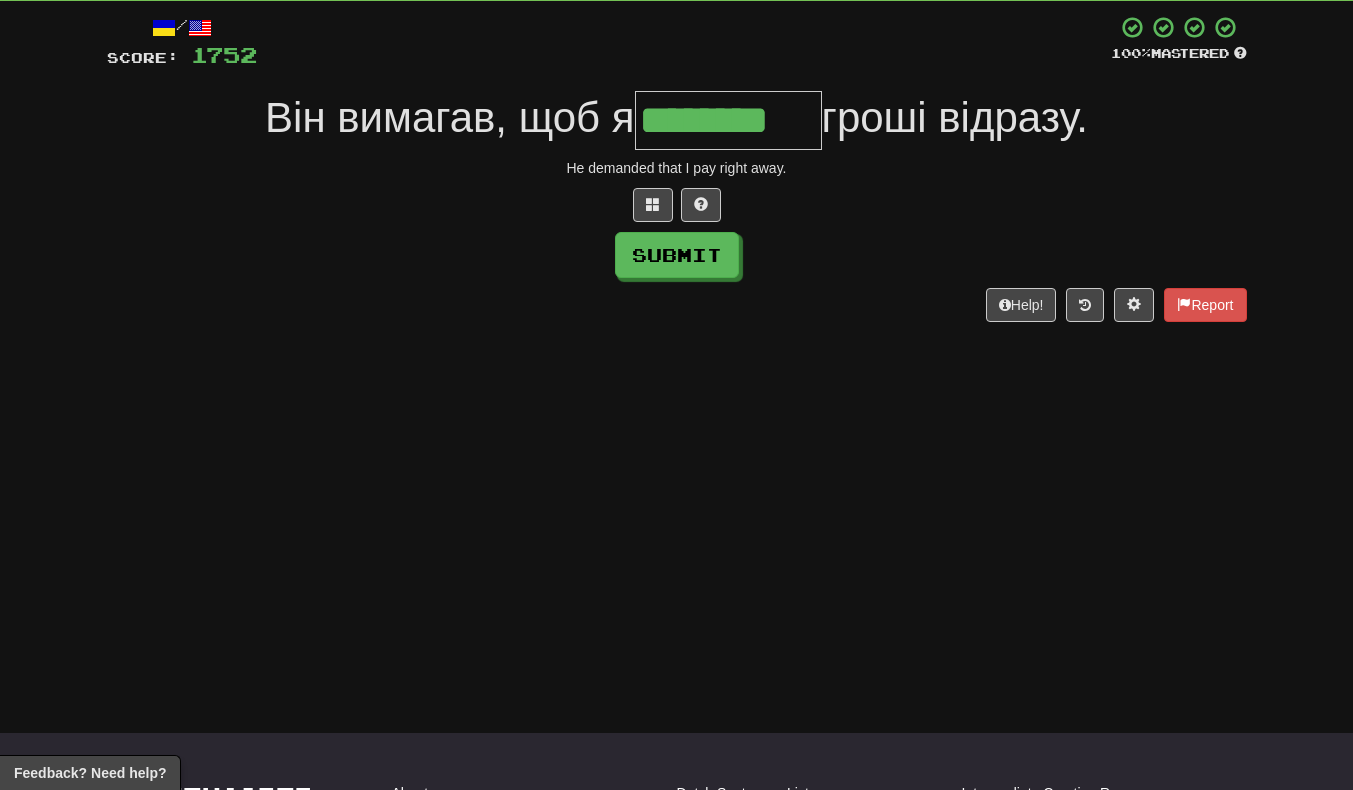 type on "********" 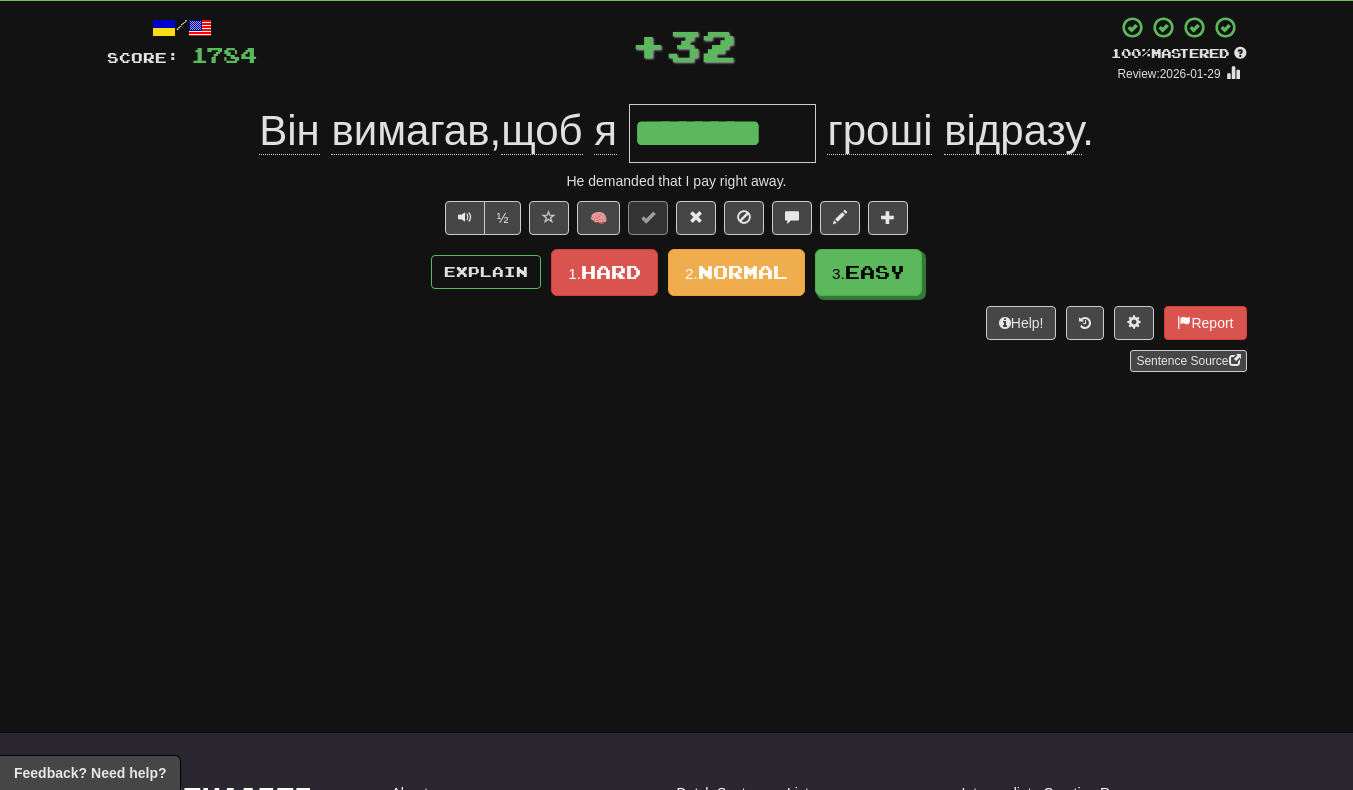 scroll, scrollTop: 0, scrollLeft: 0, axis: both 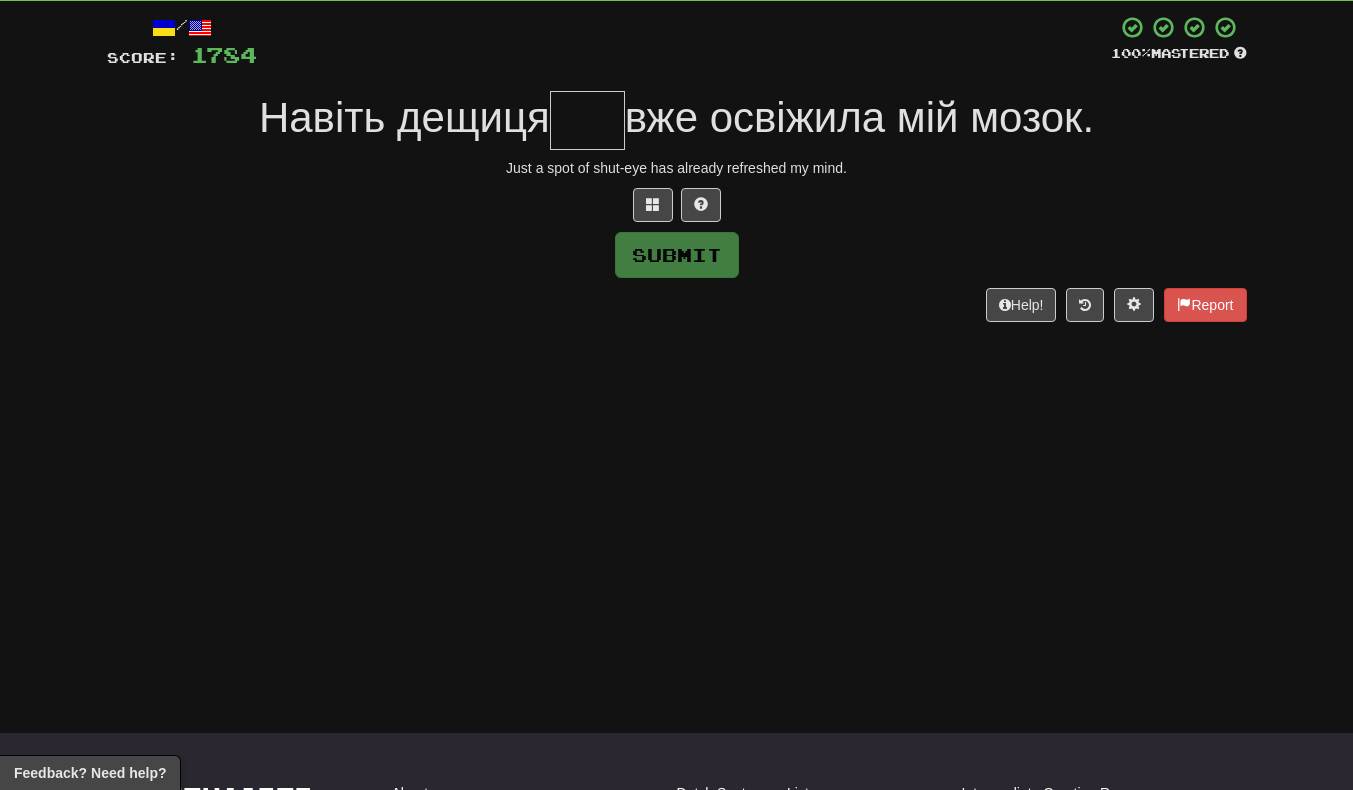 type on "*" 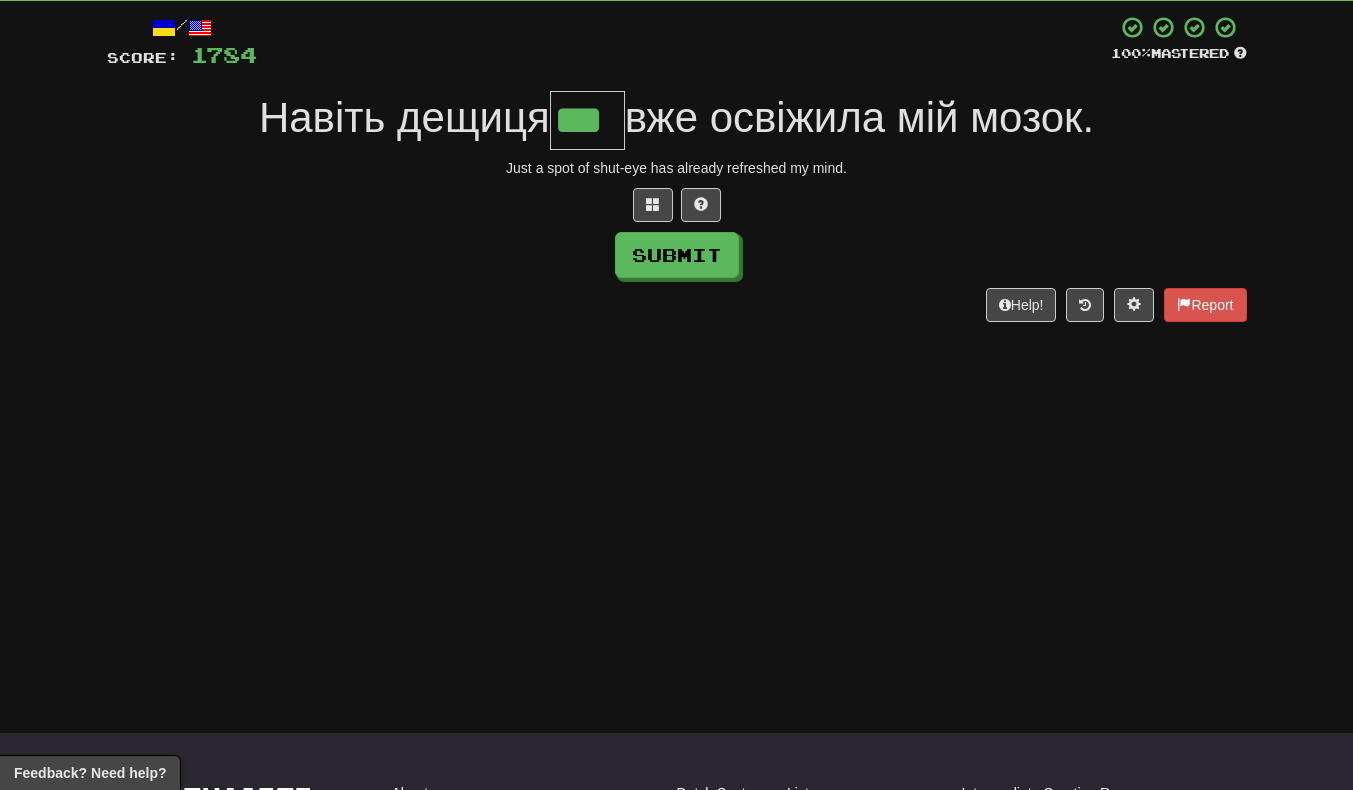 scroll, scrollTop: 0, scrollLeft: 7, axis: horizontal 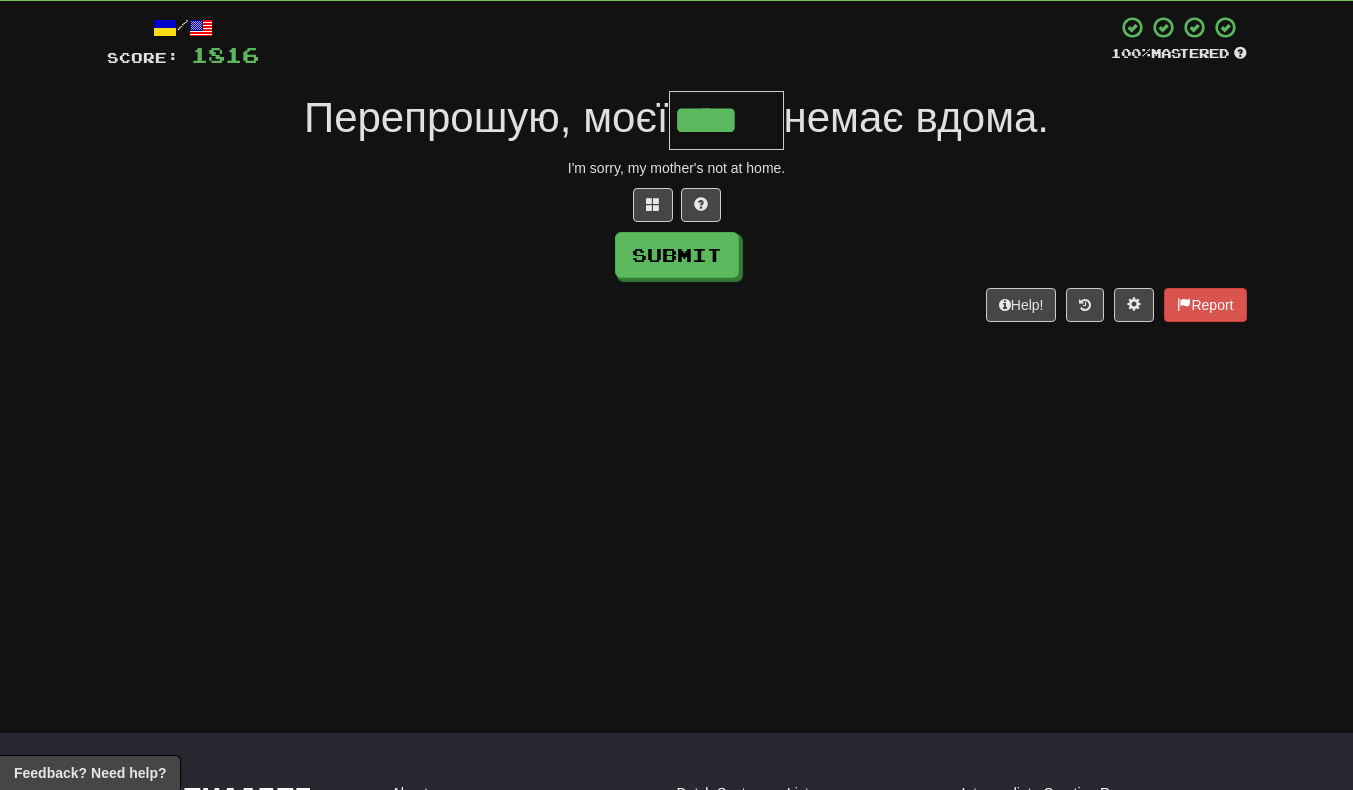 type on "****" 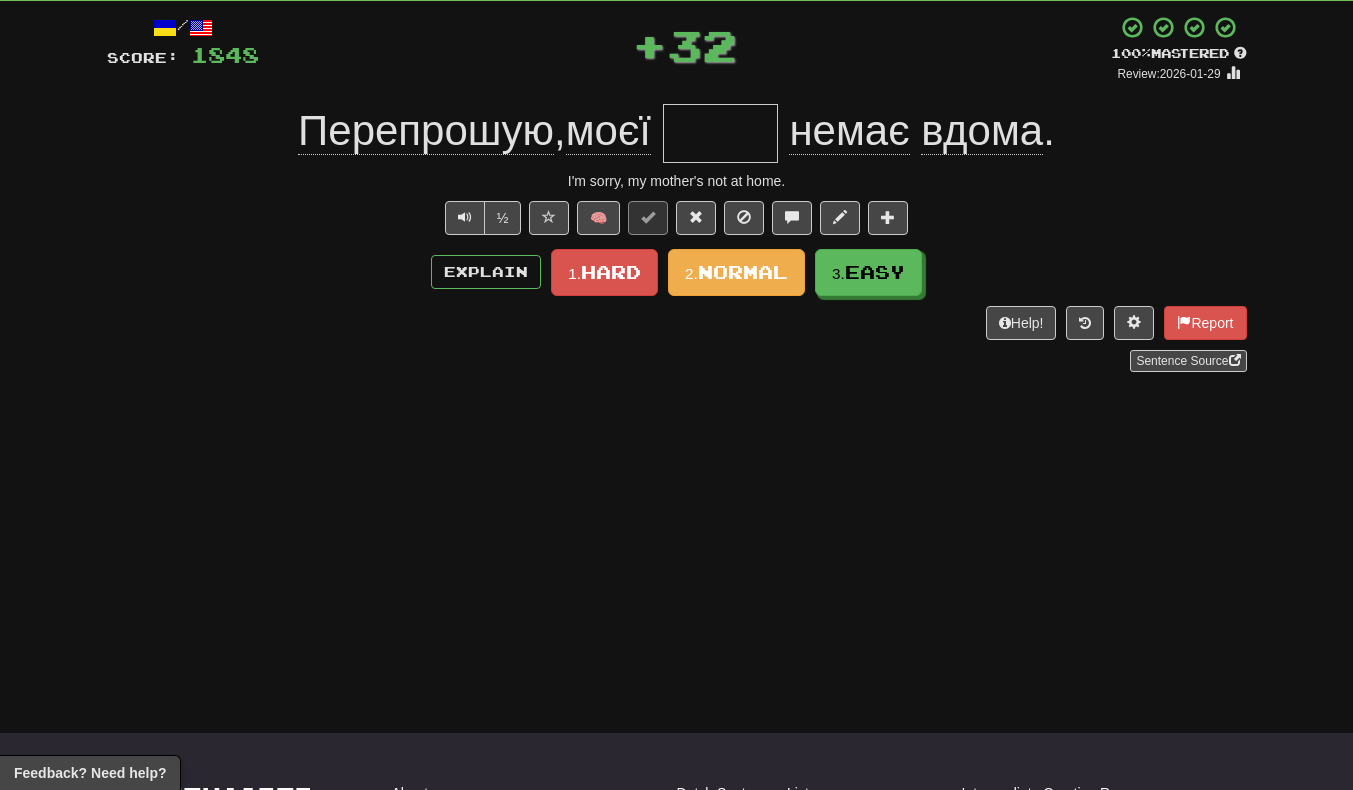 scroll, scrollTop: 0, scrollLeft: 0, axis: both 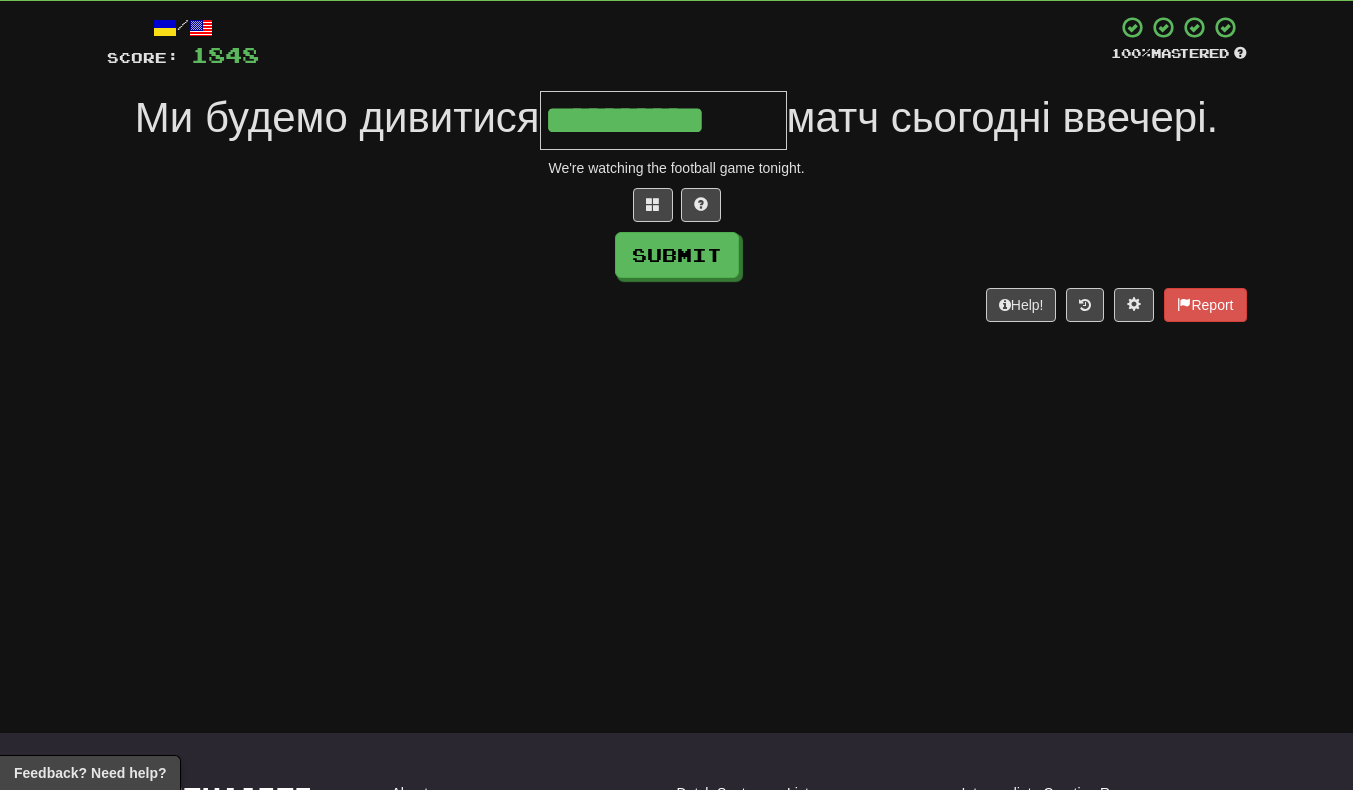 type on "**********" 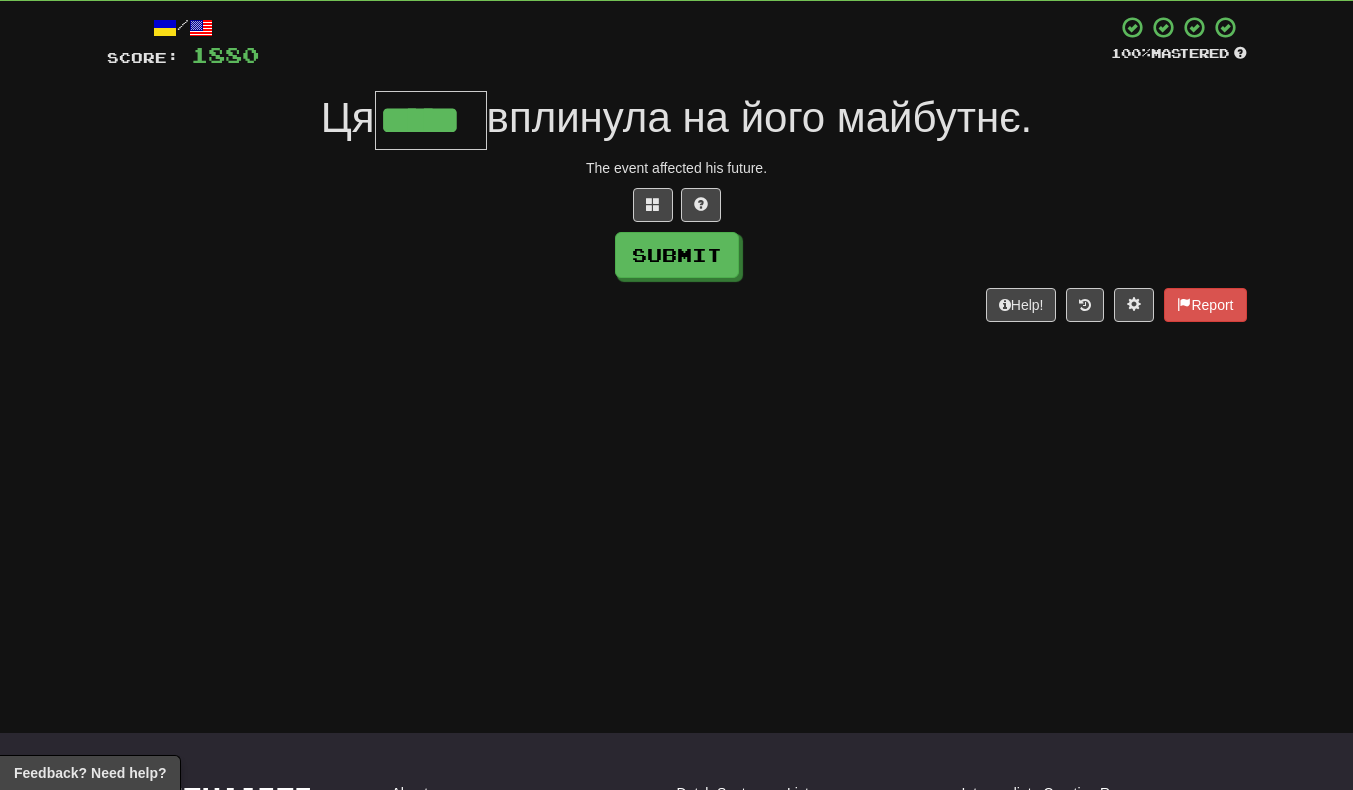 scroll, scrollTop: 0, scrollLeft: 5, axis: horizontal 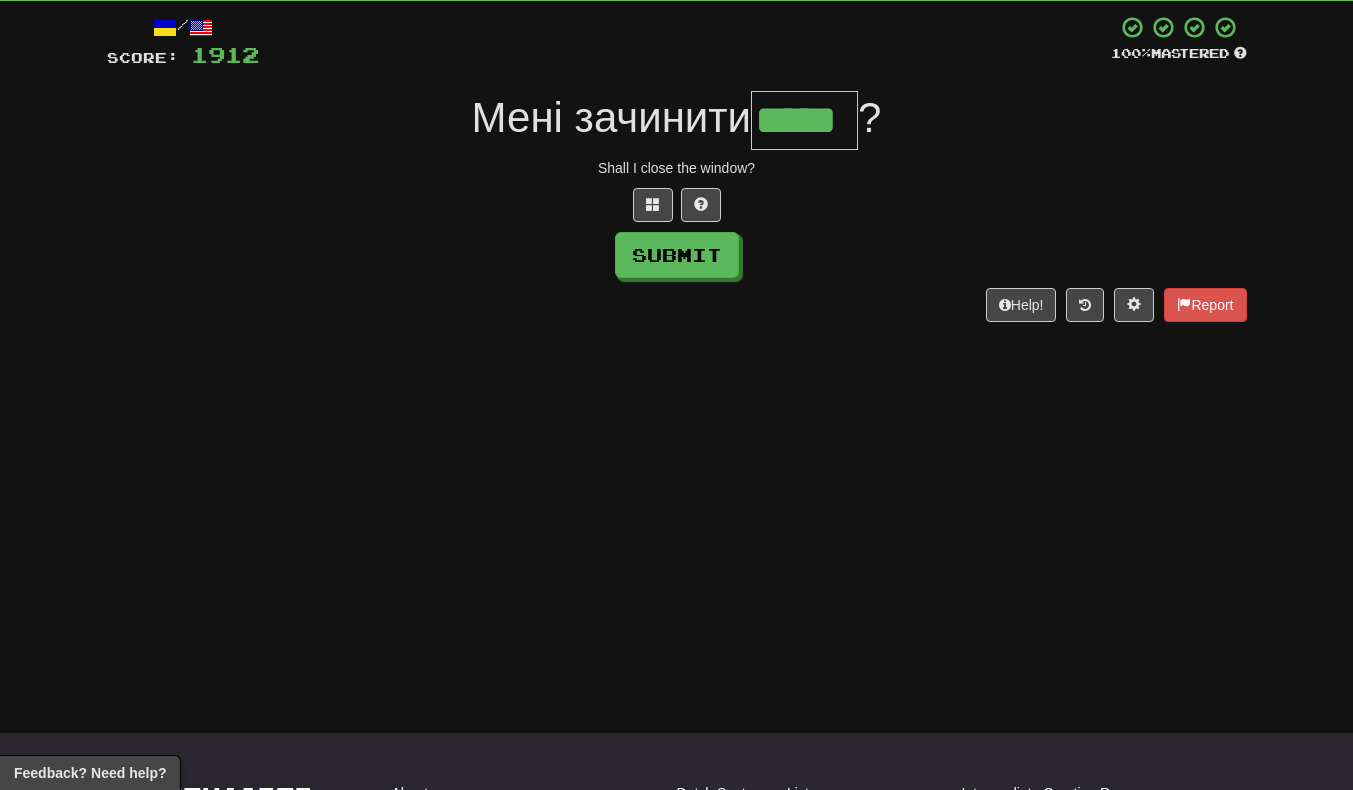 type on "*****" 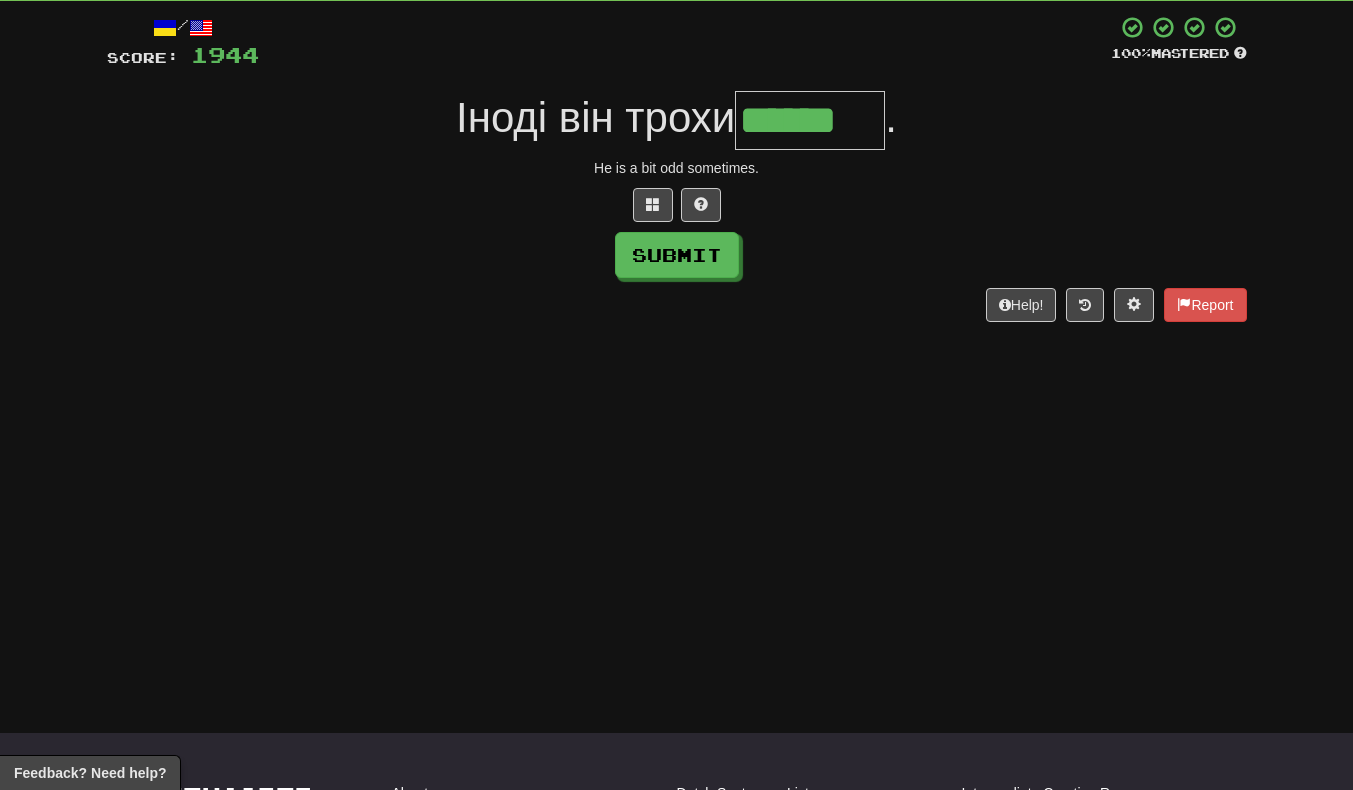 scroll, scrollTop: 0, scrollLeft: 2, axis: horizontal 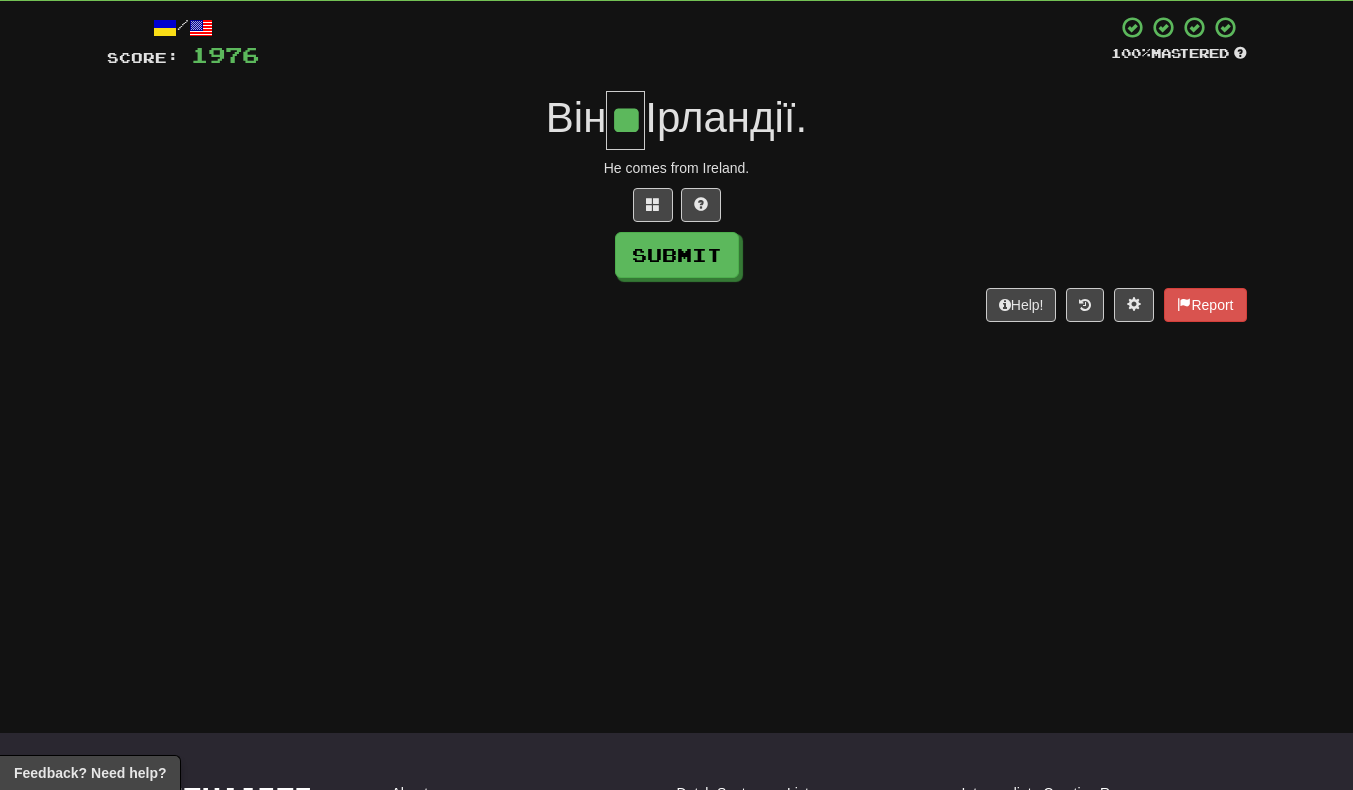 type on "**" 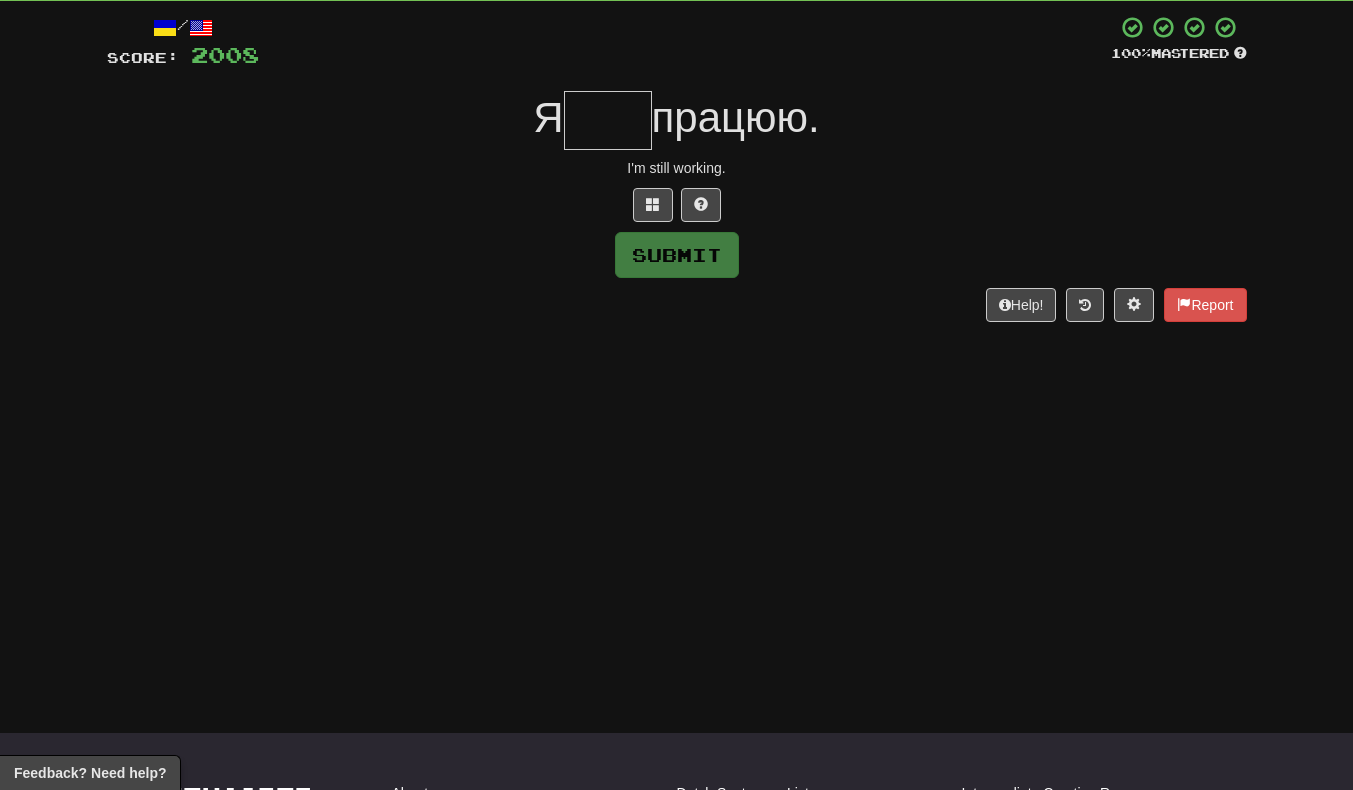 type on "*" 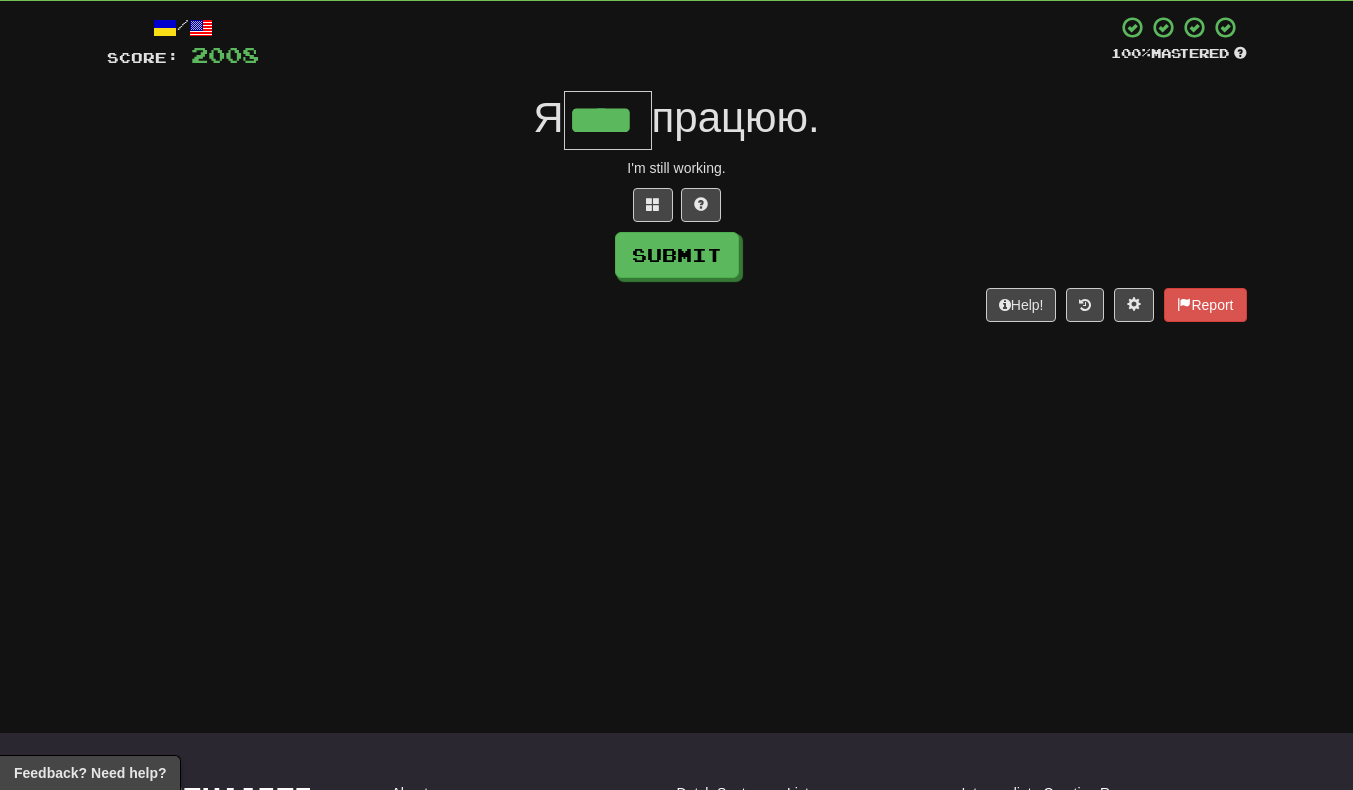 scroll, scrollTop: 0, scrollLeft: 2, axis: horizontal 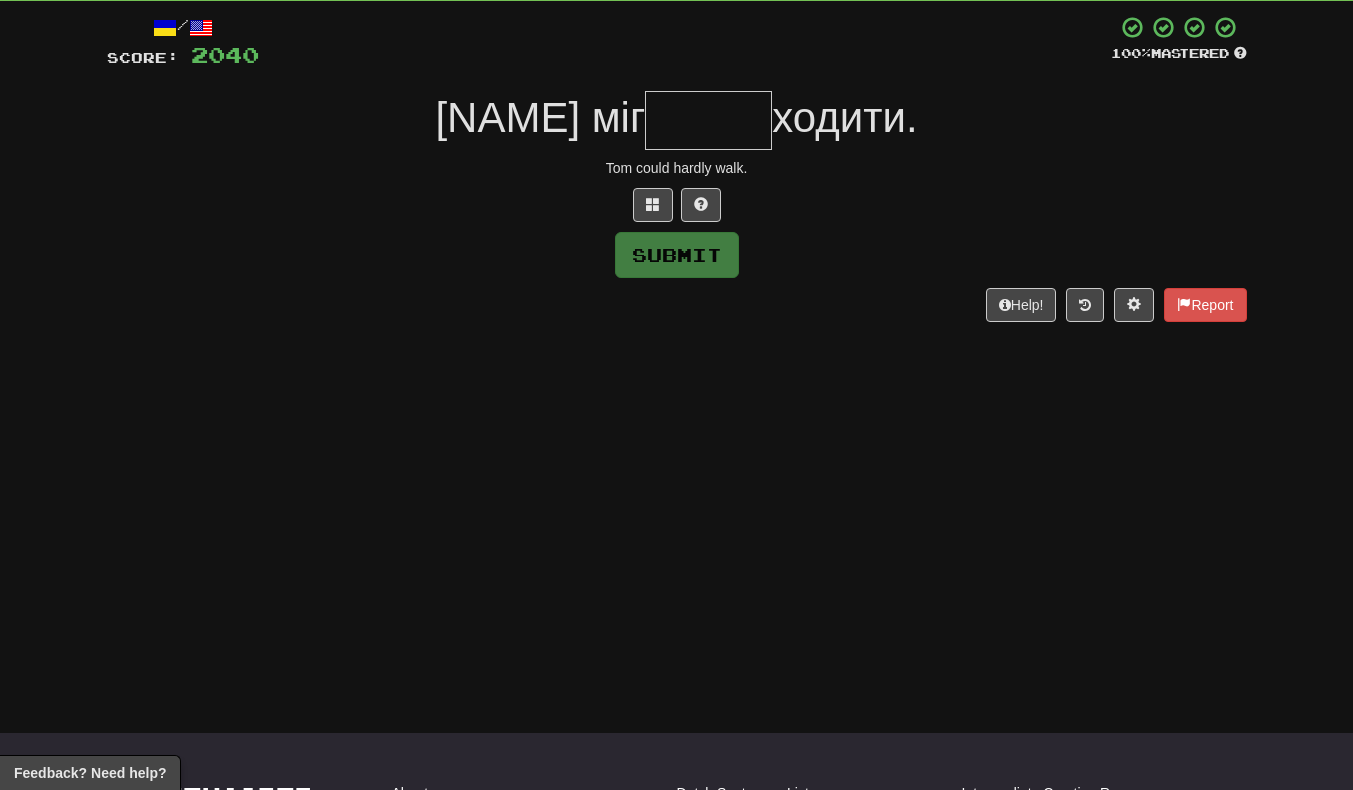 type on "*" 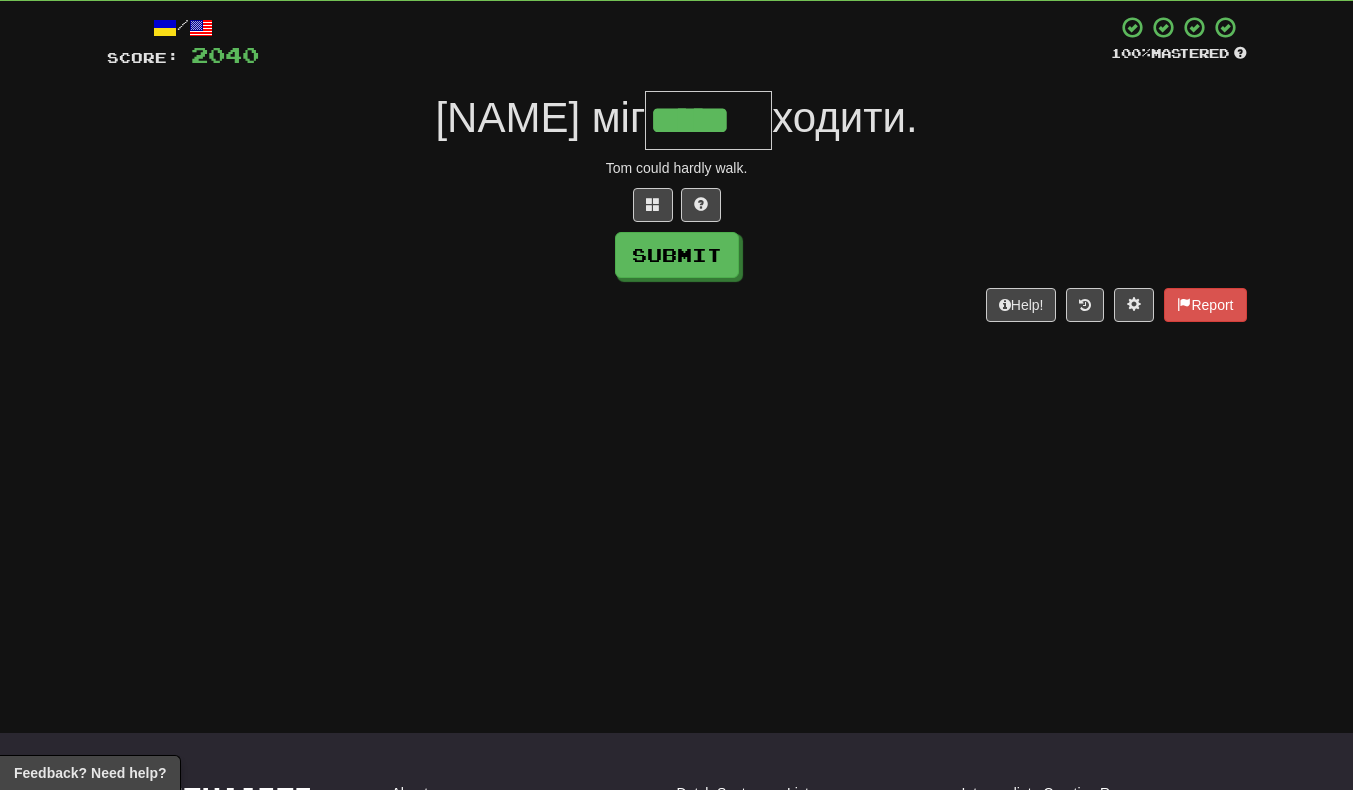 type on "*****" 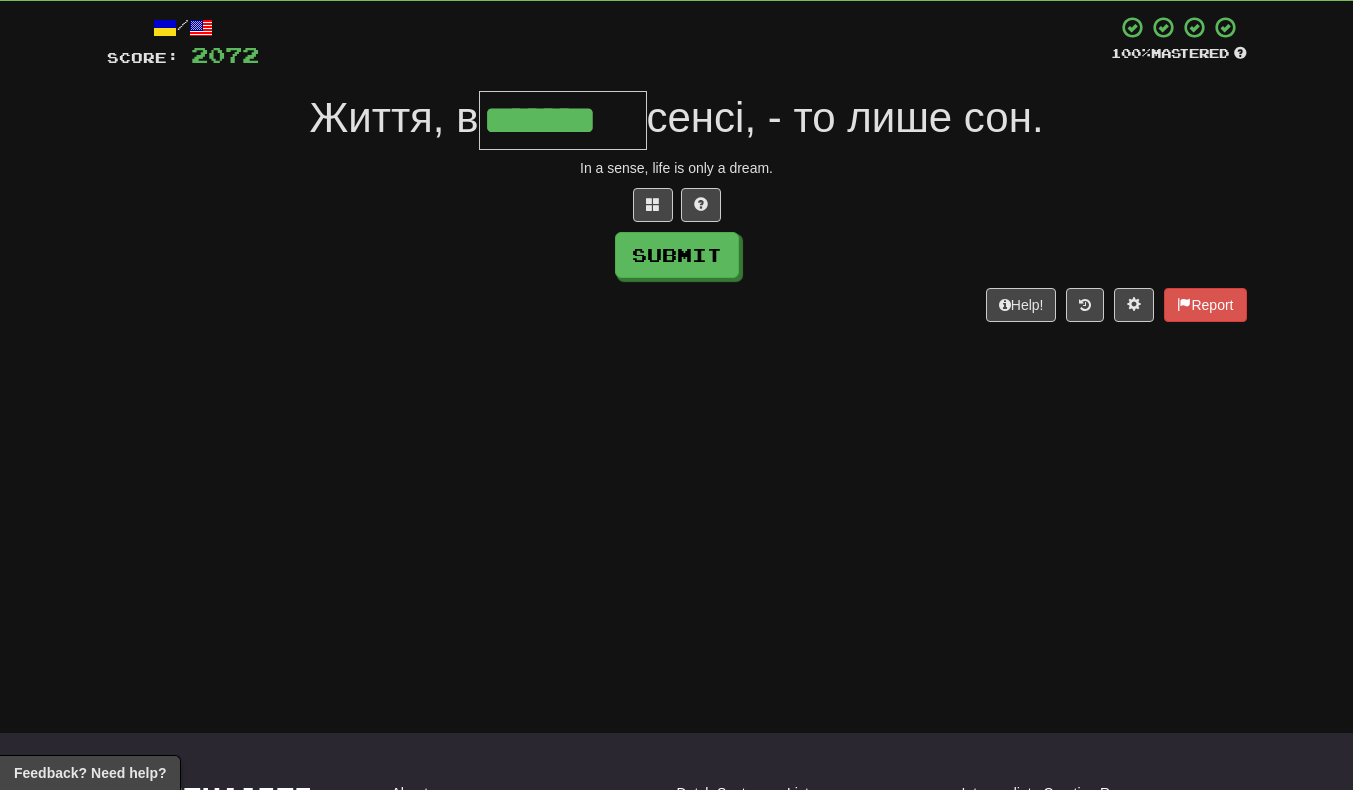 scroll, scrollTop: 0, scrollLeft: 5, axis: horizontal 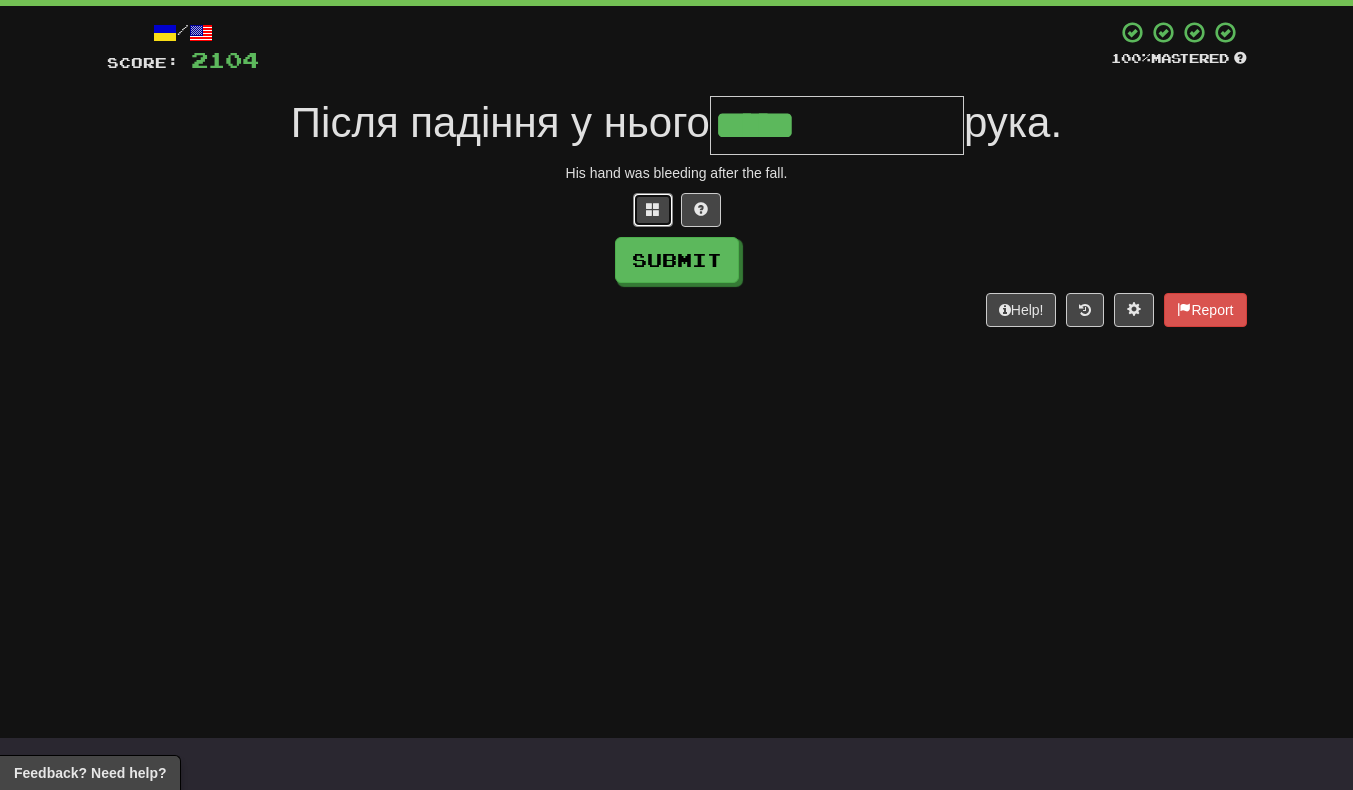 click at bounding box center [653, 210] 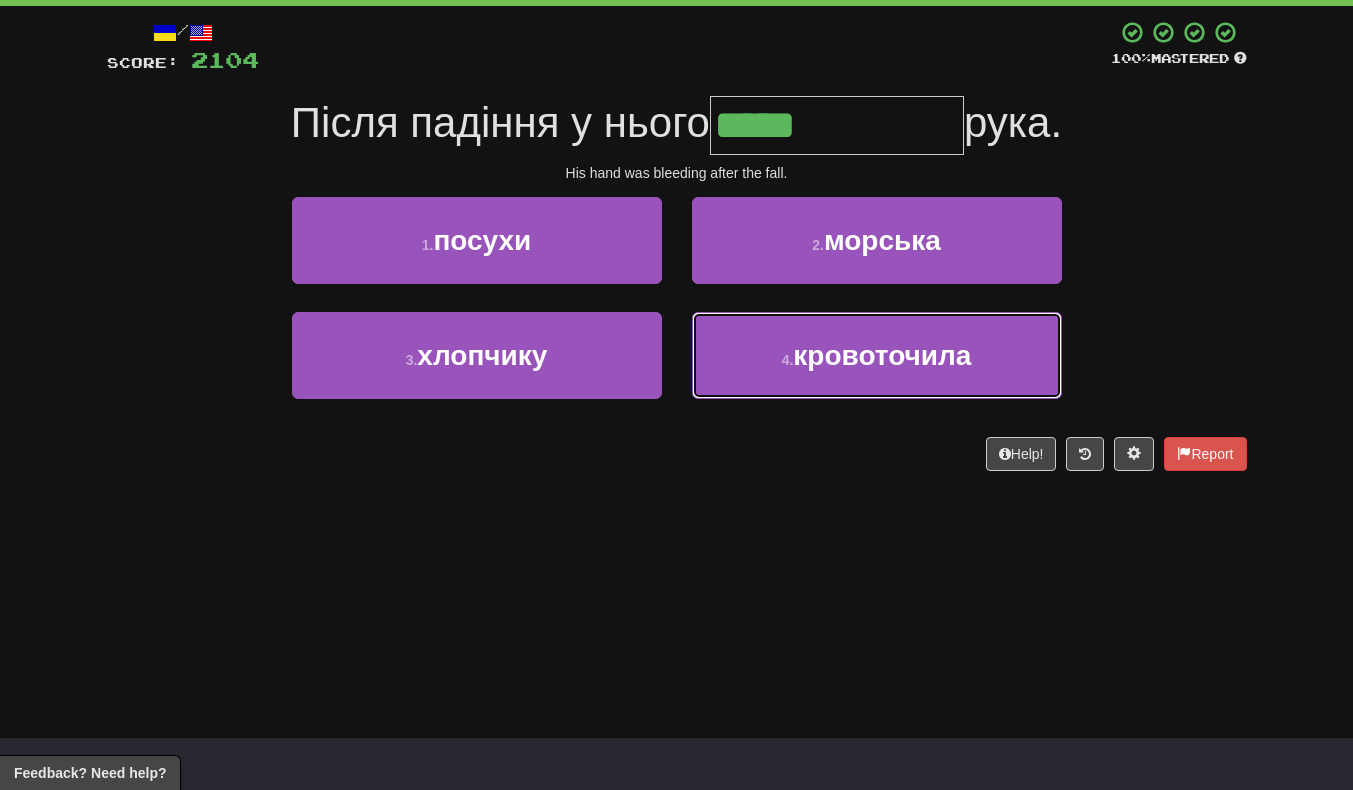 click on "4 .  кровоточила" at bounding box center (877, 355) 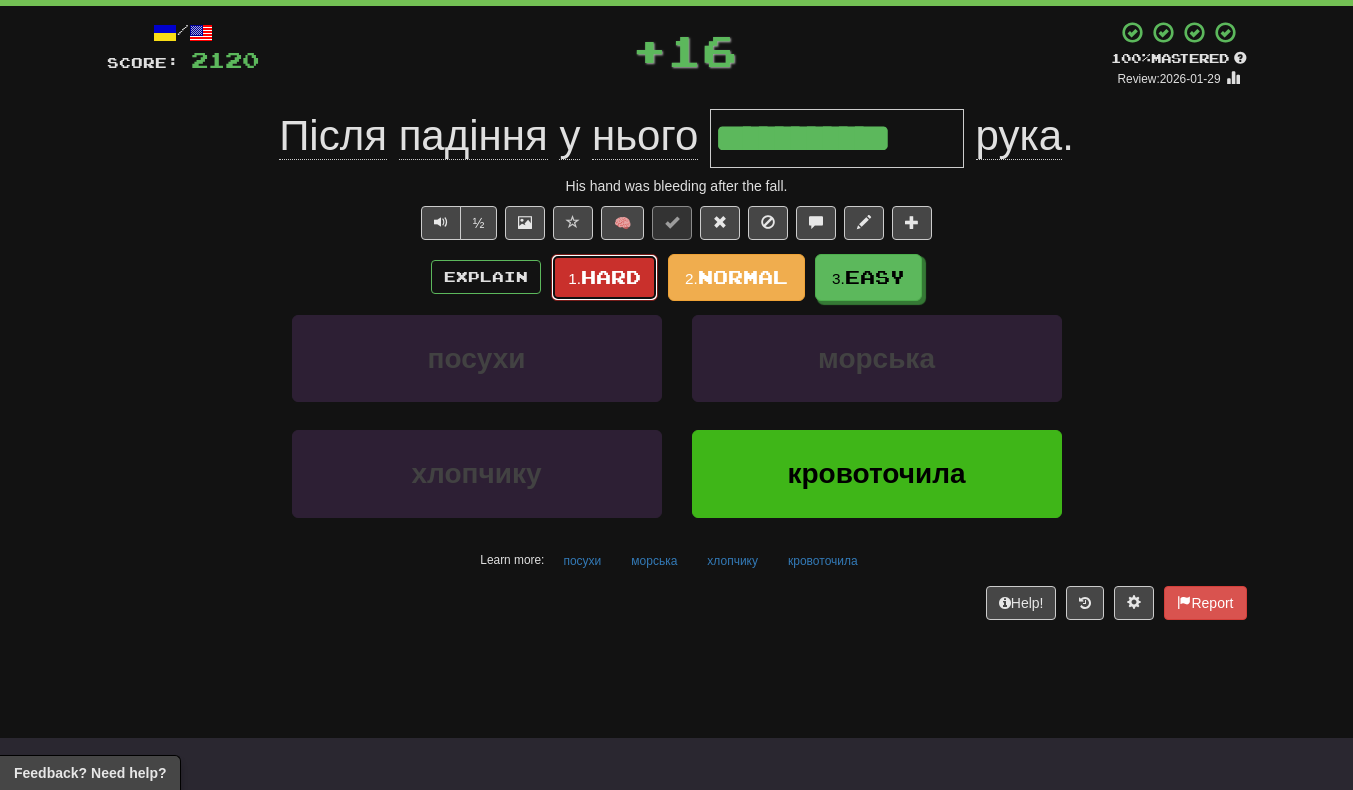 click on "1.  Hard" at bounding box center (604, 277) 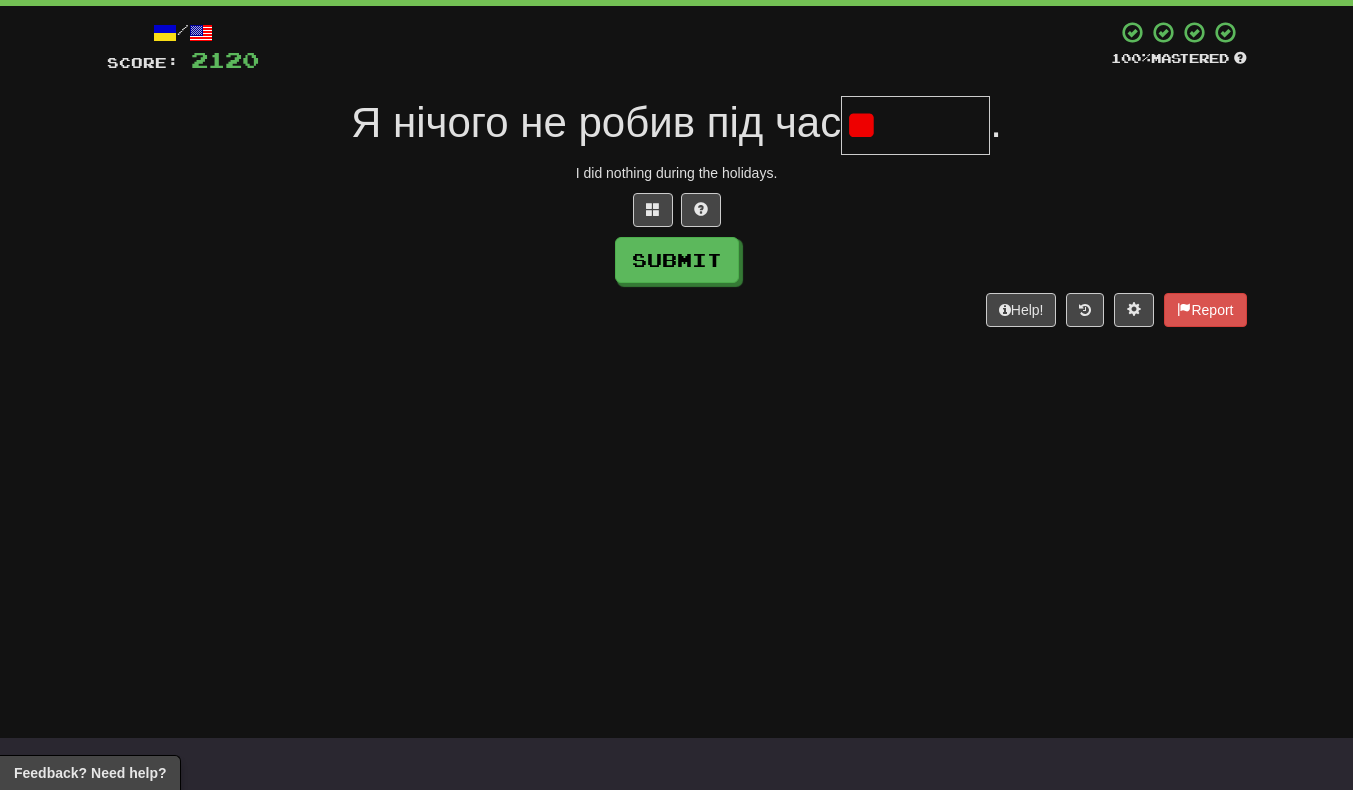 type on "*" 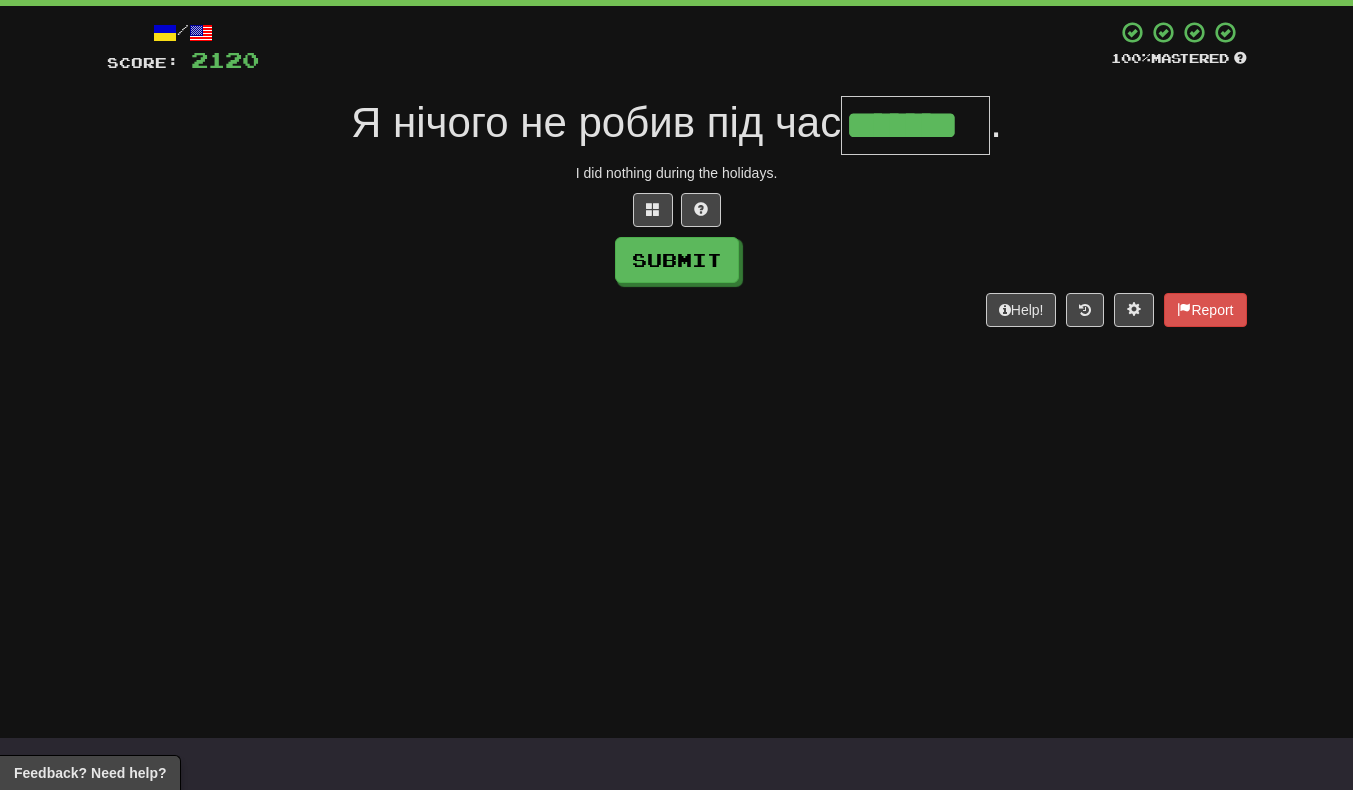 scroll, scrollTop: 0, scrollLeft: 3, axis: horizontal 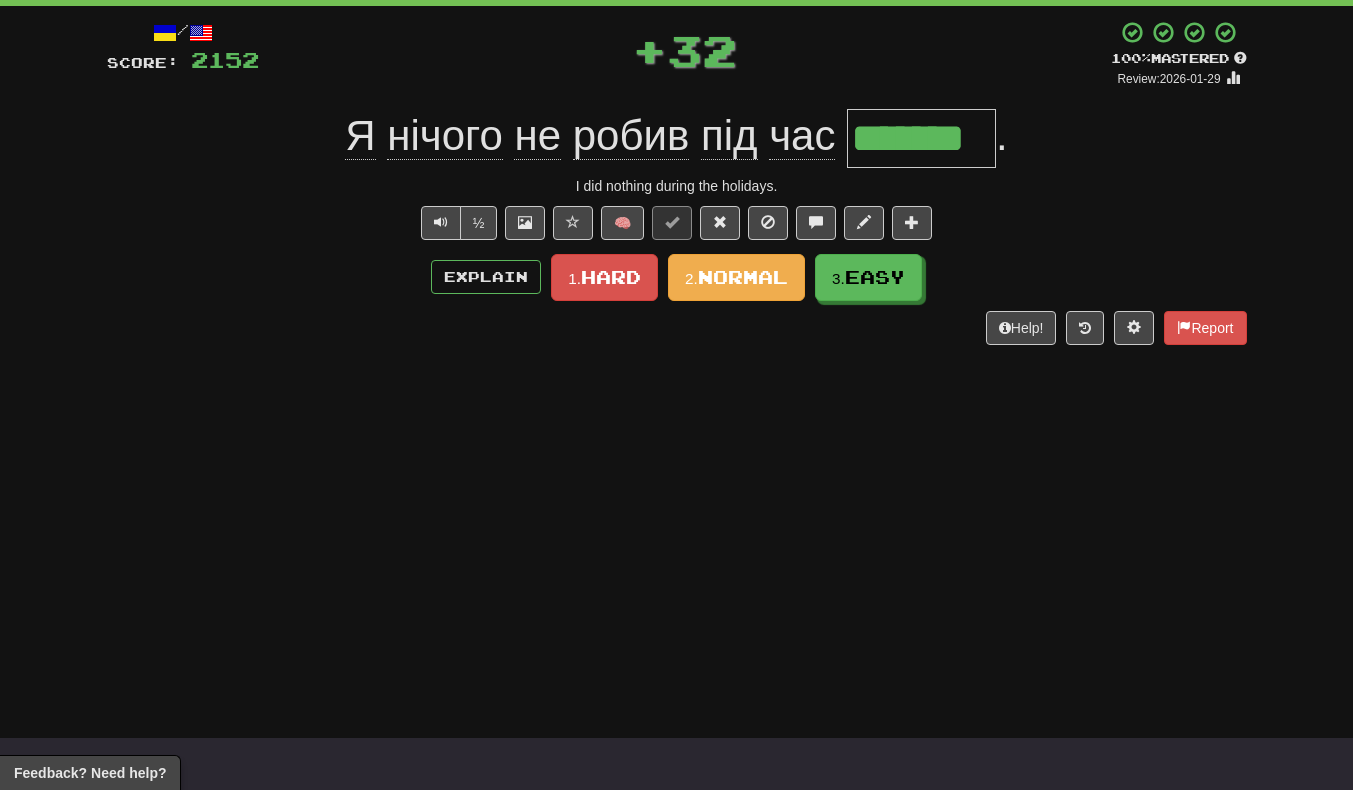type 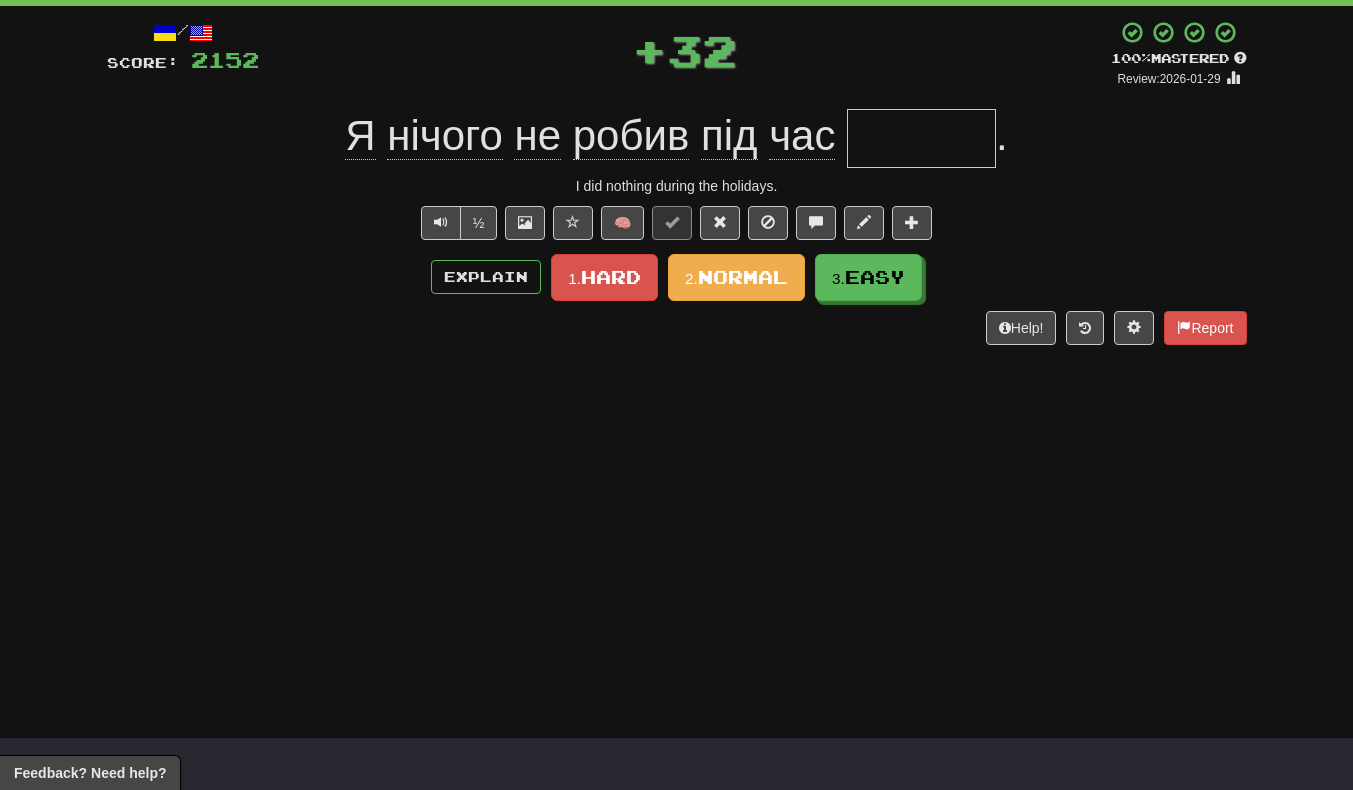 scroll, scrollTop: 0, scrollLeft: 0, axis: both 